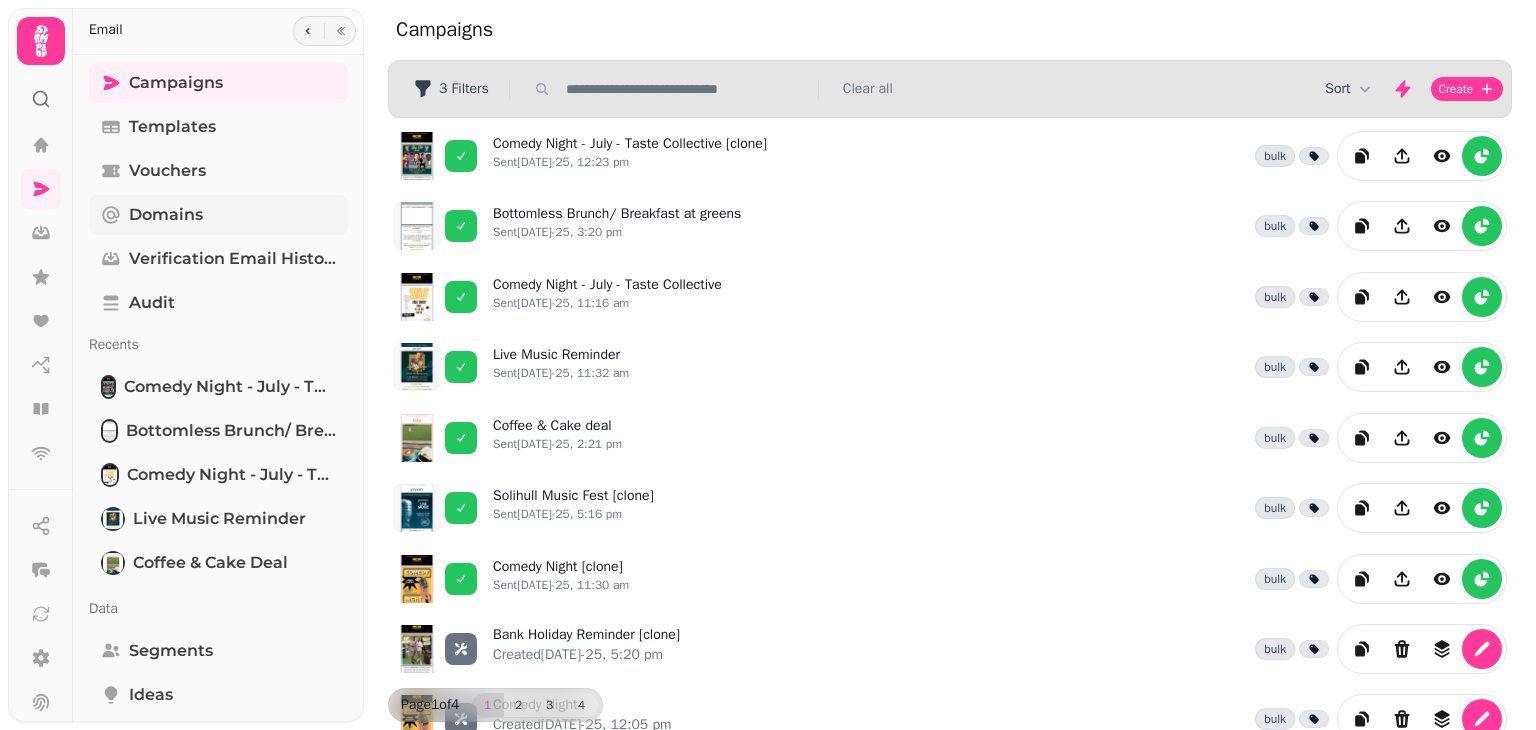 scroll, scrollTop: 0, scrollLeft: 0, axis: both 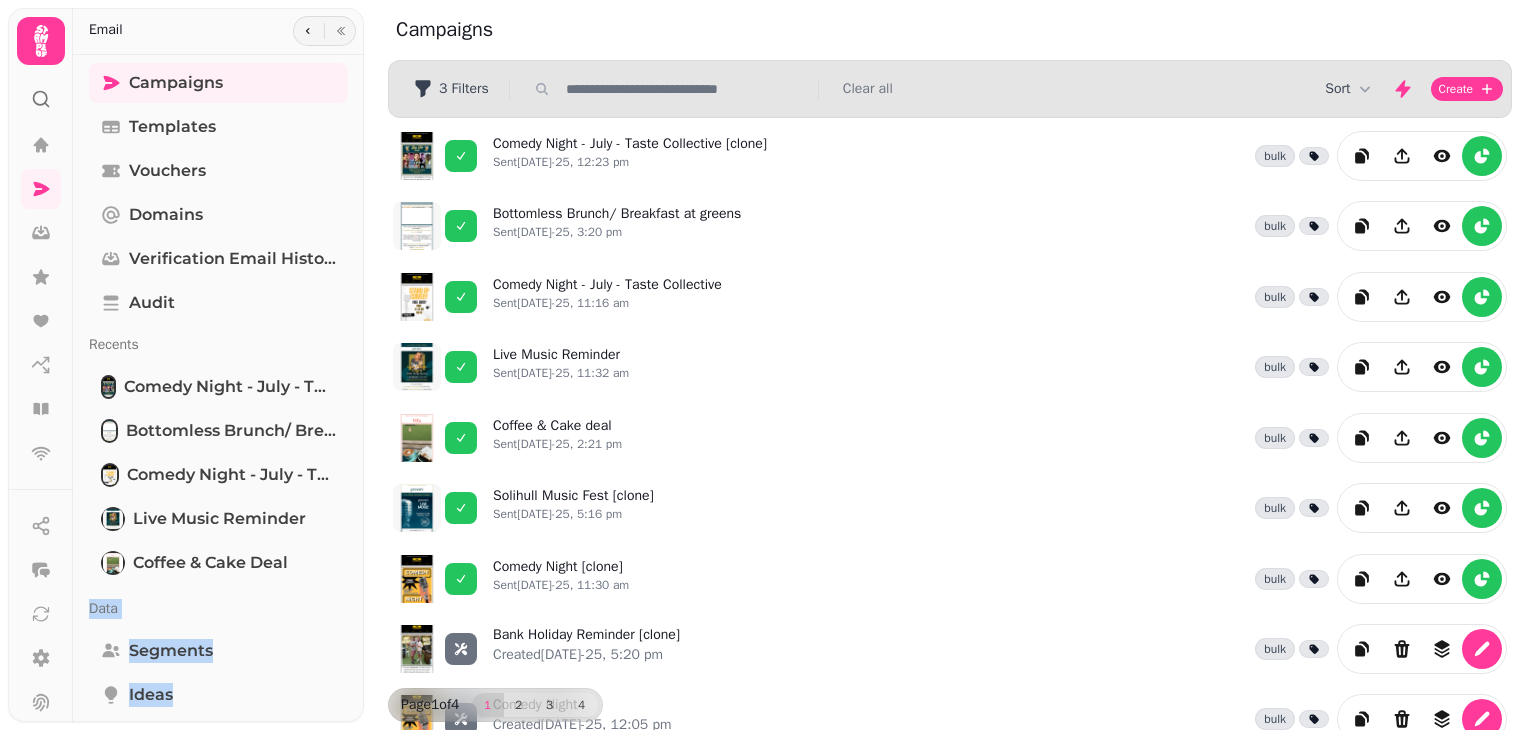 drag, startPoint x: 357, startPoint y: 564, endPoint x: 352, endPoint y: 689, distance: 125.09996 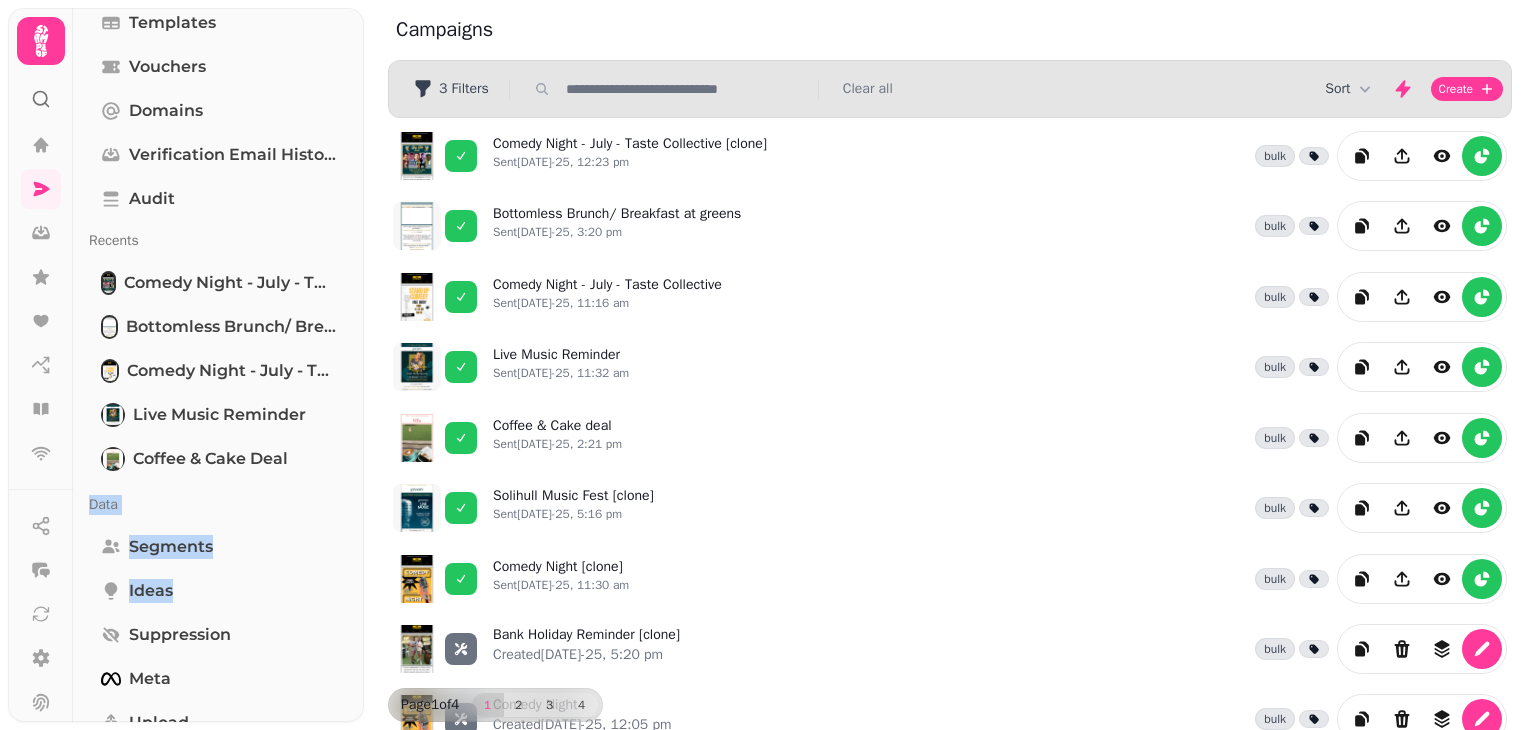 scroll, scrollTop: 224, scrollLeft: 0, axis: vertical 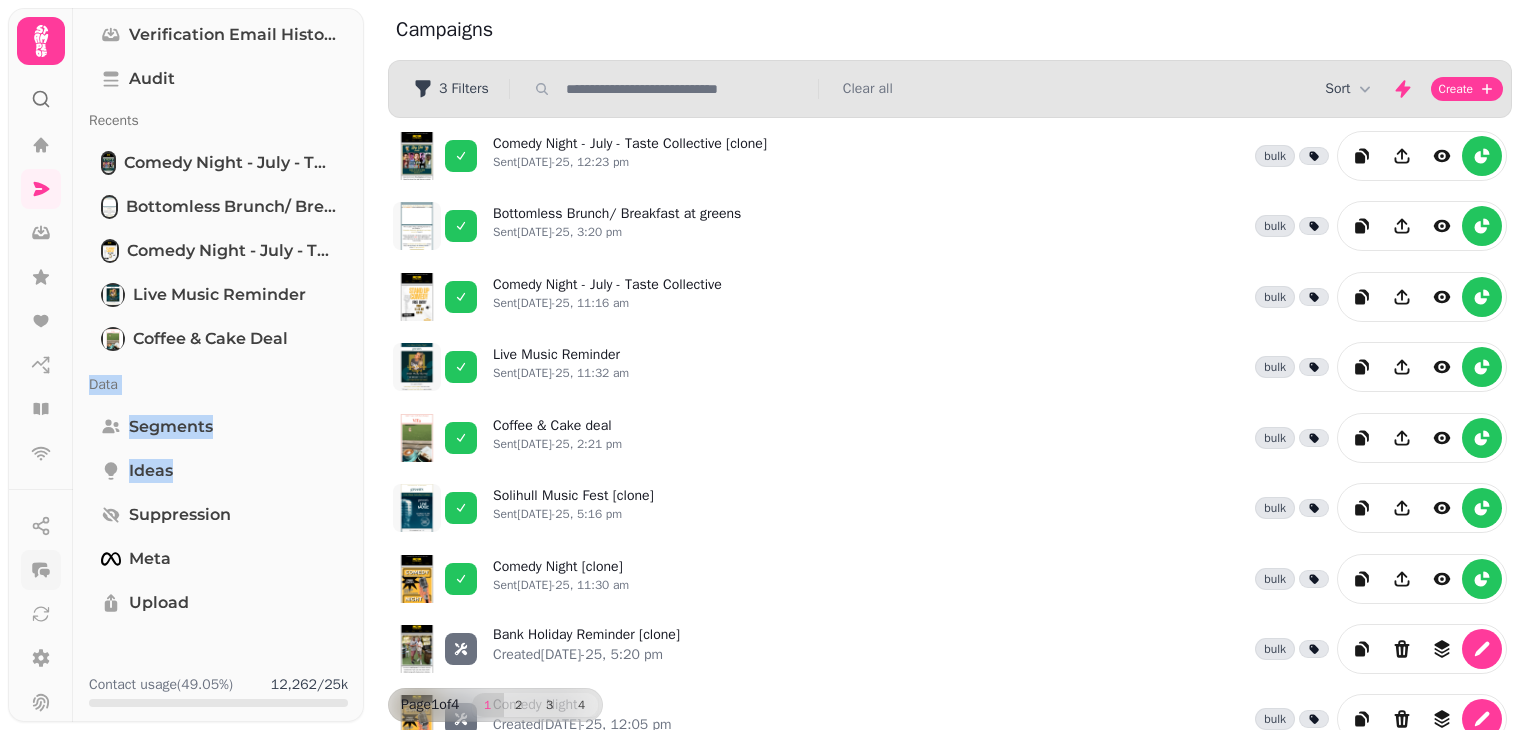 click at bounding box center (41, 570) 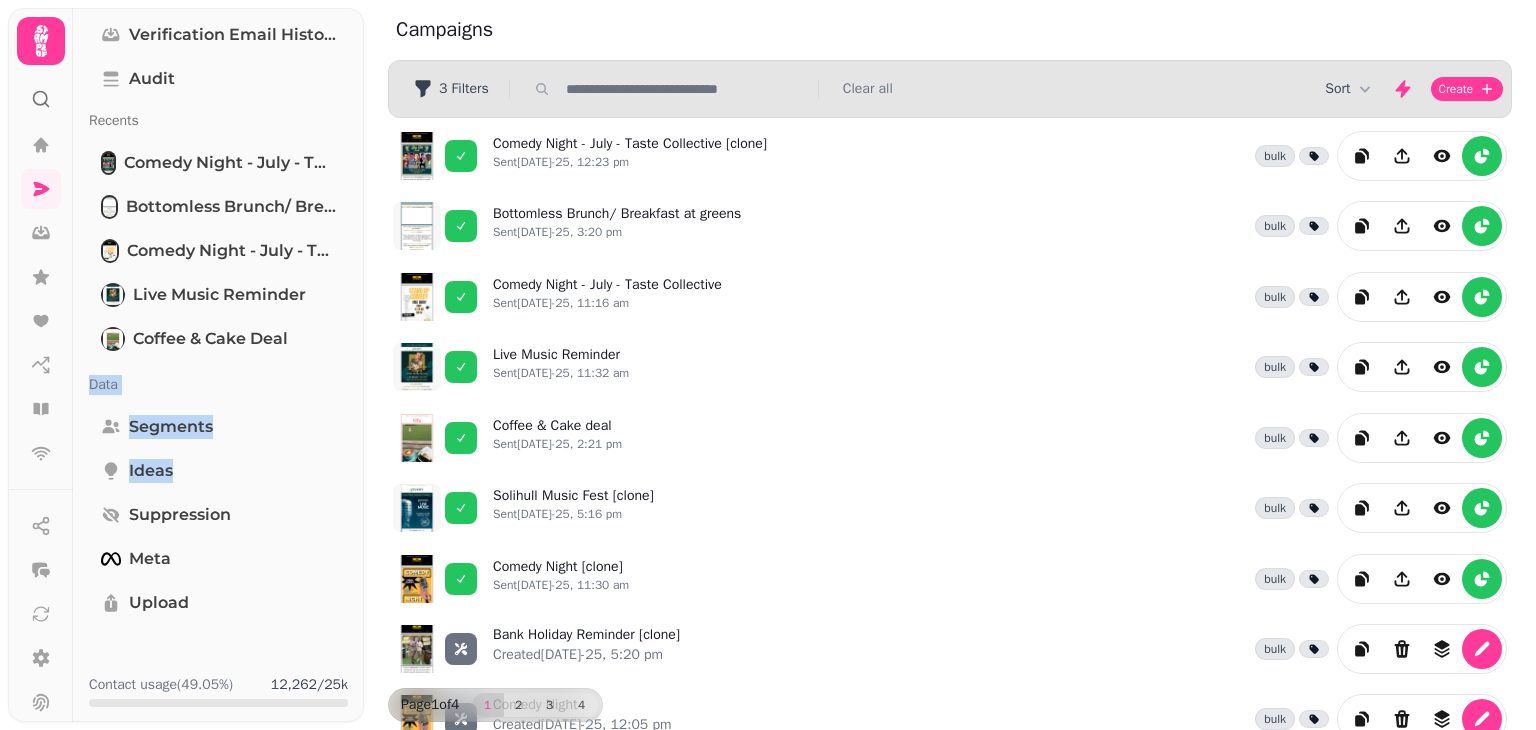 click on "Data" at bounding box center (218, 385) 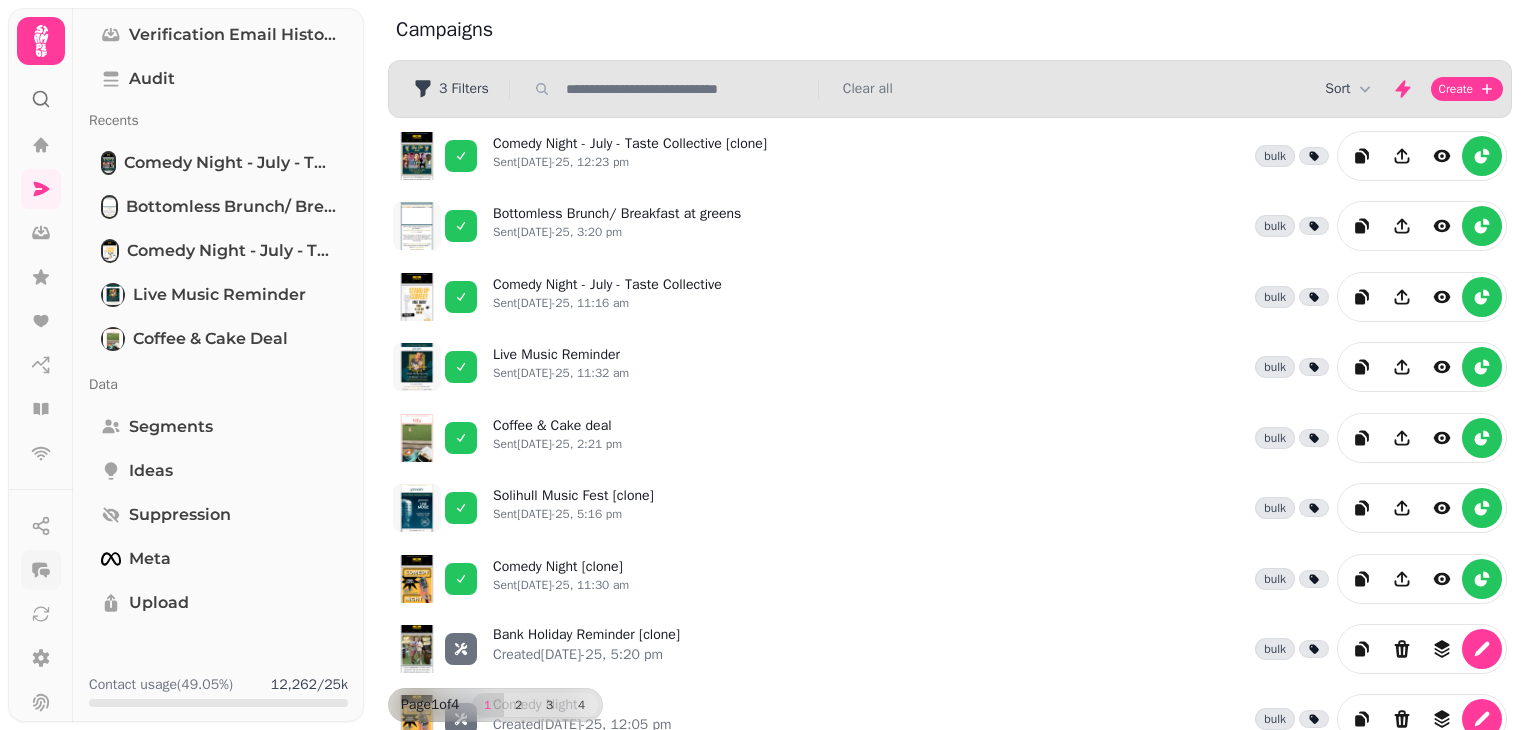 click 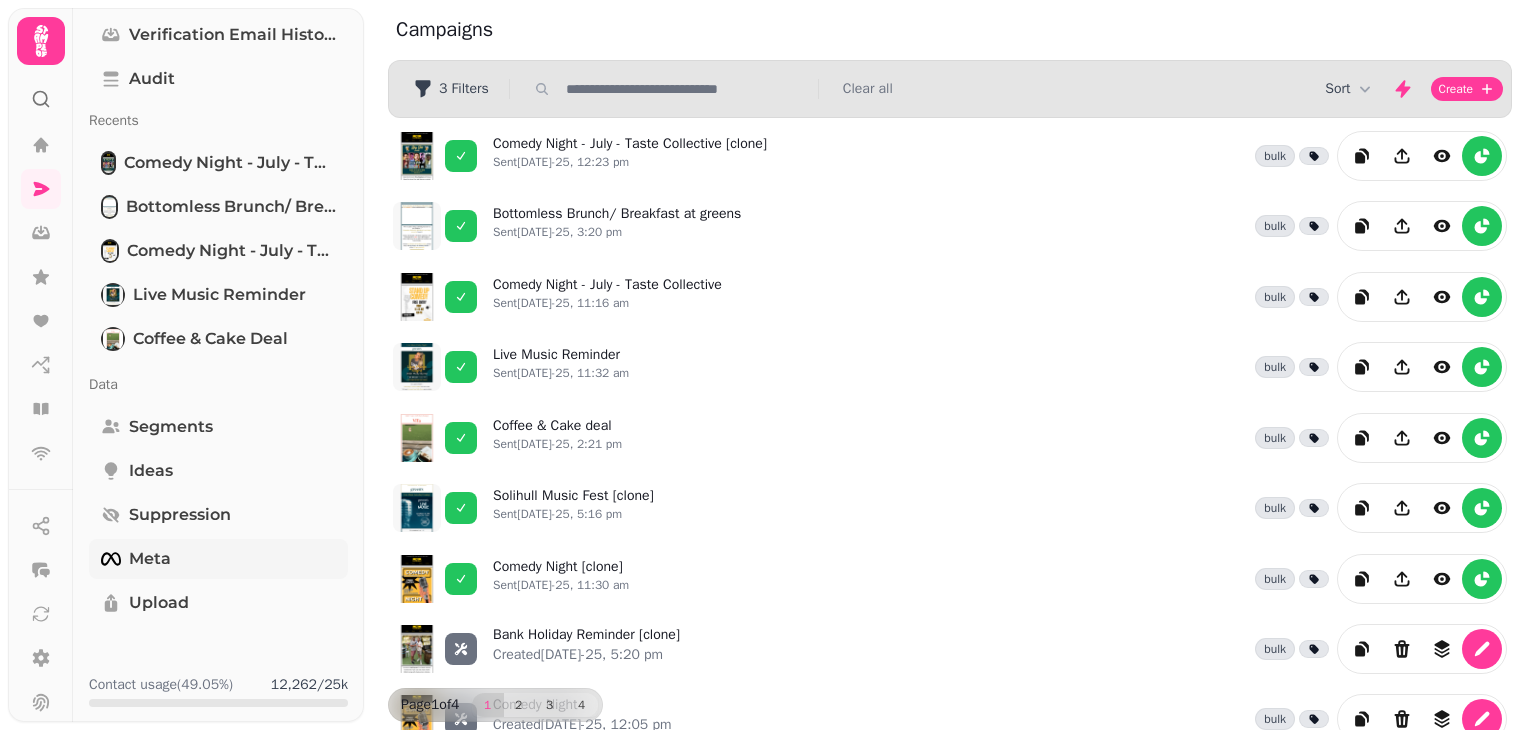 click on "Meta" at bounding box center (150, 559) 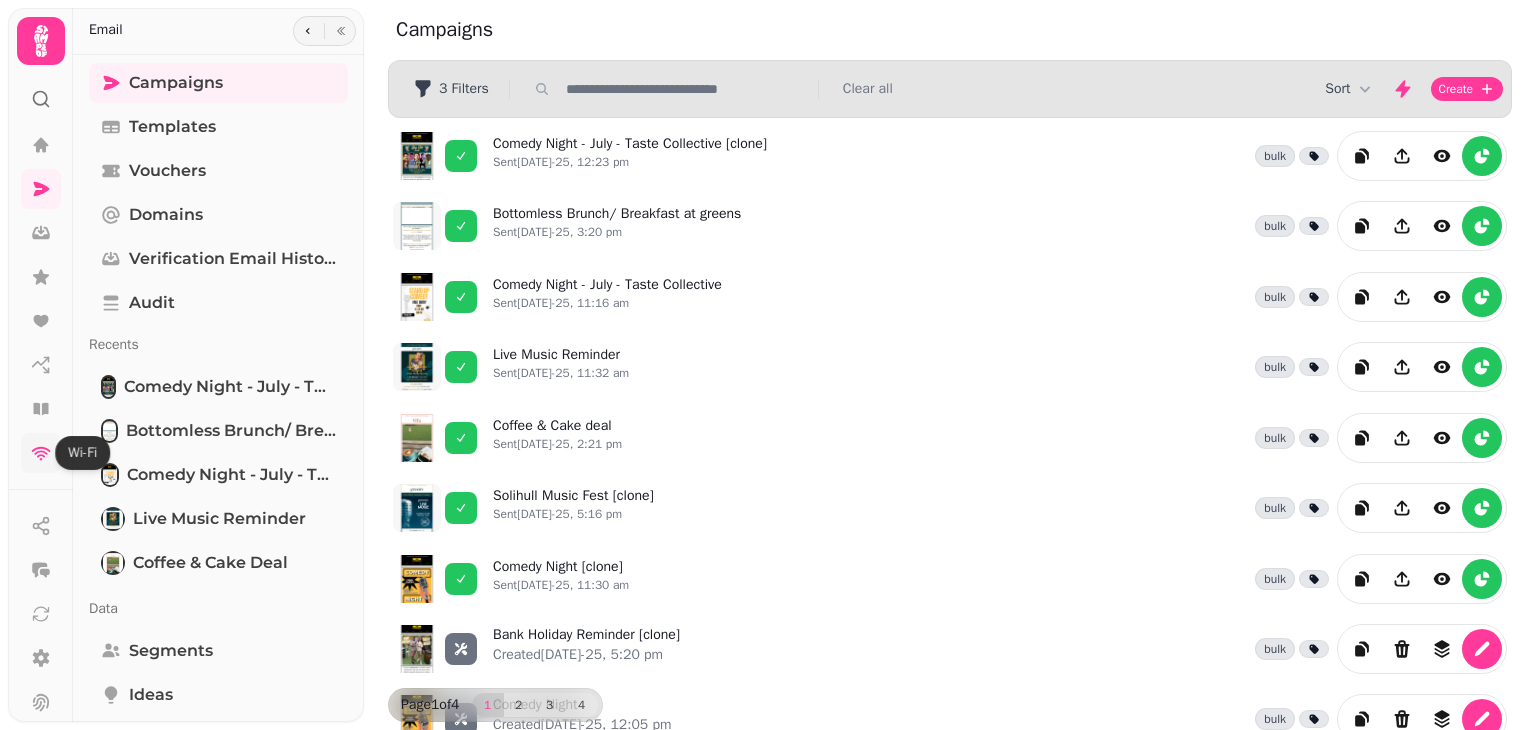 click at bounding box center [41, 453] 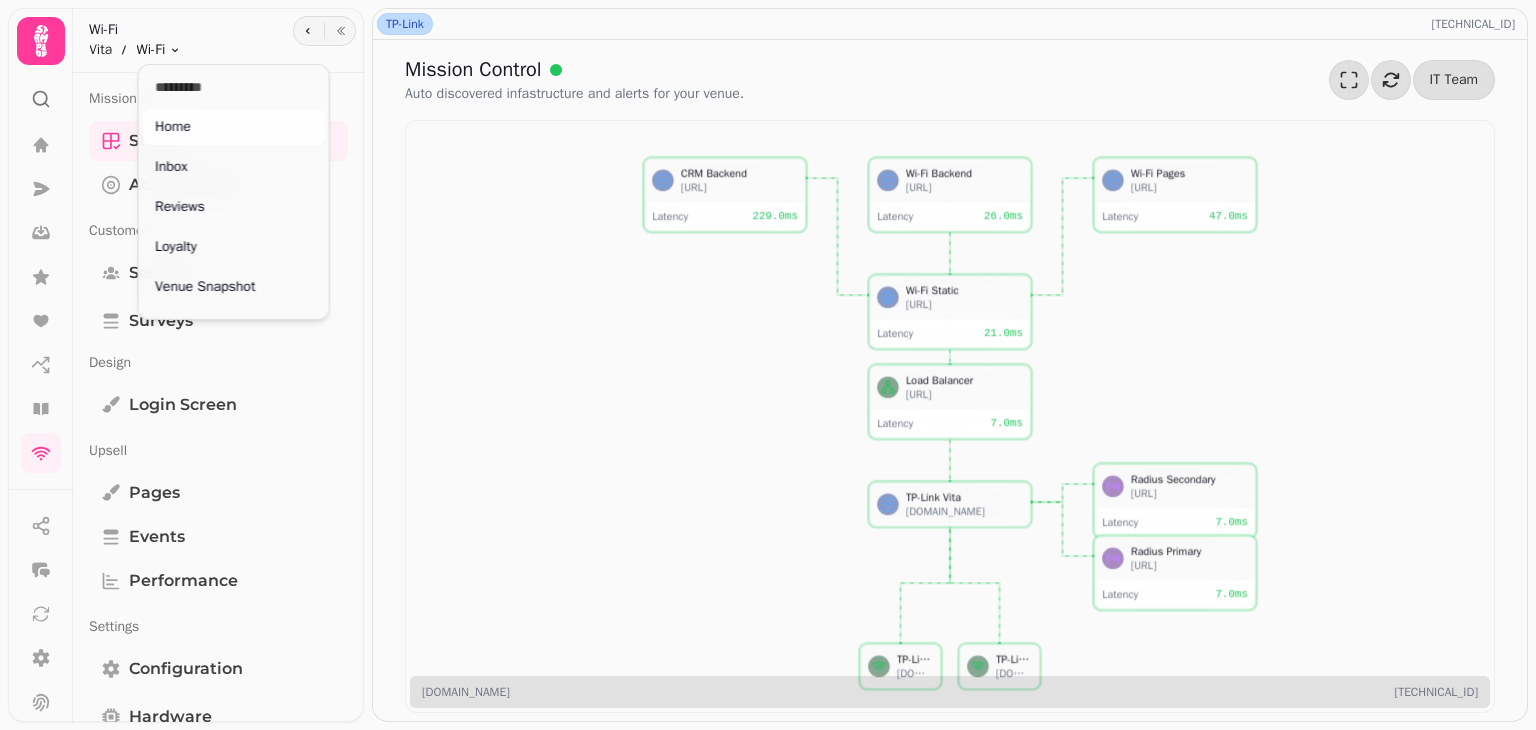click on "TP-Link [TECHNICAL_ID] Mission Control Auto discovered infastructure and alerts for your venue.   IT Team Wi-Fi Static [URL] Latency 21.0 ms CRM Backend [URL] Latency 229.0 ms Wi-Fi Backend [URL] Latency 26.0 ms Wi-Fi Pages [URL] Latency 47.0 ms Load Balancer [URL] Latency 7.0 ms TP-Link Vita [DOMAIN_NAME] Radius Secondary [URL] Latency 7.0 ms Radius Primary [URL] Latency 7.0 ms TP-Link Corporation Limited [DOMAIN_NAME] TP-Link Corporation Limited [DOMAIN_NAME] [DOMAIN_NAME] [TECHNICAL_ID]
Wi-Fi Vita Wi-Fi Toggle menu Mission Control Status Access Points Customers Sessions Surveys Design Login screen Upsell Pages Events Performance Settings Configuration Hardware Online [DATE] - 10:21 [TECHNICAL_ID] Came up [DATE] Home Inbox Reviews Loyalty Venue Snapshot Bookings Wi-Fi Brand" at bounding box center [768, 365] 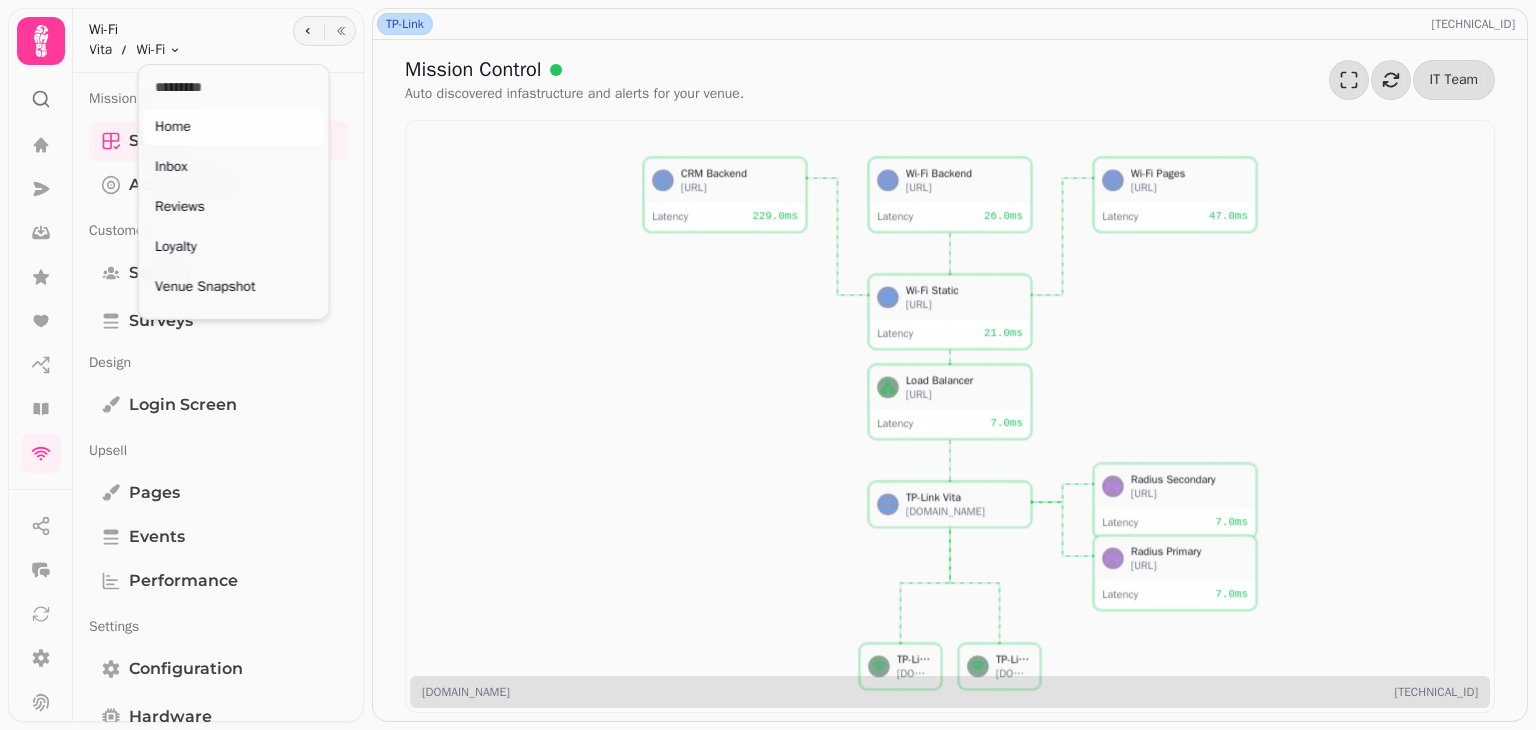 click on "TP-Link [TECHNICAL_ID] Mission Control Auto discovered infastructure and alerts for your venue.   IT Team Wi-Fi Static [URL] Latency 21.0 ms CRM Backend [URL] Latency 229.0 ms Wi-Fi Backend [URL] Latency 26.0 ms Wi-Fi Pages [URL] Latency 47.0 ms Load Balancer [URL] Latency 7.0 ms TP-Link Vita [DOMAIN_NAME] Radius Secondary [URL] Latency 7.0 ms Radius Primary [URL] Latency 7.0 ms TP-Link Corporation Limited [DOMAIN_NAME] TP-Link Corporation Limited [DOMAIN_NAME] [DOMAIN_NAME] [TECHNICAL_ID]
Wi-Fi Vita Wi-Fi Toggle menu Mission Control Status Access Points Customers Sessions Surveys Design Login screen Upsell Pages Events Performance Settings Configuration Hardware Online [DATE] - 10:21 [TECHNICAL_ID] Came up [DATE] Home Inbox Reviews Loyalty Venue Snapshot Bookings Wi-Fi Brand" at bounding box center (768, 365) 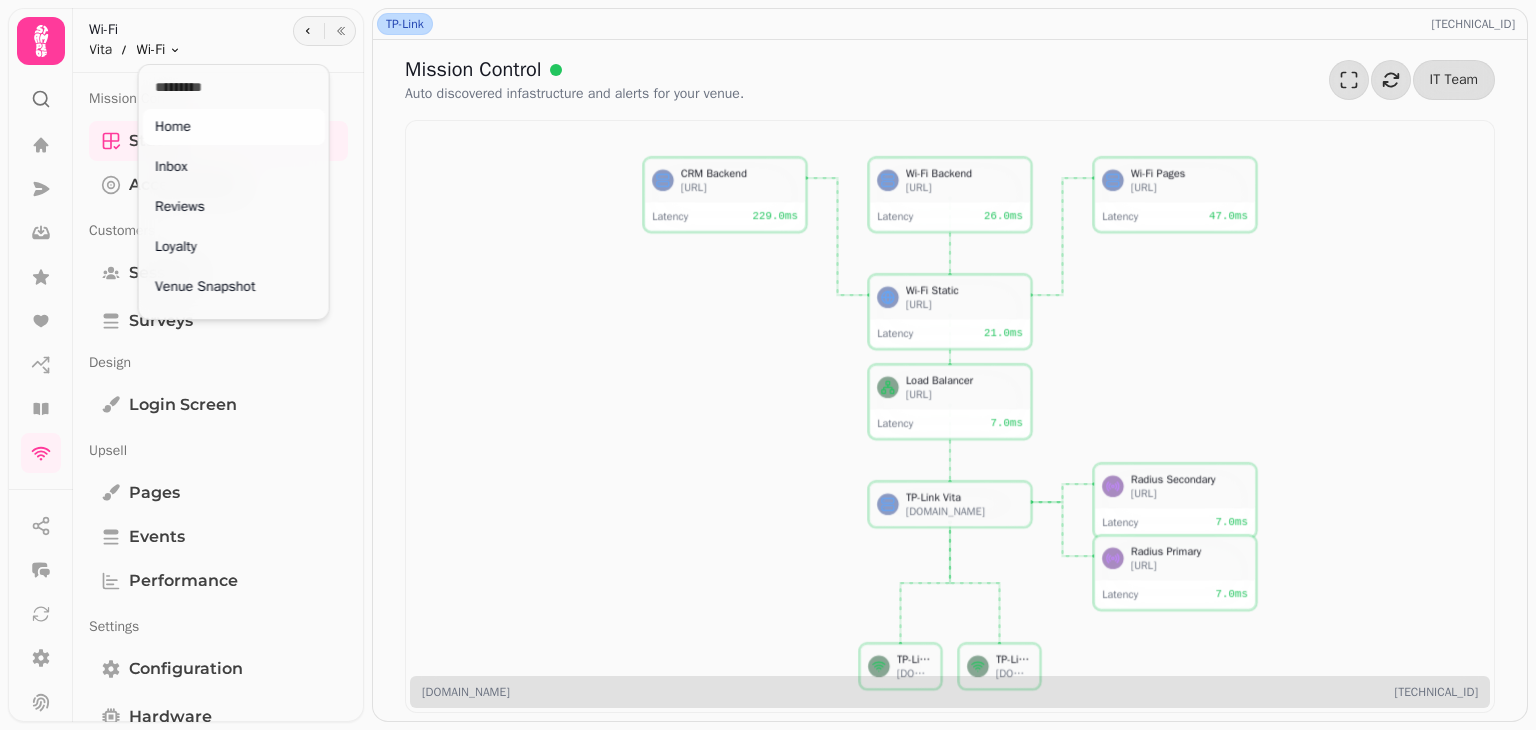 click on "TP-Link [TECHNICAL_ID] Mission Control Auto discovered infastructure and alerts for your venue.   IT Team Wi-Fi Static [URL] Latency 21.0 ms CRM Backend [URL] Latency 229.0 ms Wi-Fi Backend [URL] Latency 26.0 ms Wi-Fi Pages [URL] Latency 47.0 ms Load Balancer [URL] Latency 7.0 ms TP-Link Vita [DOMAIN_NAME] Radius Secondary [URL] Latency 7.0 ms Radius Primary [URL] Latency 7.0 ms TP-Link Corporation Limited [DOMAIN_NAME] TP-Link Corporation Limited [DOMAIN_NAME] [DOMAIN_NAME] [TECHNICAL_ID]
Wi-Fi Vita Wi-Fi Toggle menu Mission Control Status Access Points Customers Sessions Surveys Design Login screen Upsell Pages Events Performance Settings Configuration Hardware Online [DATE] - 10:21 [TECHNICAL_ID] Came up [DATE] Home Inbox Reviews Loyalty Venue Snapshot Bookings Wi-Fi Brand" at bounding box center (768, 365) 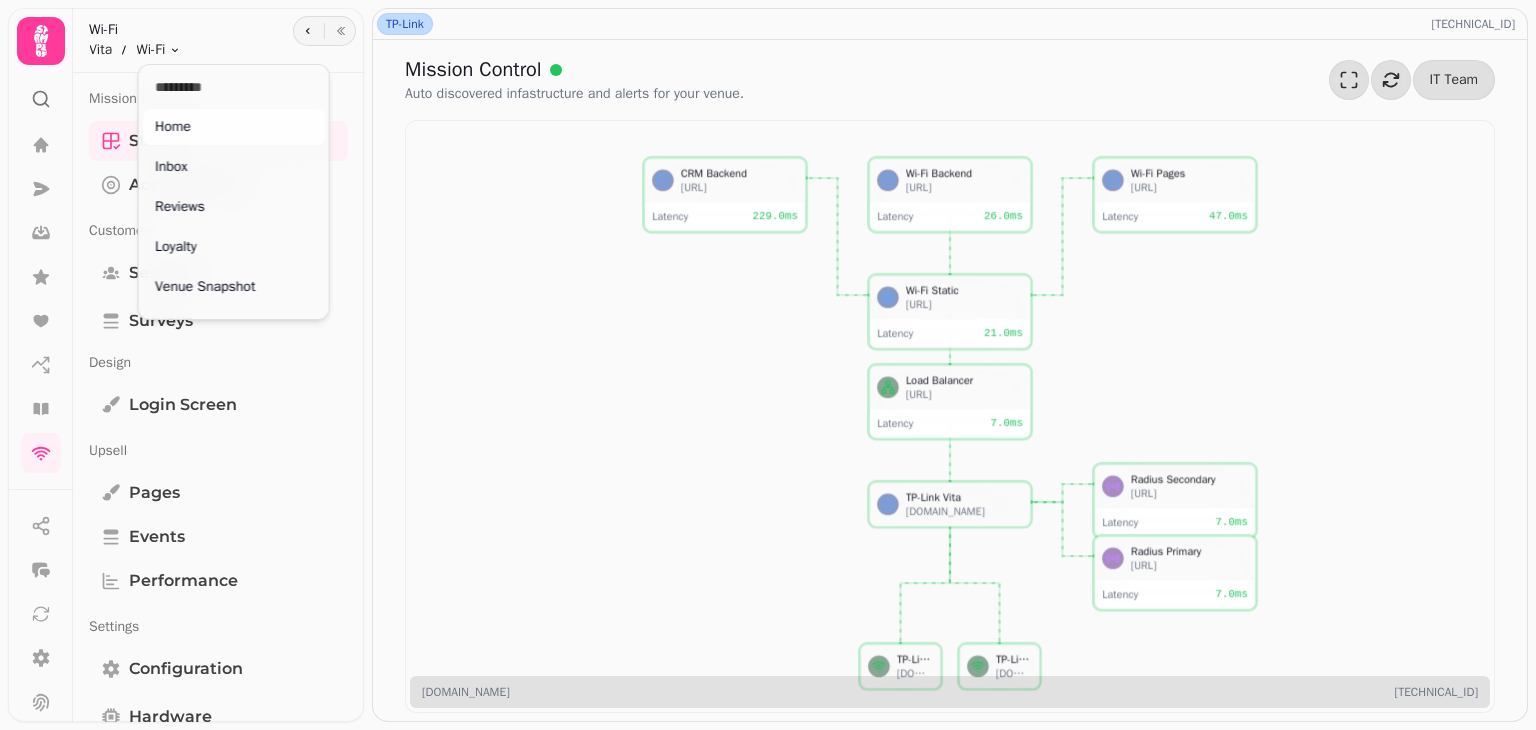 scroll, scrollTop: 109, scrollLeft: 0, axis: vertical 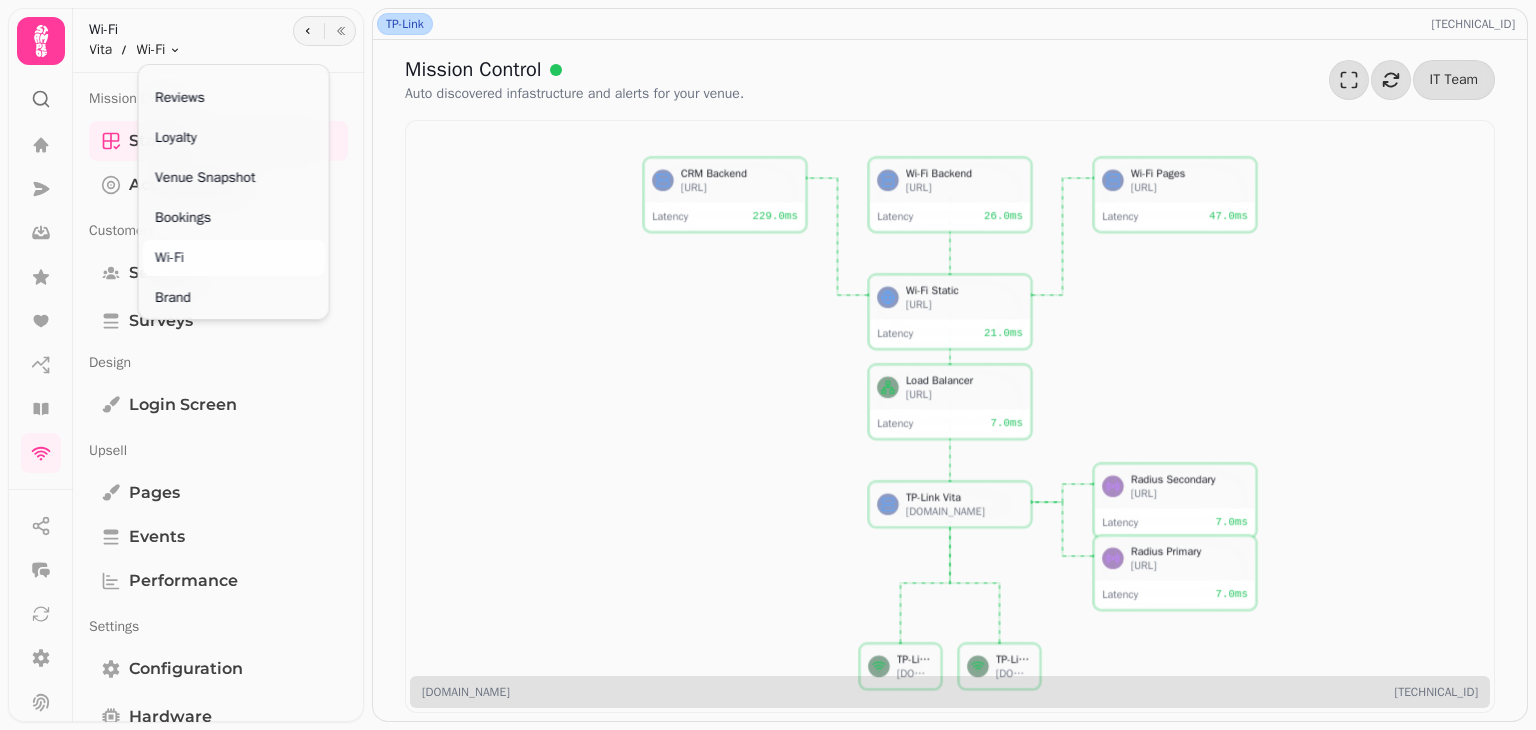 click on "Wi-Fi" at bounding box center [234, 258] 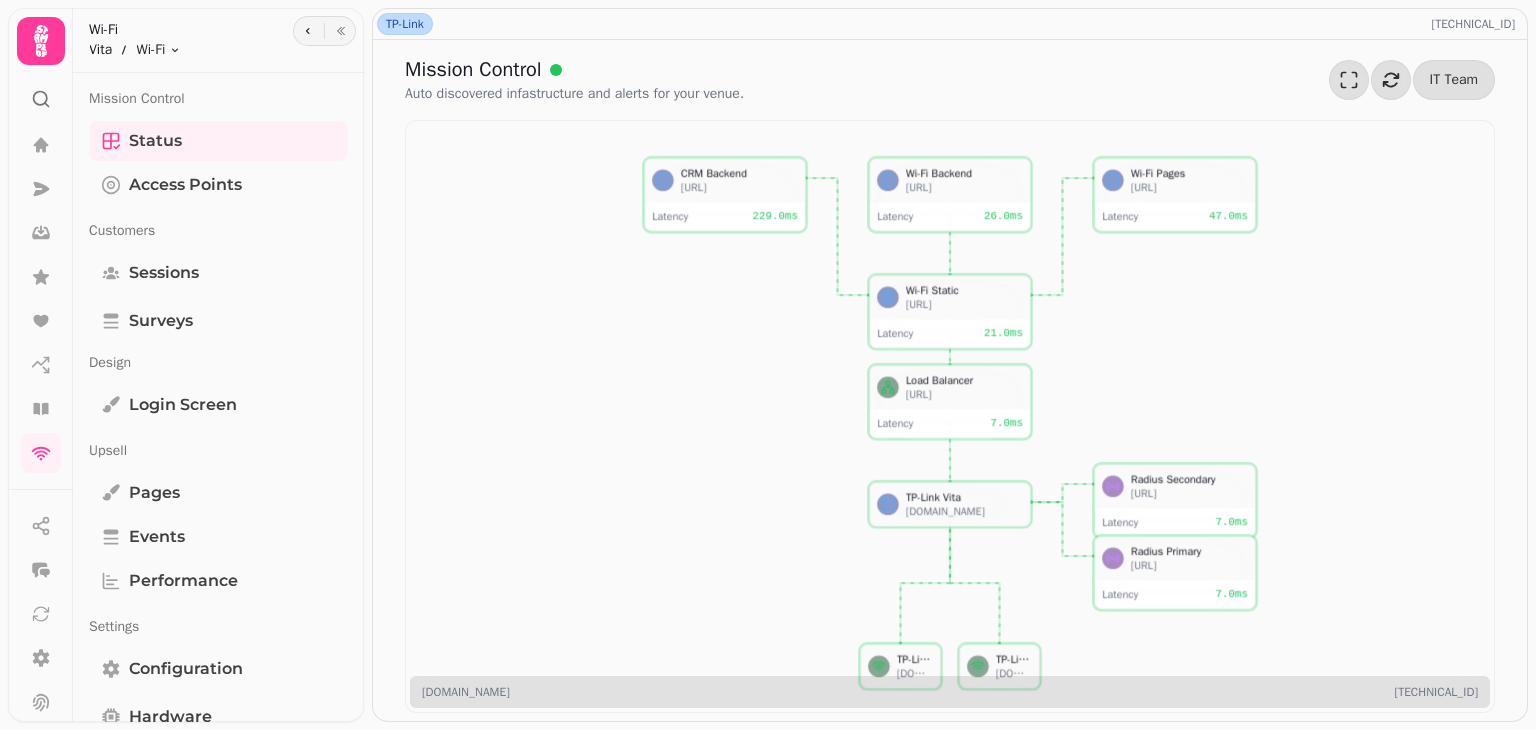 click on "Vita" at bounding box center (100, 50) 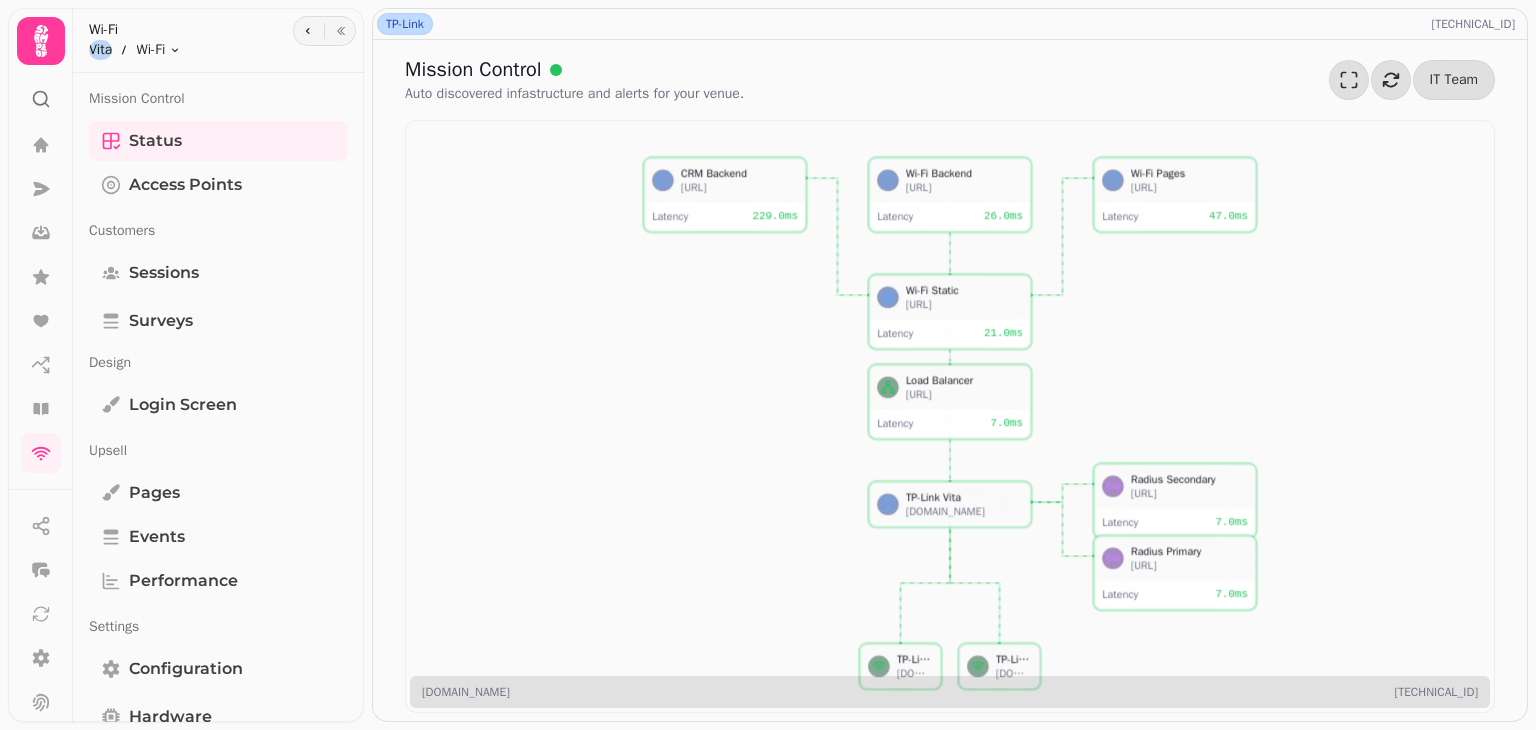 click on "Vita" at bounding box center (100, 50) 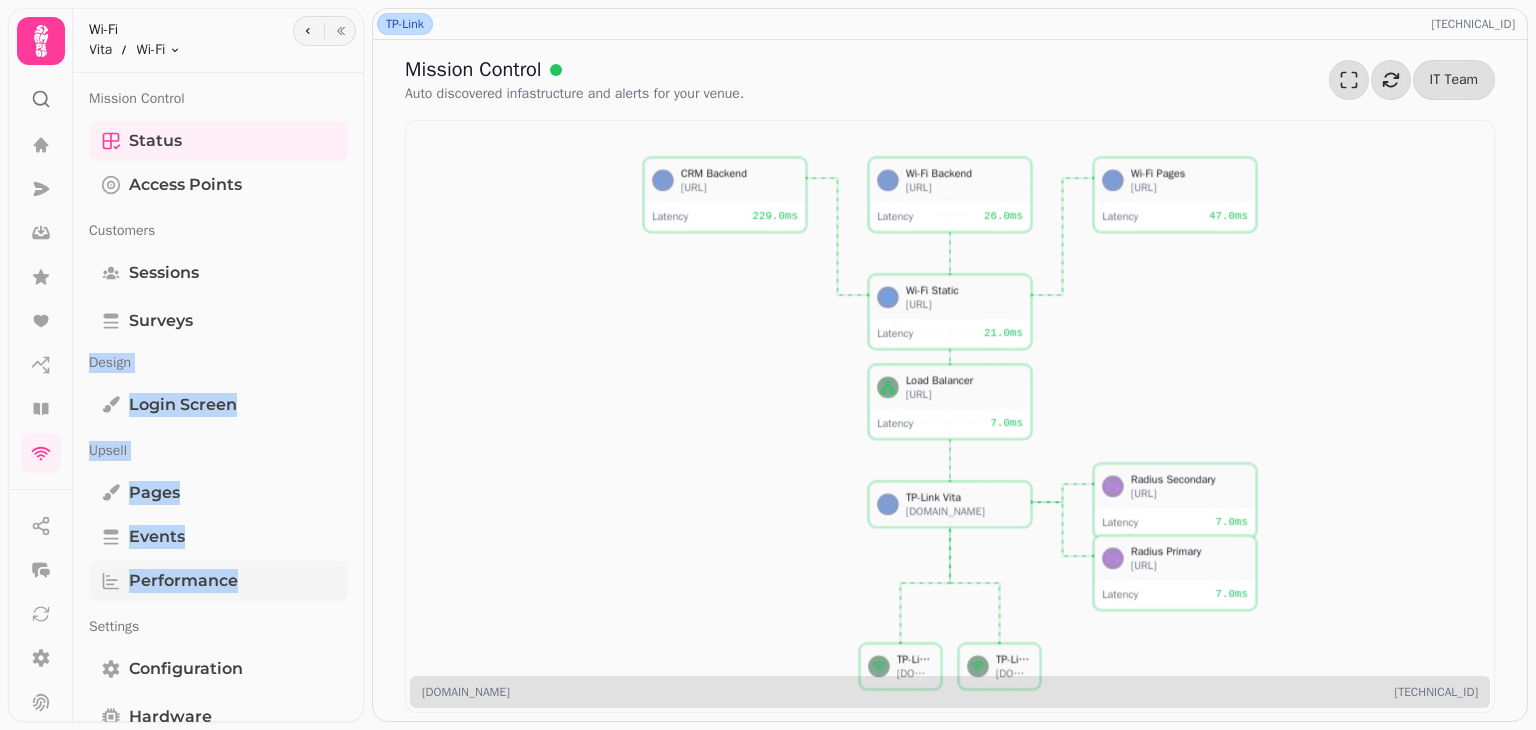 drag, startPoint x: 350, startPoint y: 309, endPoint x: 320, endPoint y: 595, distance: 287.56912 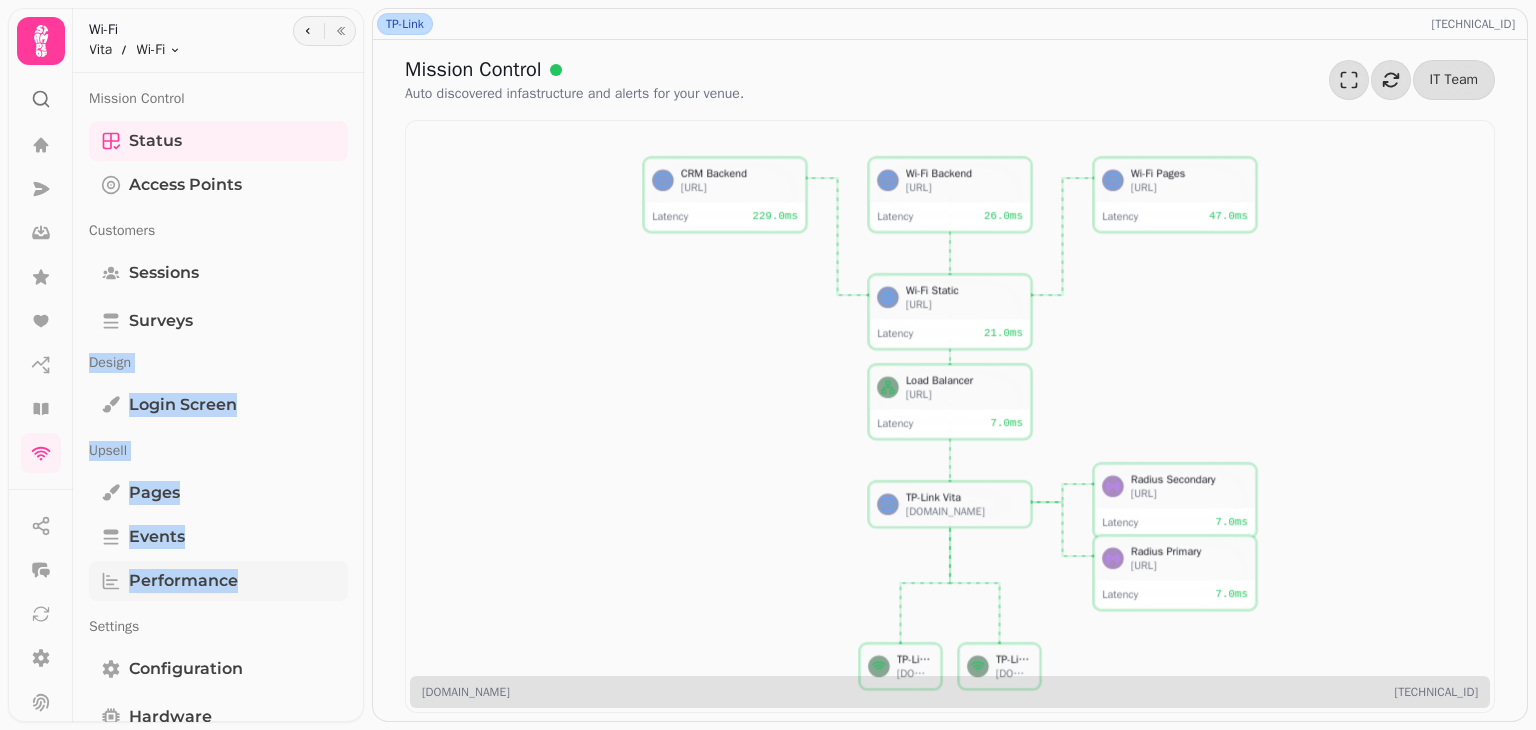 click on "Mission Control Status Access Points Customers Sessions Surveys Design Login screen Upsell Pages Events Performance Settings Configuration Hardware" at bounding box center [218, 421] 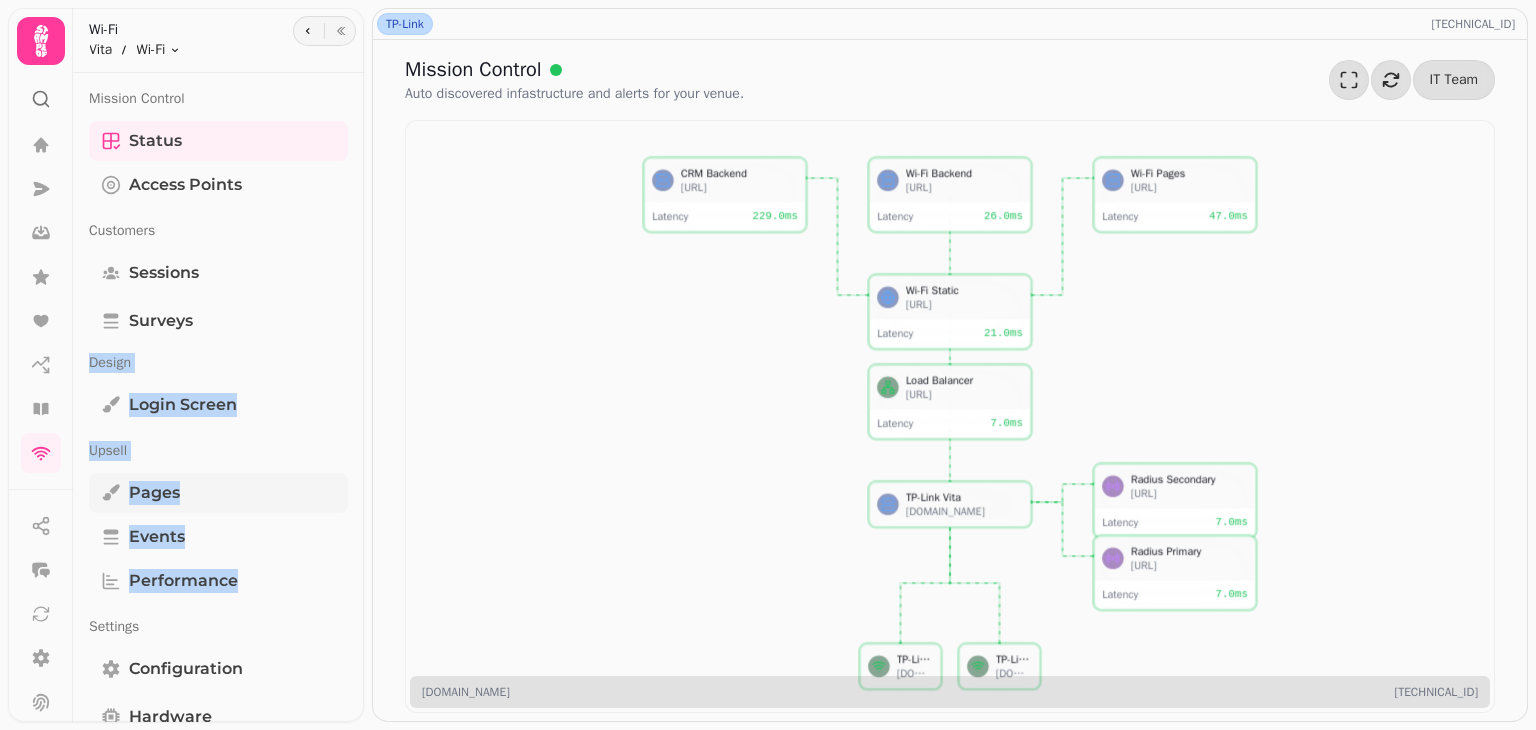 click on "Pages" at bounding box center (218, 493) 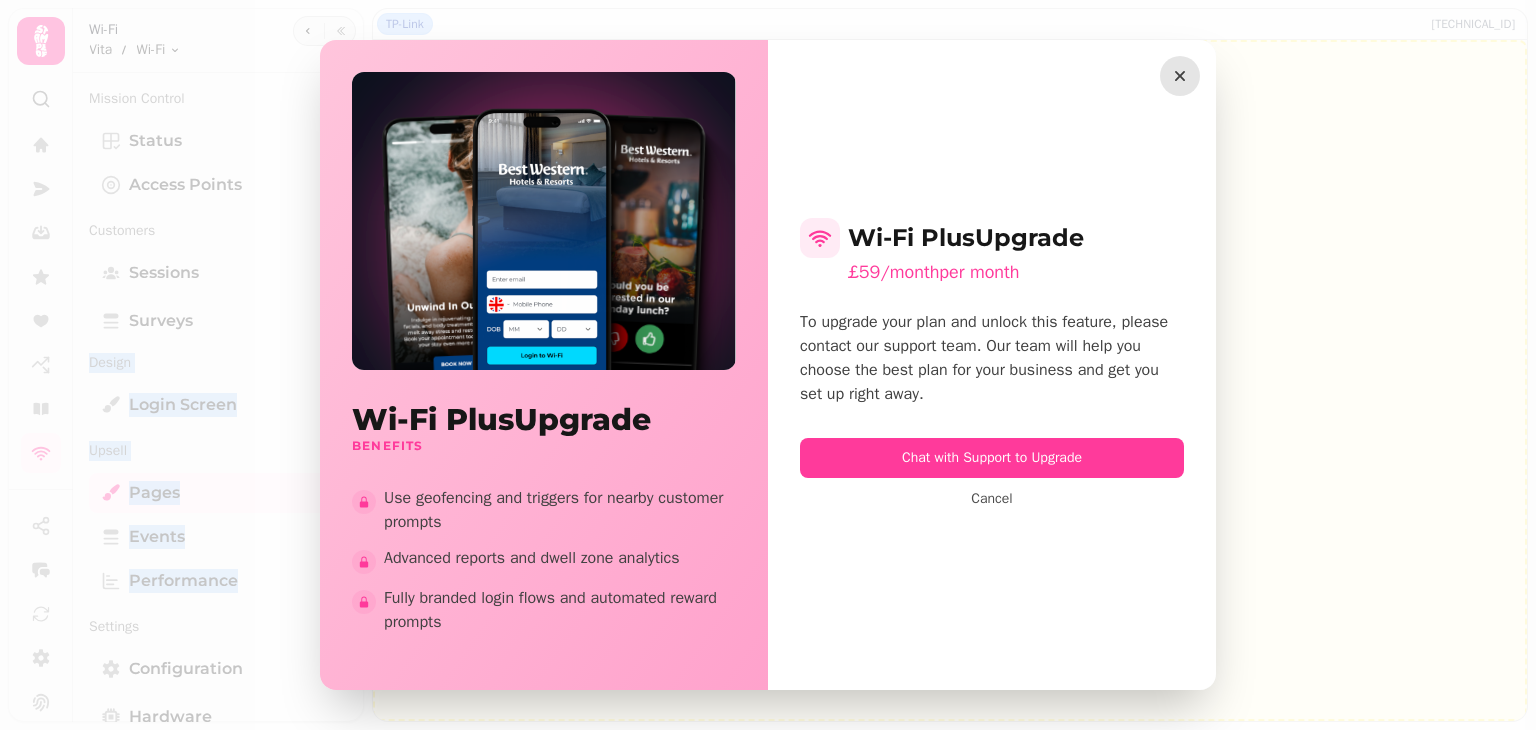 click at bounding box center (1180, 76) 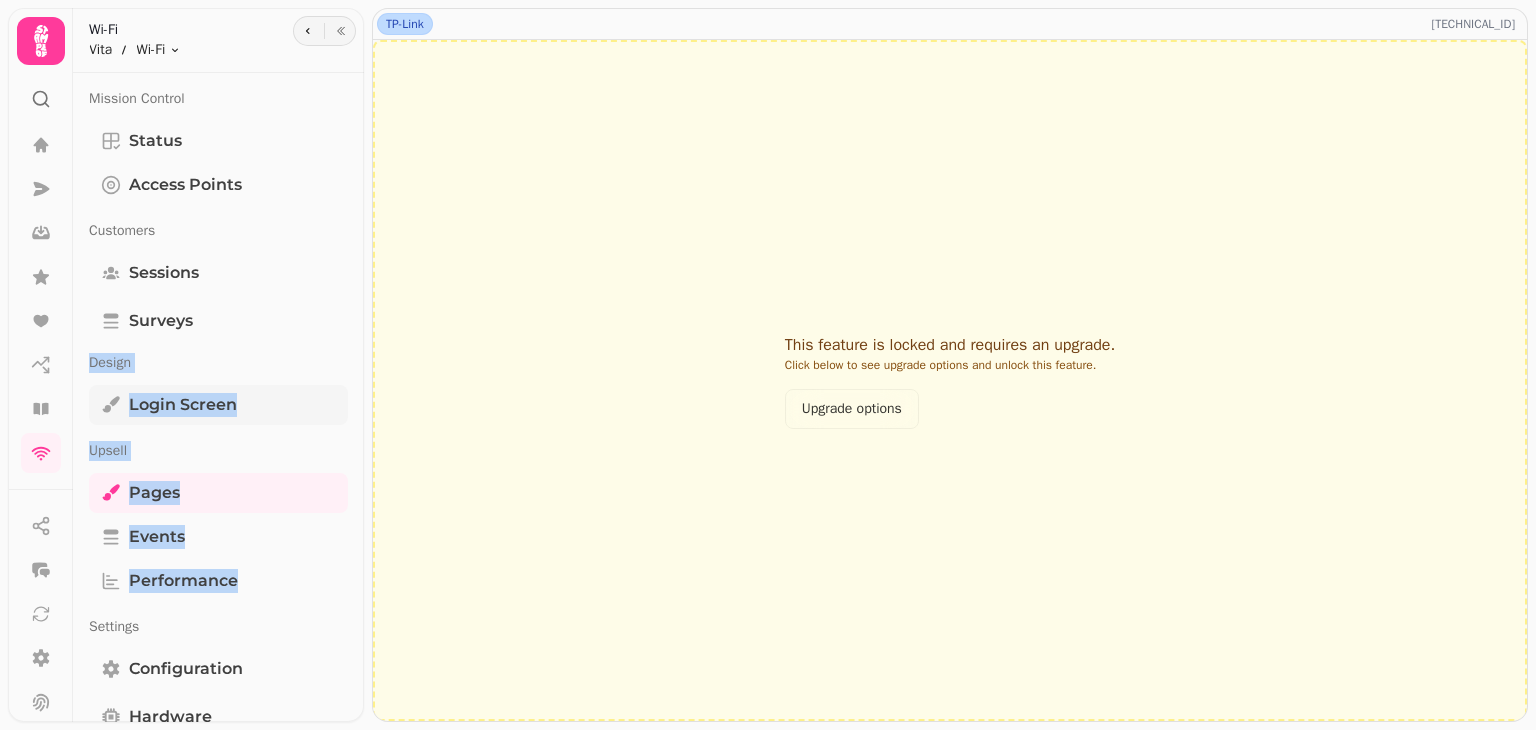 click on "Login screen" at bounding box center [183, 405] 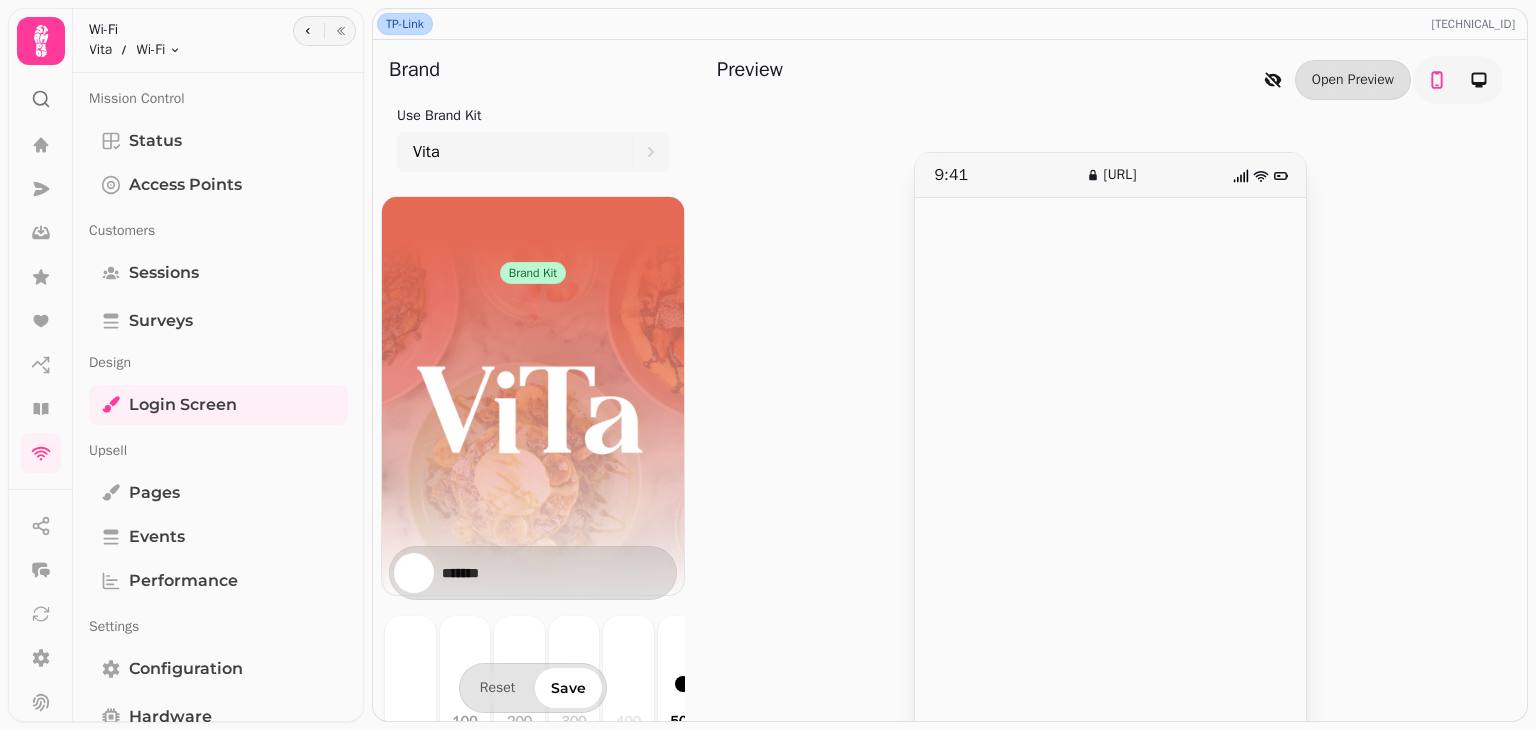 drag, startPoint x: 1532, startPoint y: 358, endPoint x: 1535, endPoint y: 448, distance: 90.04999 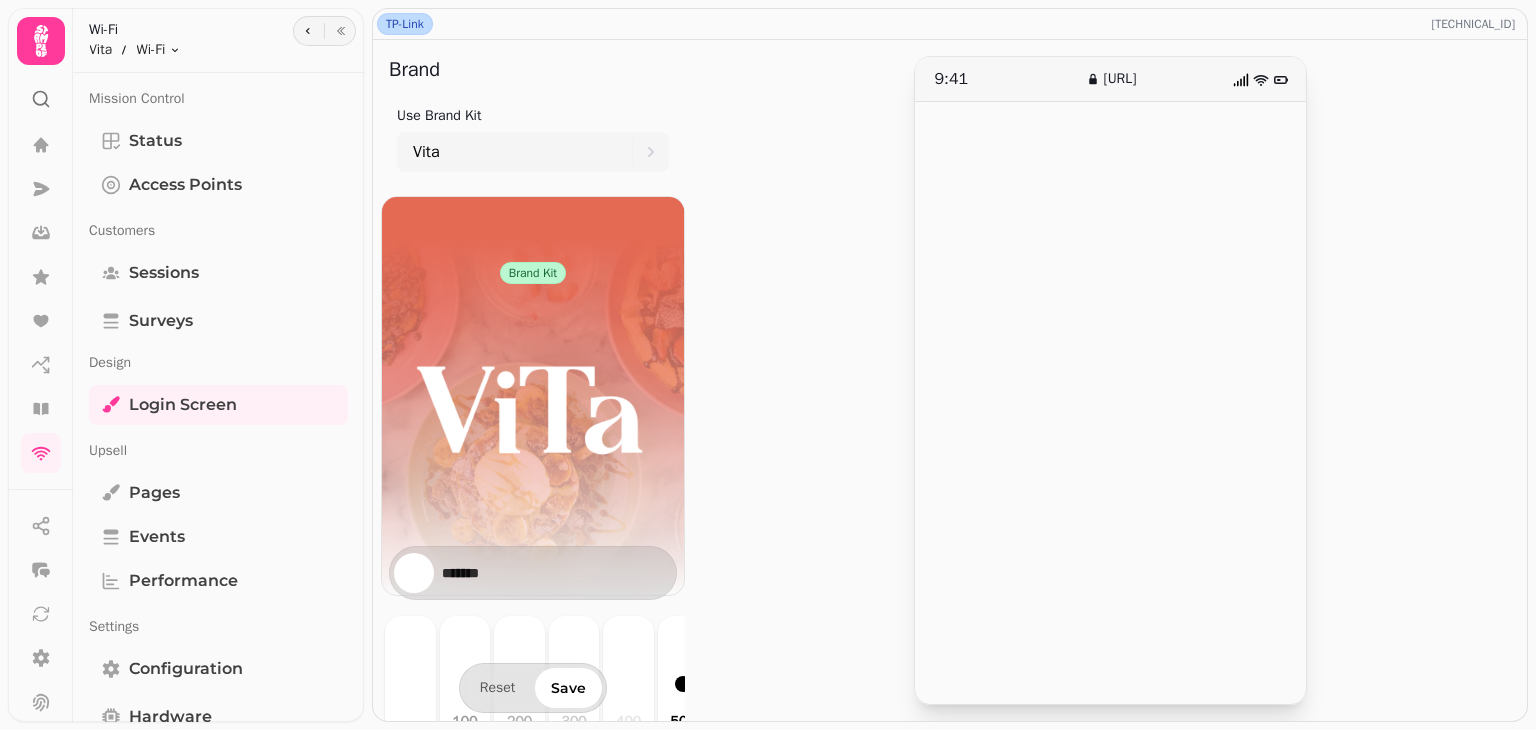scroll, scrollTop: 0, scrollLeft: 0, axis: both 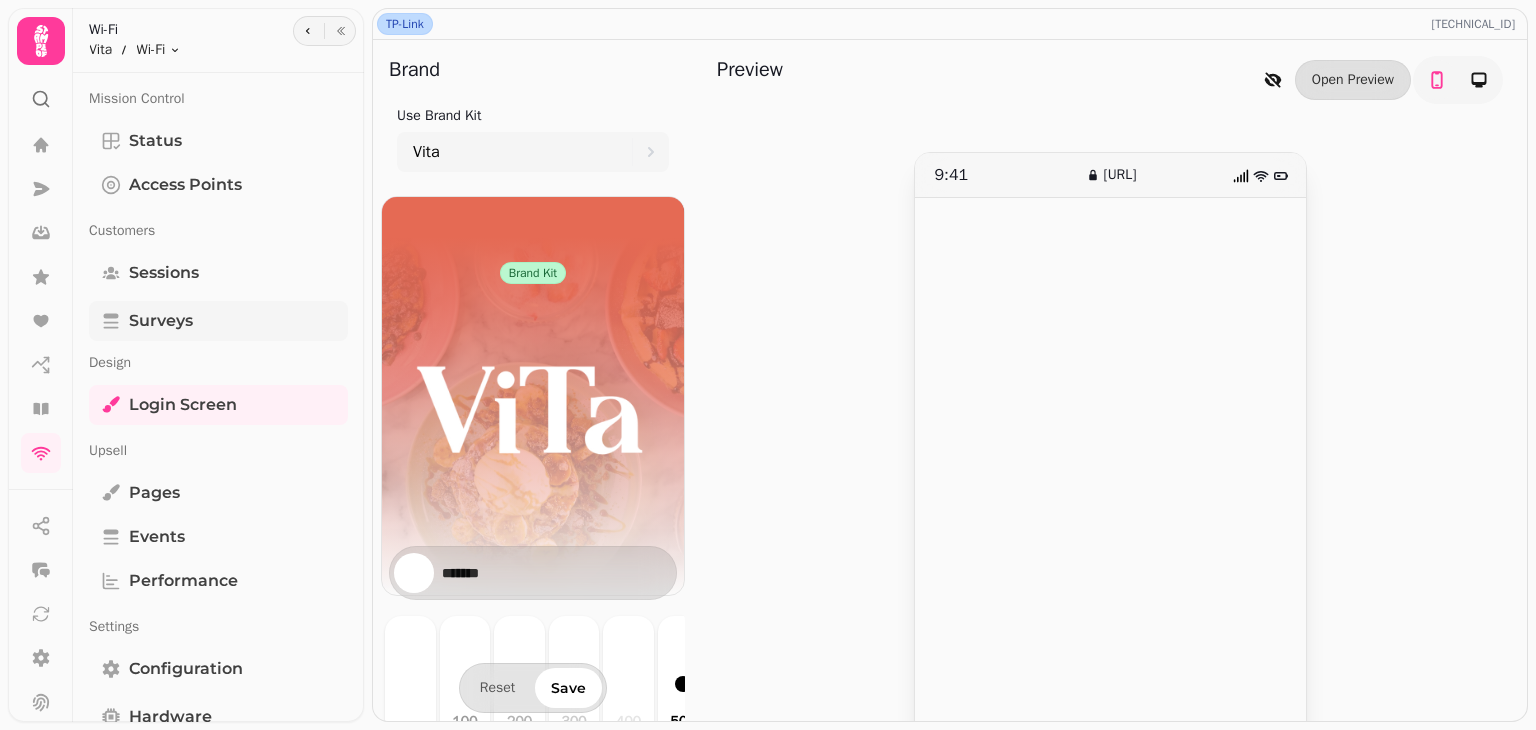 click on "Surveys" at bounding box center (218, 321) 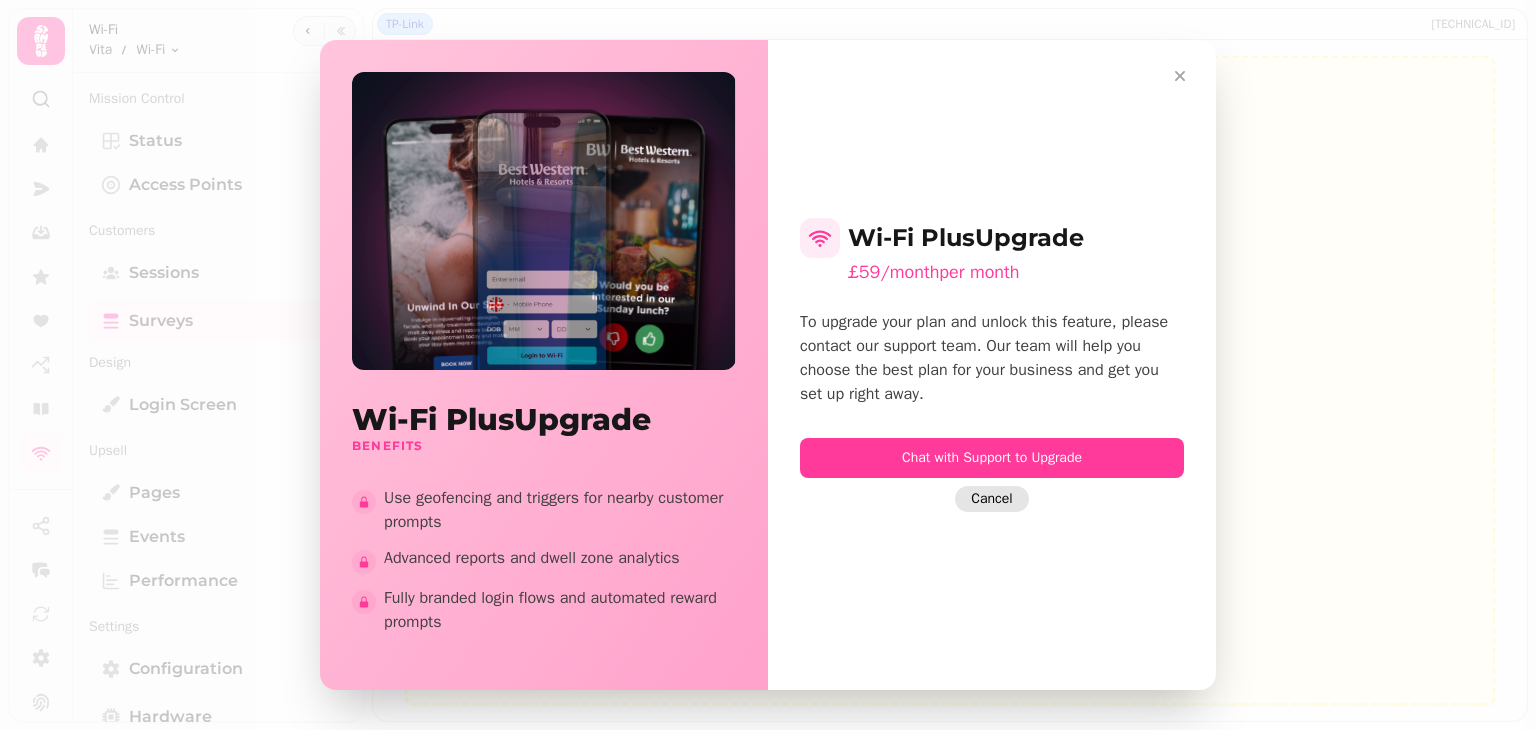 click on "Cancel" at bounding box center [991, 499] 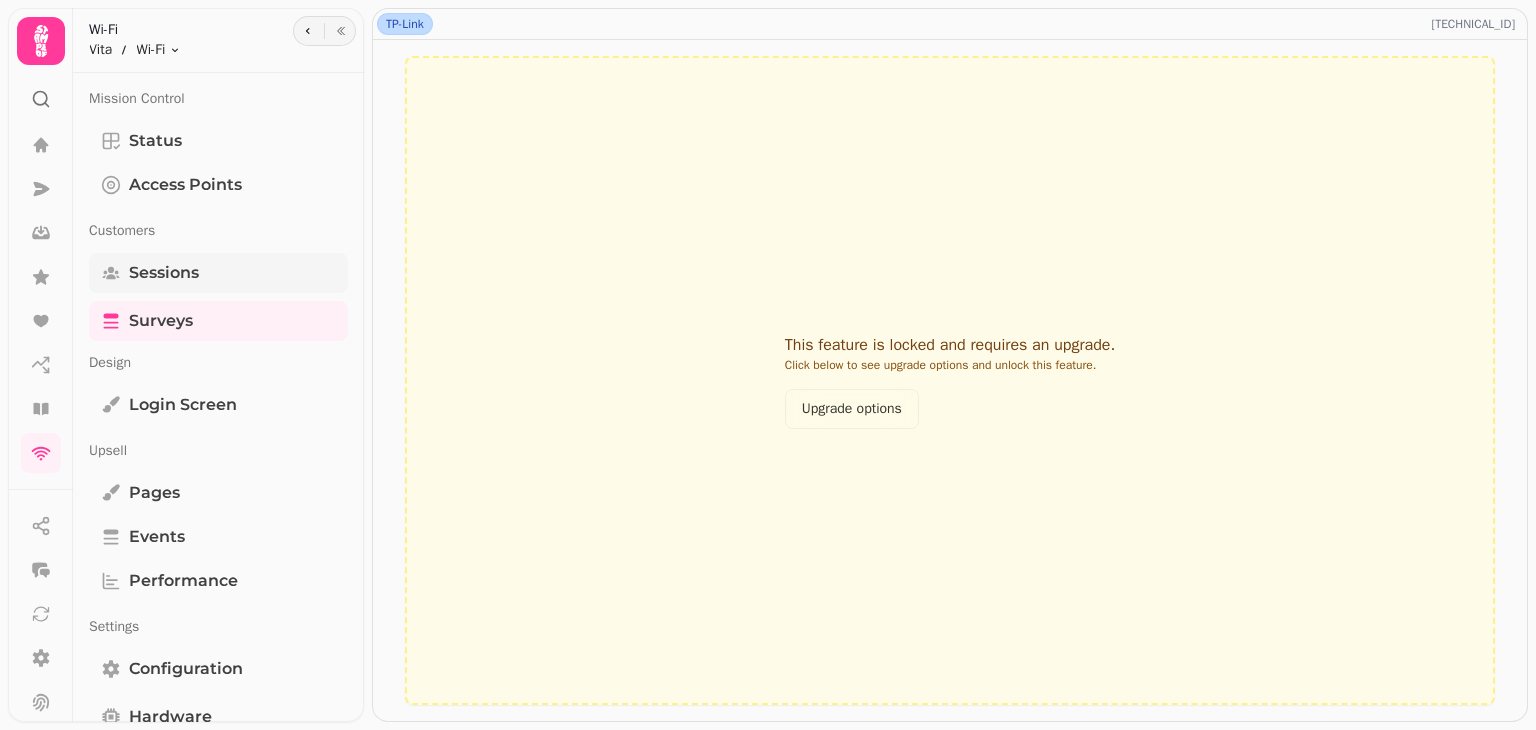 click on "Sessions" at bounding box center [164, 273] 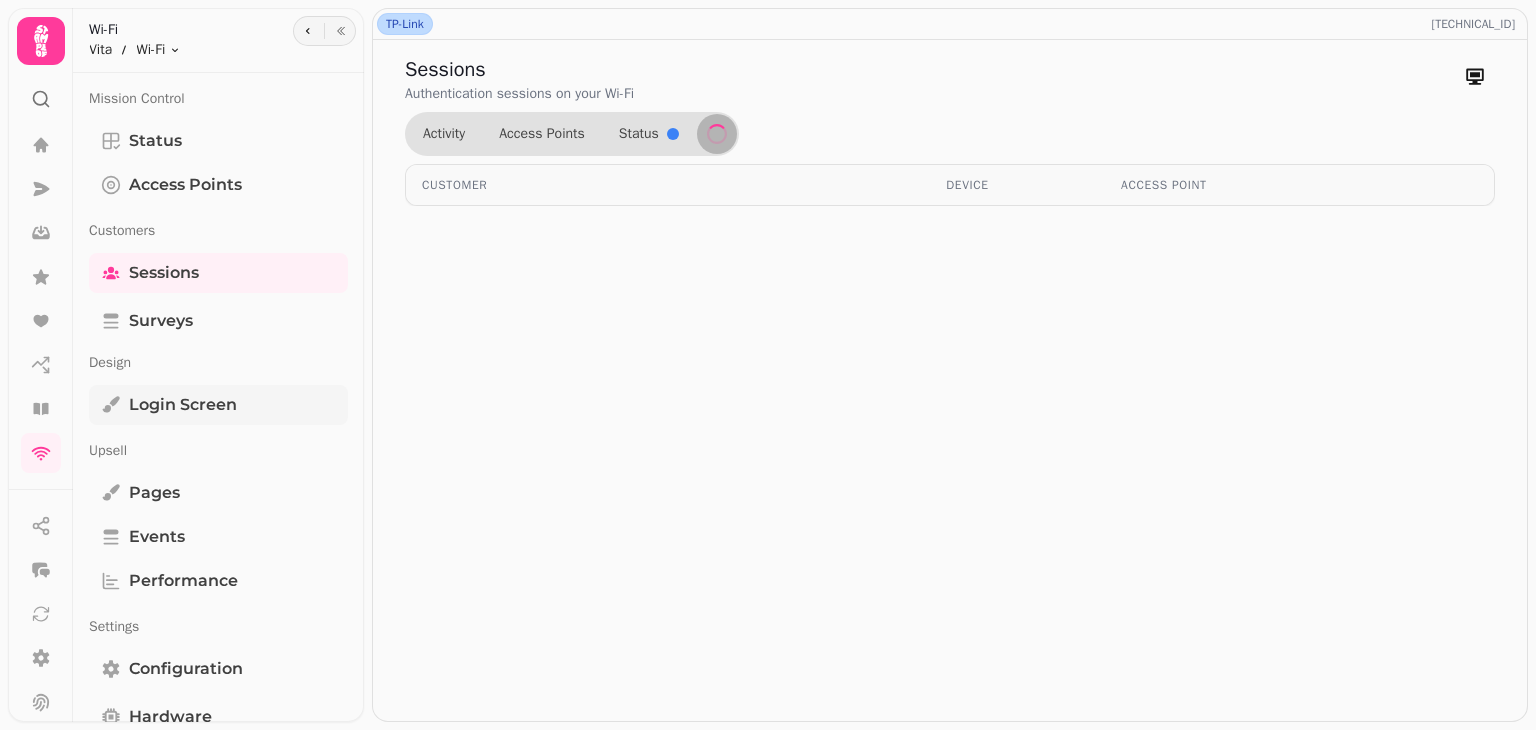 click on "Login screen" at bounding box center (183, 405) 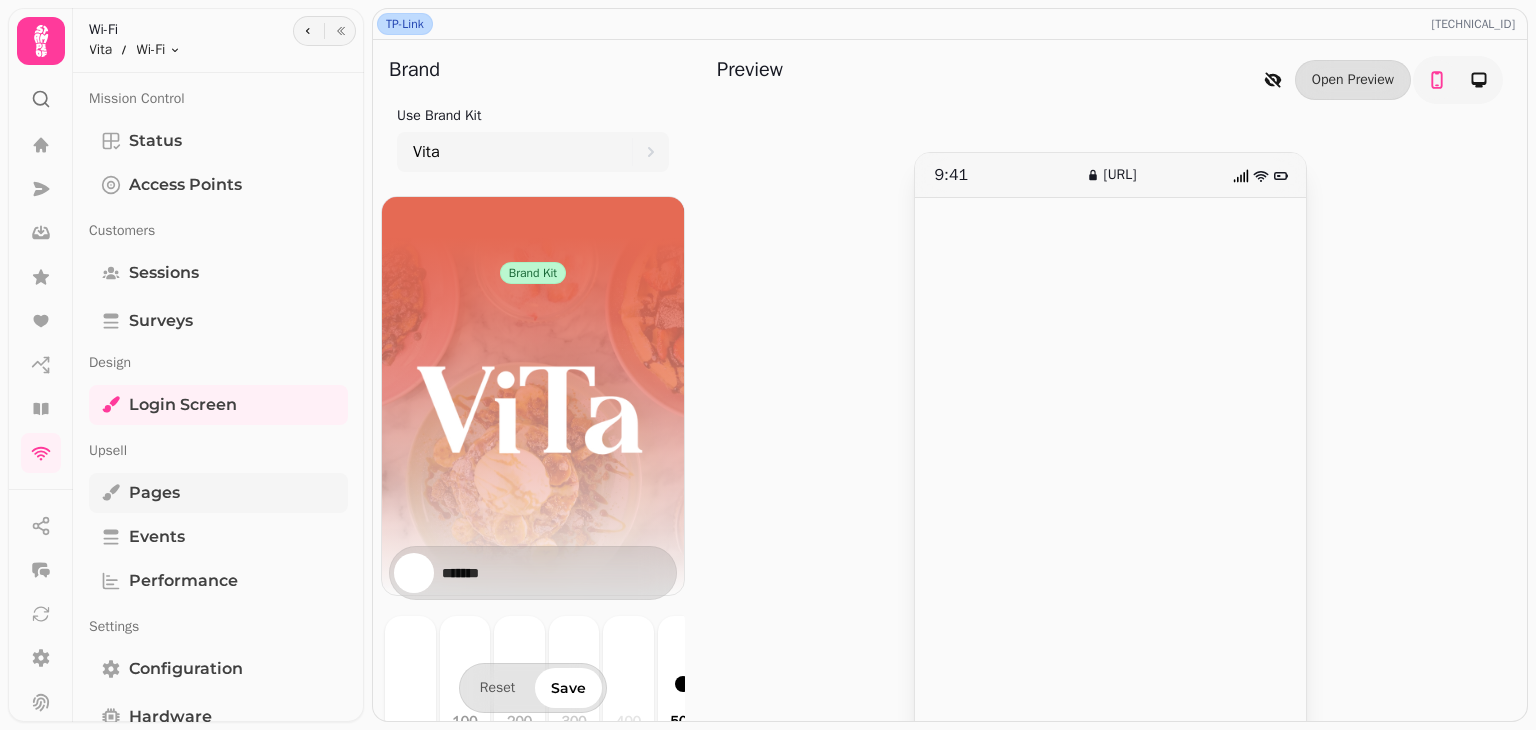 click on "Pages" at bounding box center (218, 493) 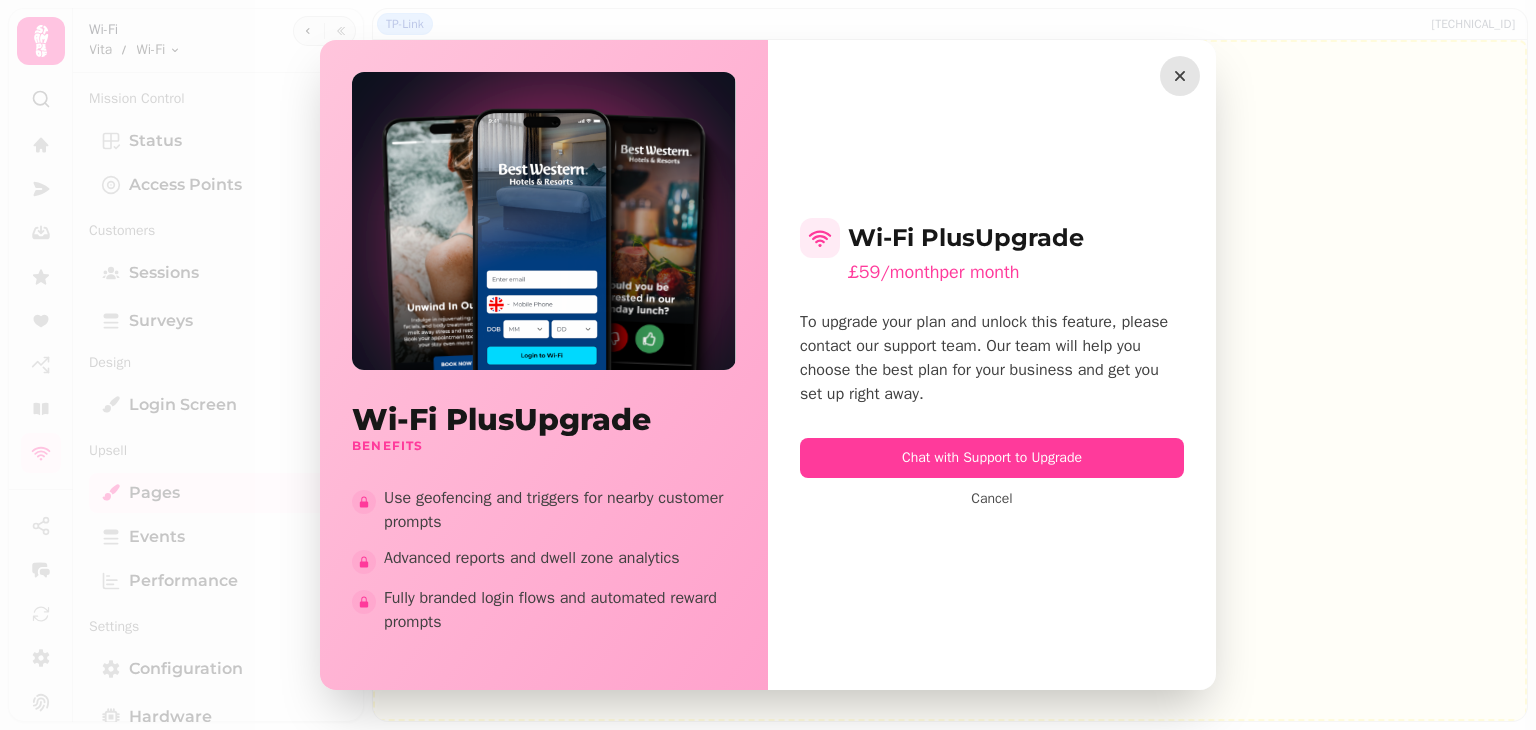 click 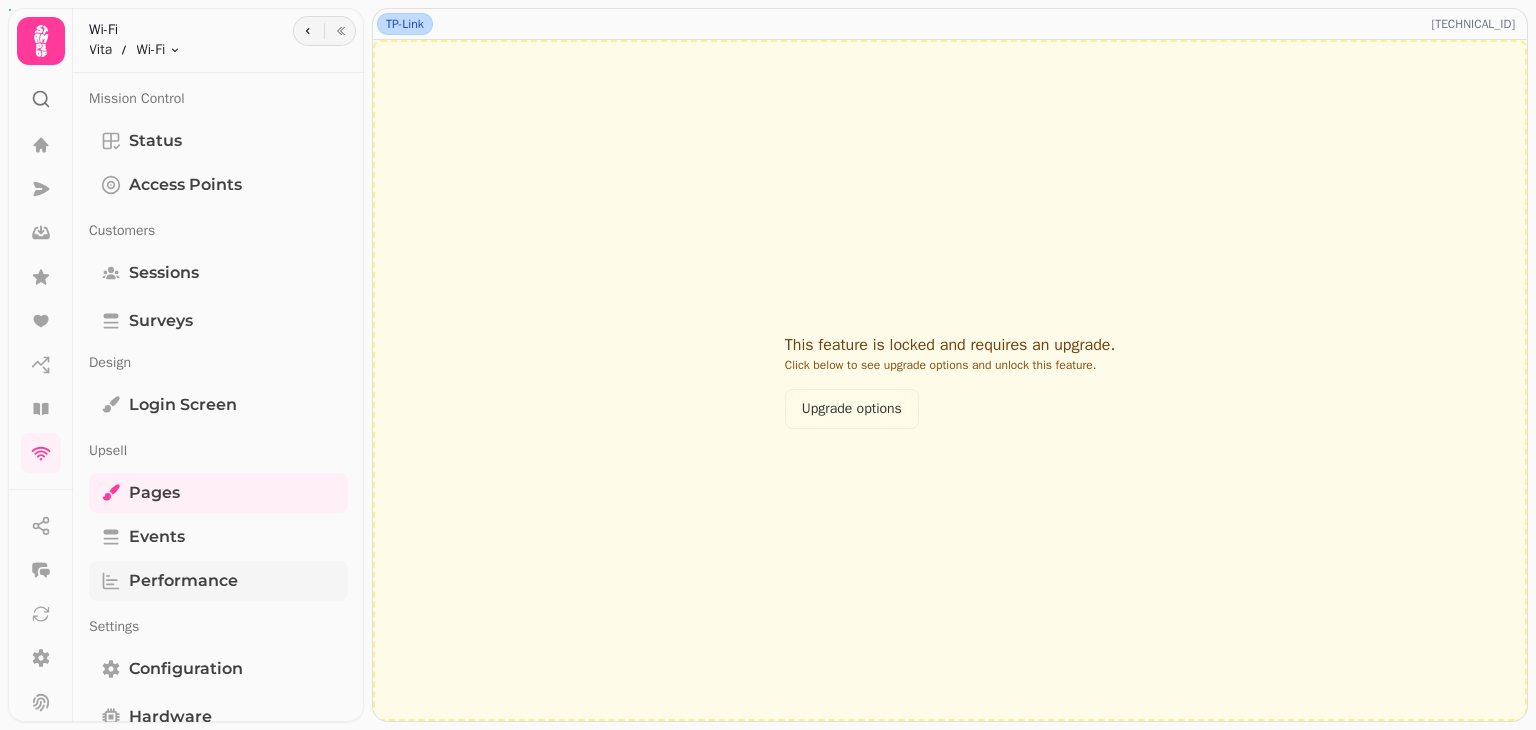 click on "Performance" at bounding box center (183, 581) 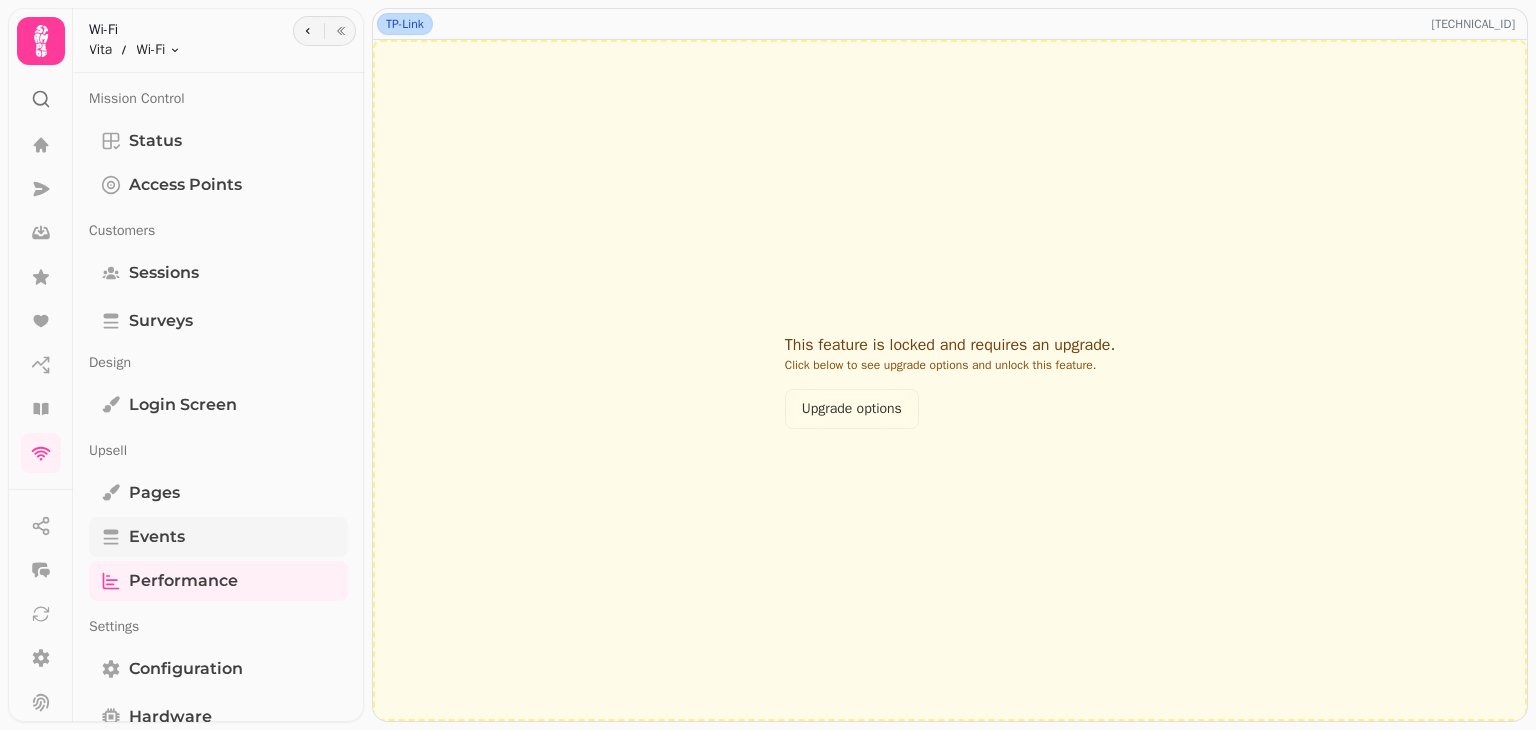 click on "Events" at bounding box center [157, 537] 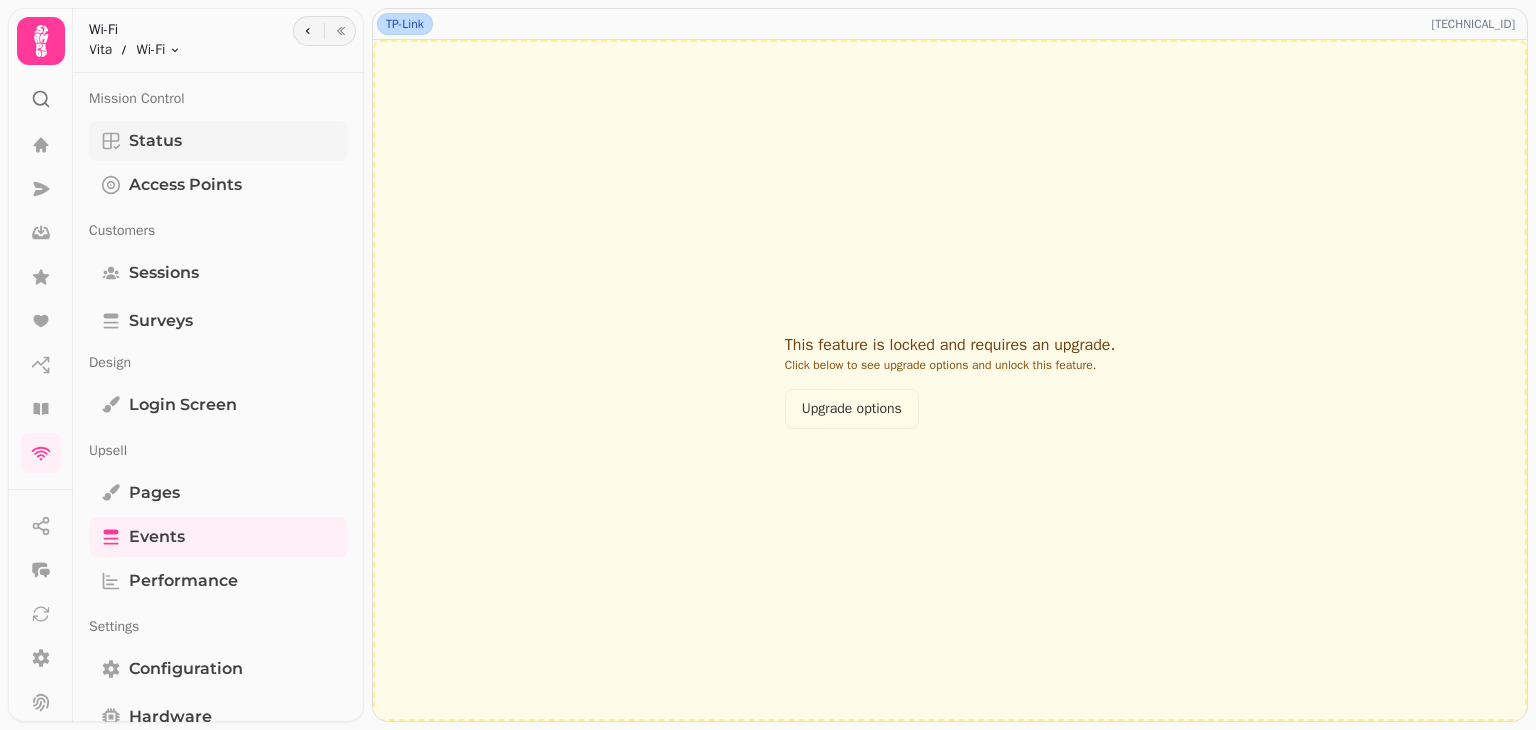 click on "Status" at bounding box center (218, 141) 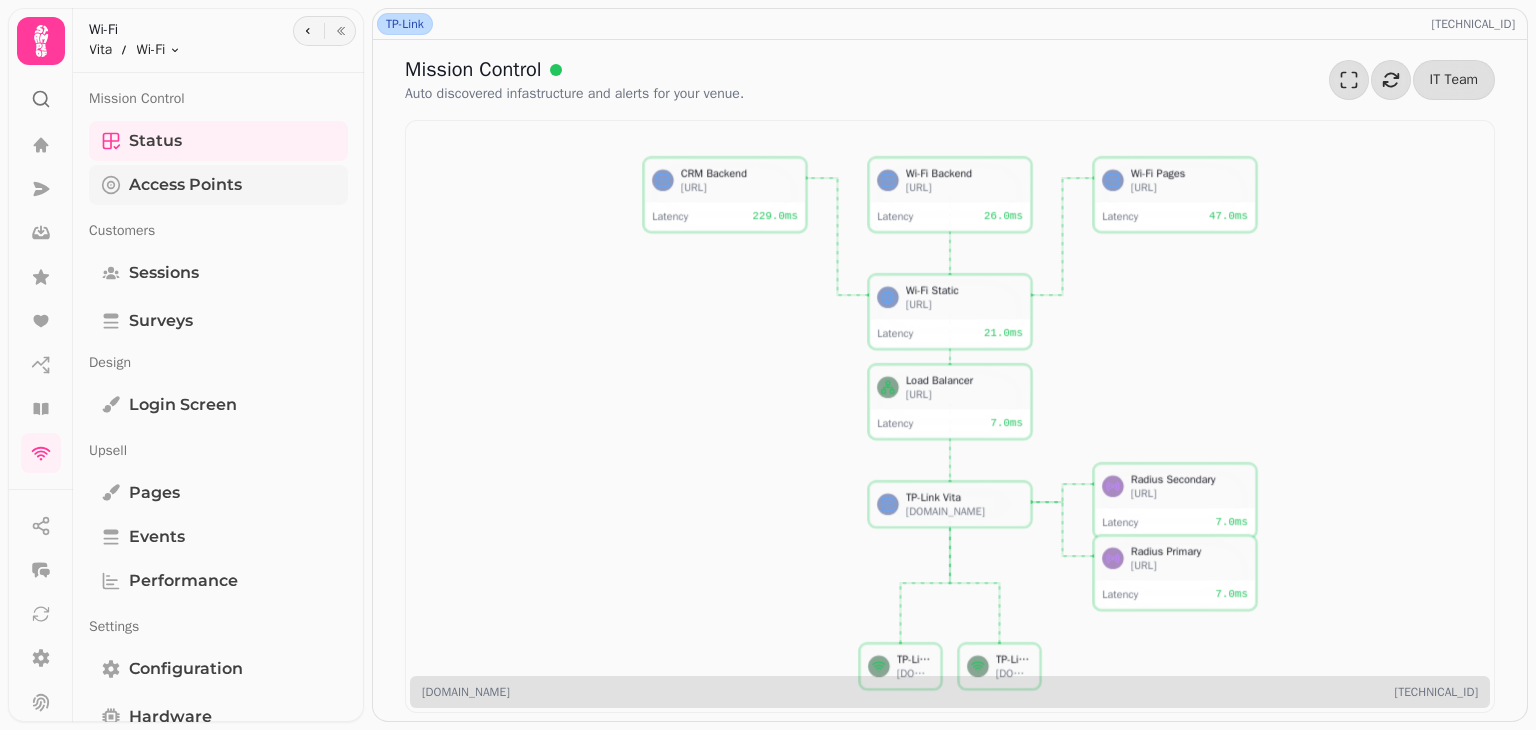 click on "Access Points" at bounding box center [218, 185] 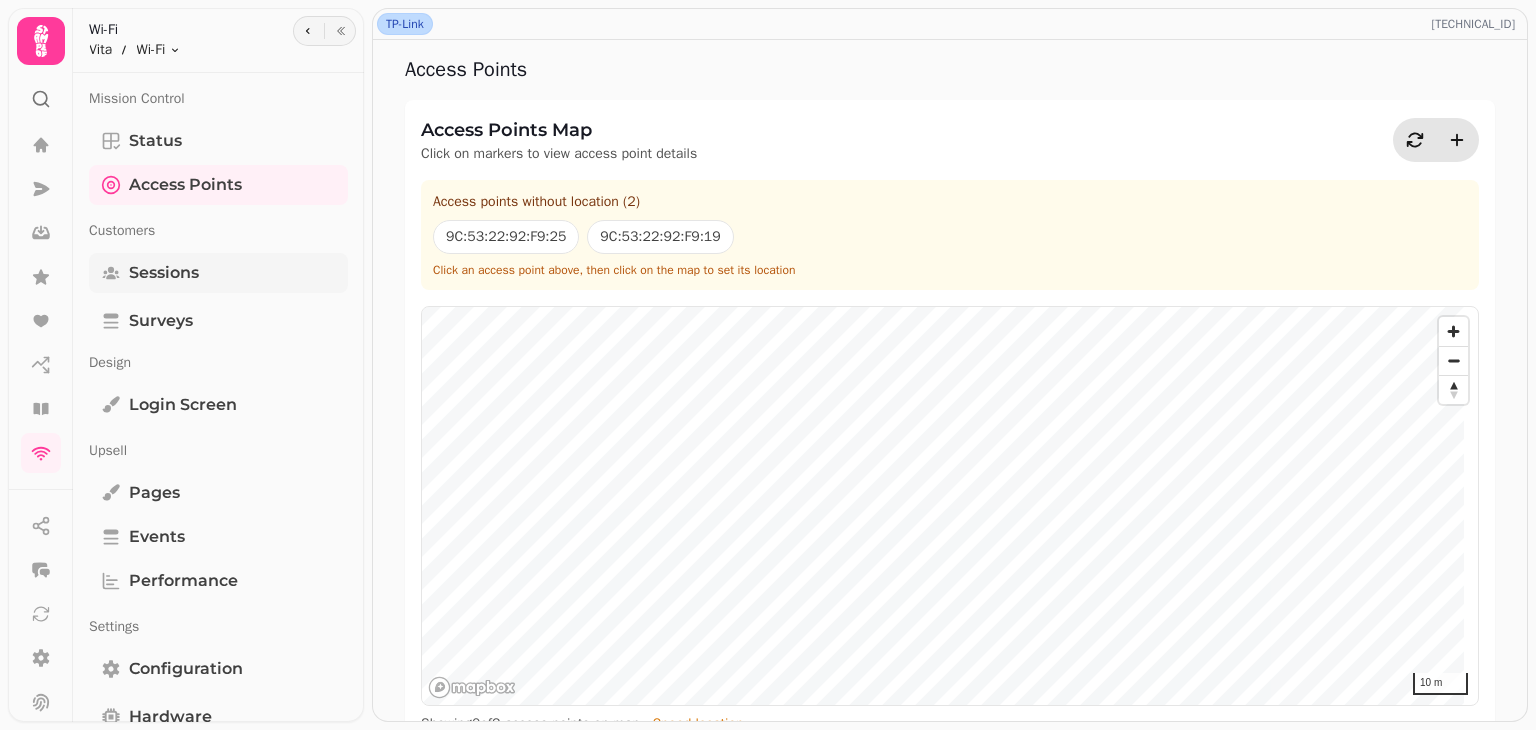 click on "Sessions" at bounding box center (218, 273) 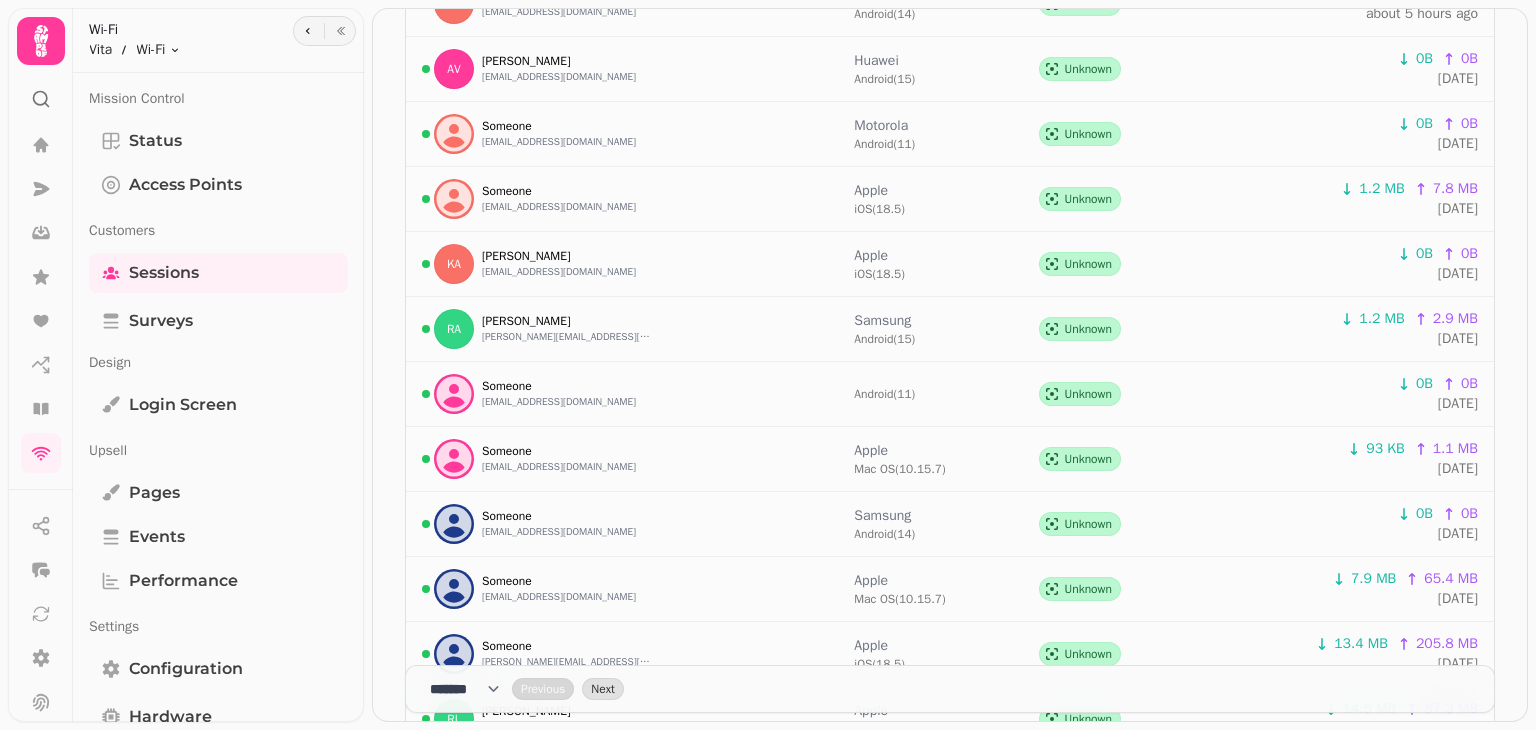 scroll, scrollTop: 0, scrollLeft: 0, axis: both 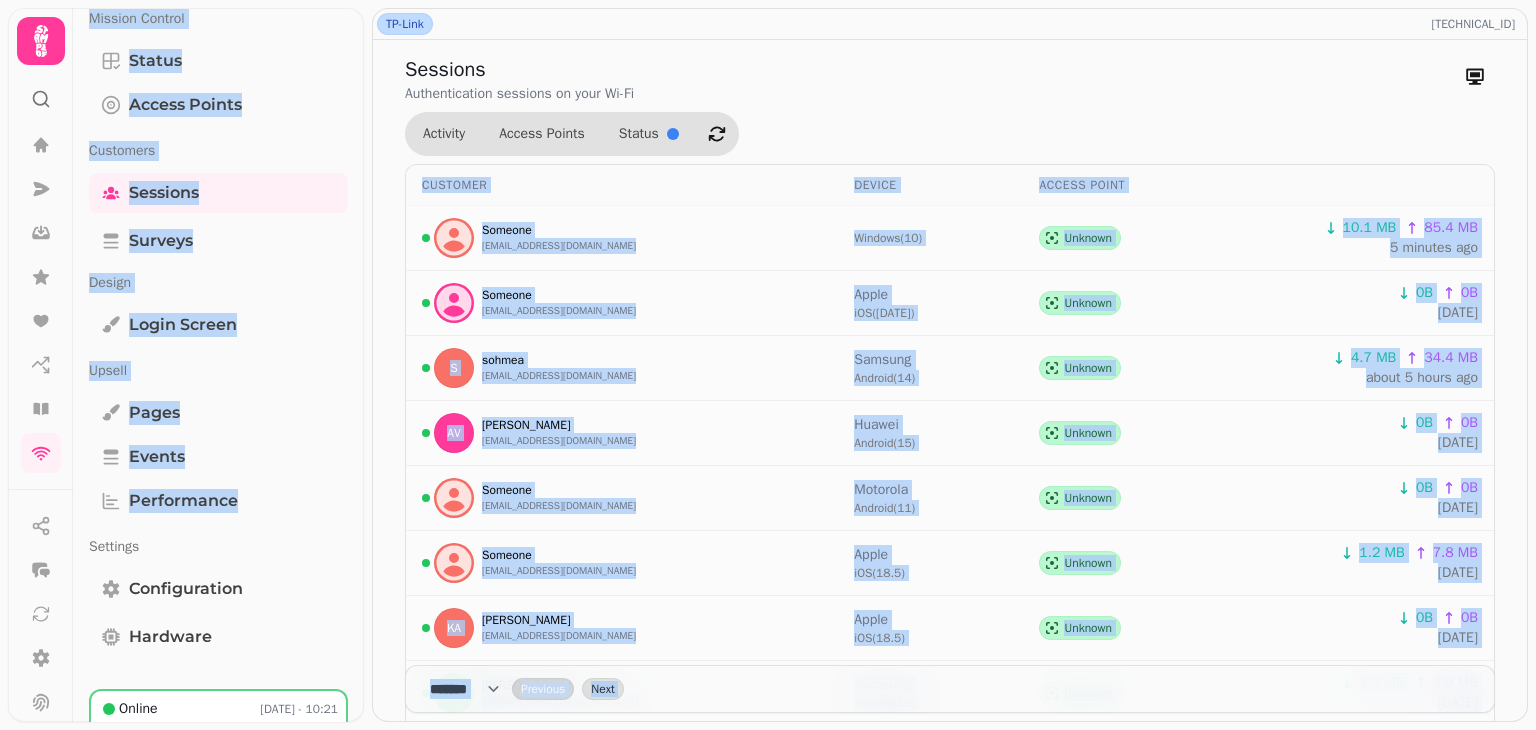drag, startPoint x: 351, startPoint y: 561, endPoint x: 362, endPoint y: 724, distance: 163.37074 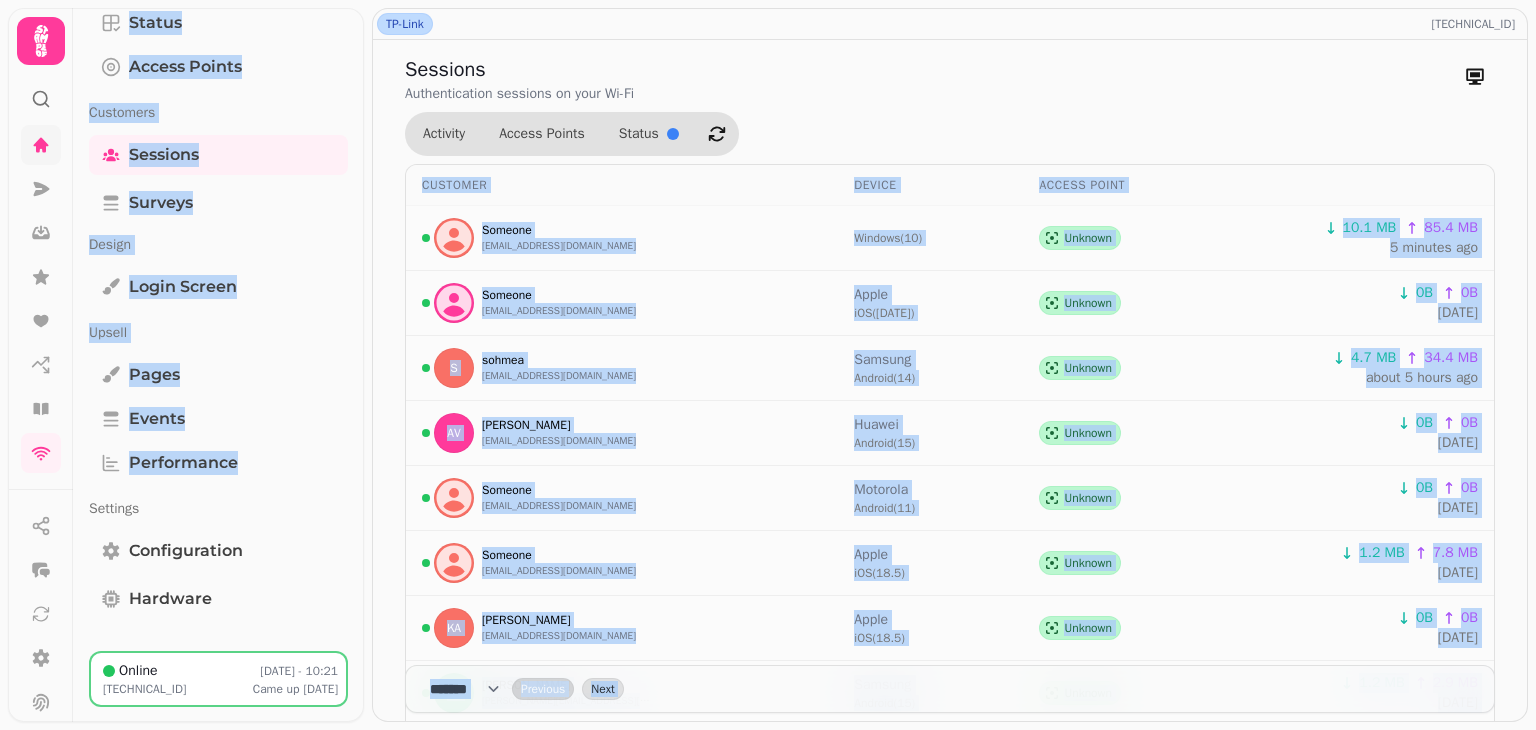 click at bounding box center [41, 145] 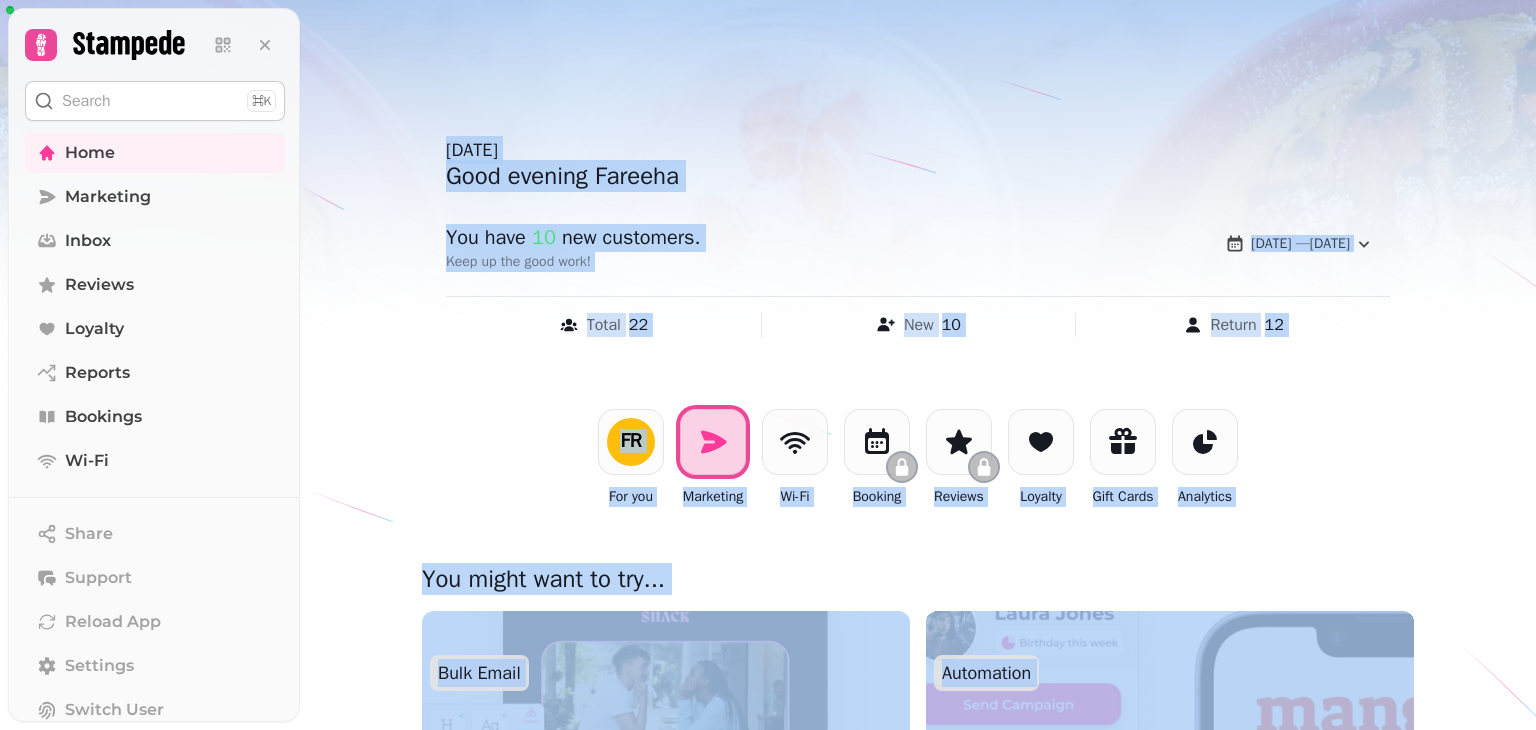 click at bounding box center (768, 365) 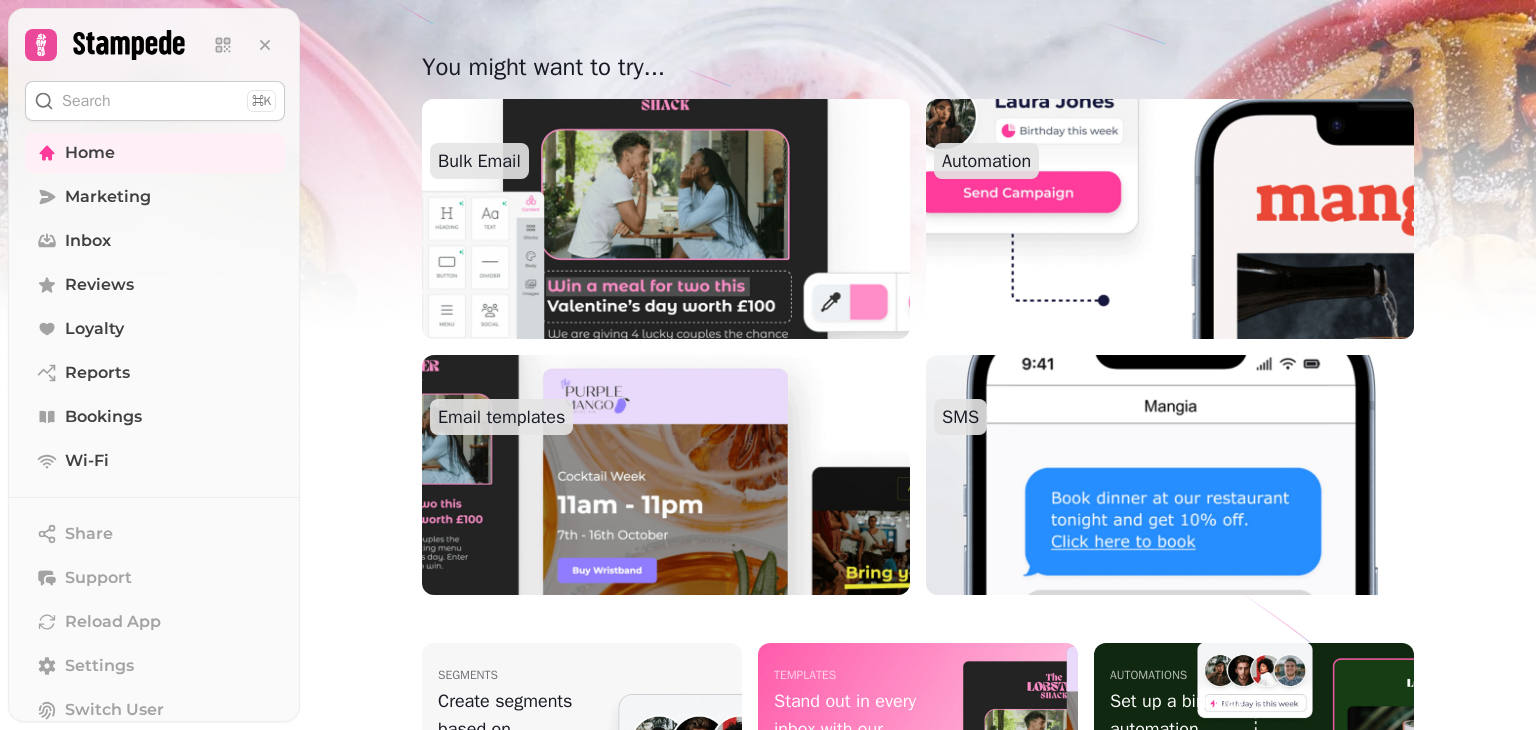 scroll, scrollTop: 513, scrollLeft: 0, axis: vertical 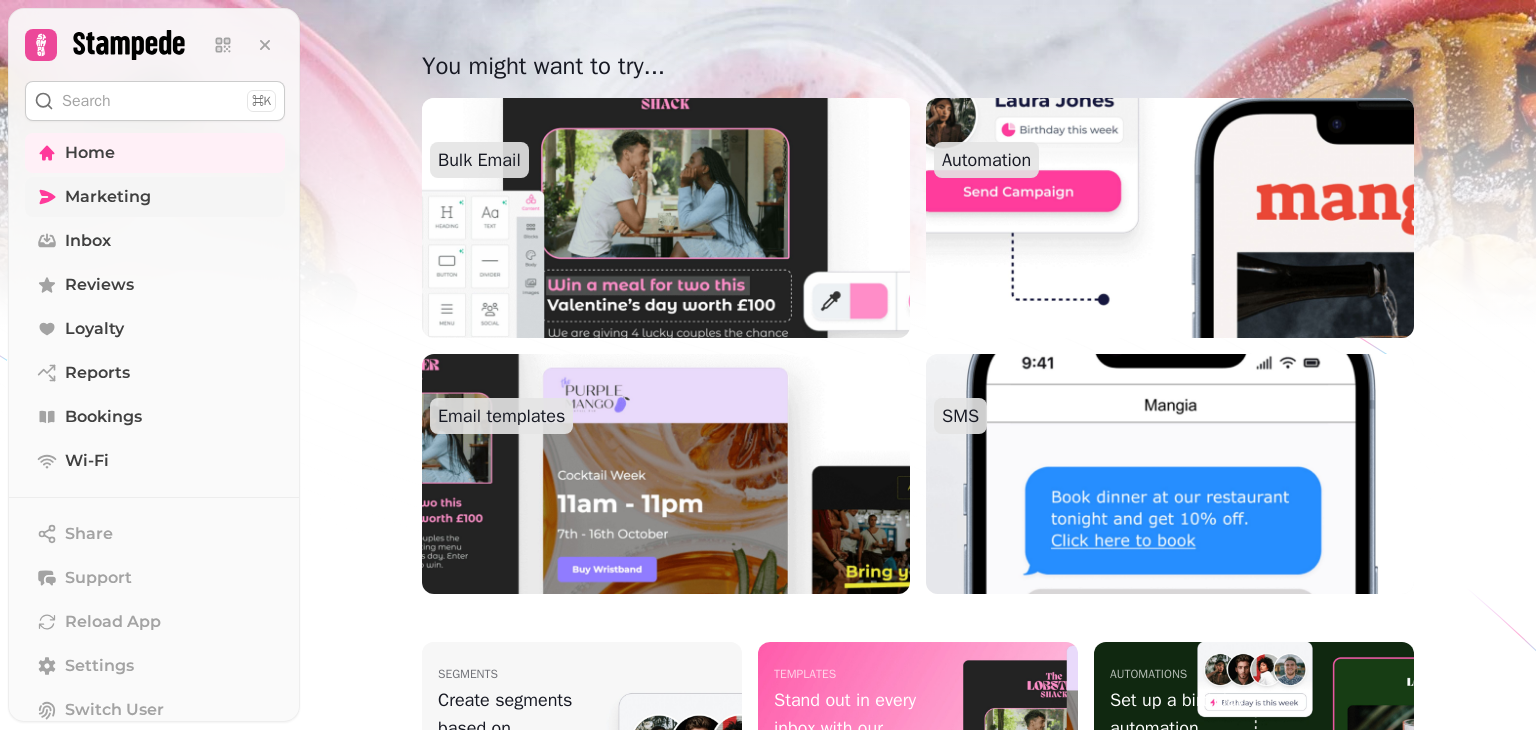 click on "Marketing" at bounding box center [155, 197] 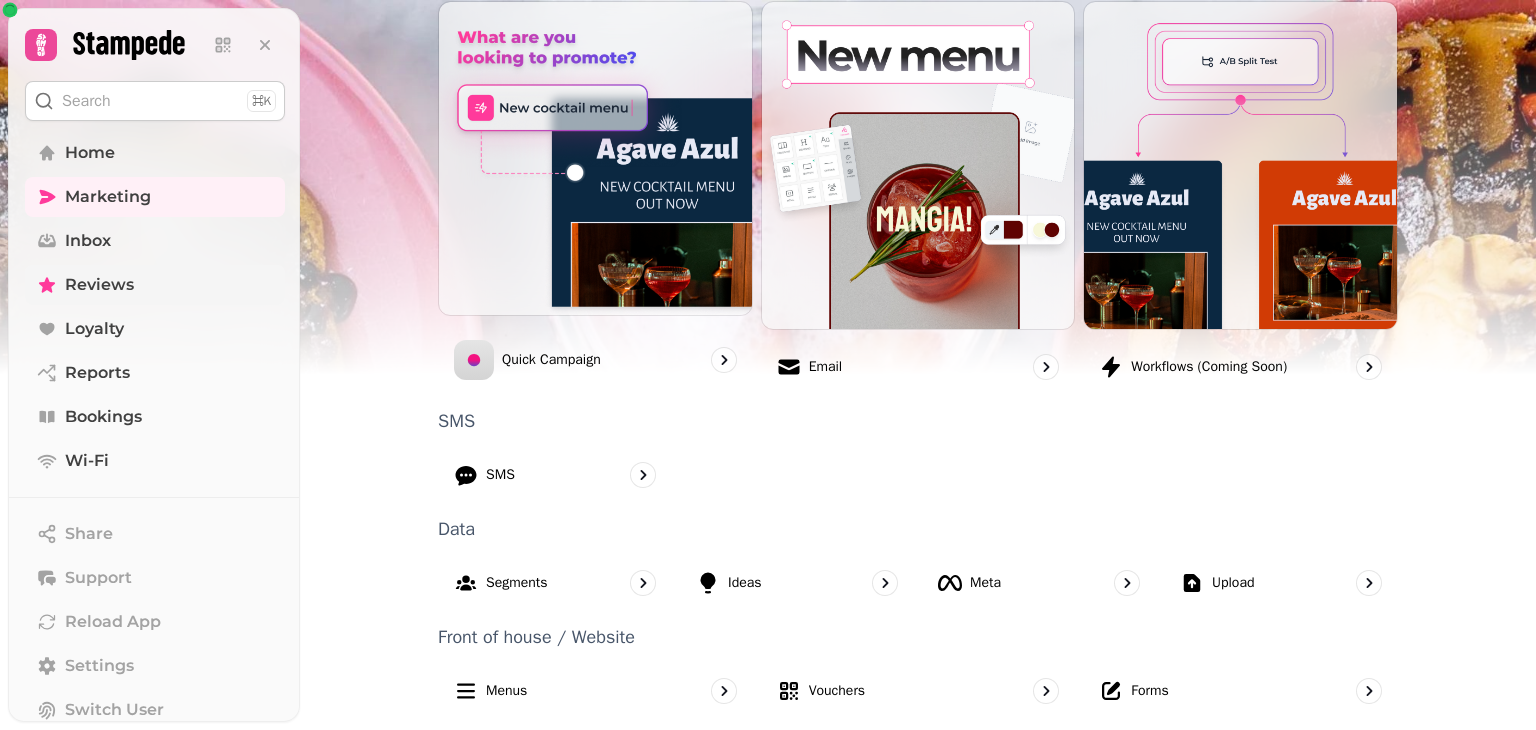 click on "Reviews" at bounding box center (155, 285) 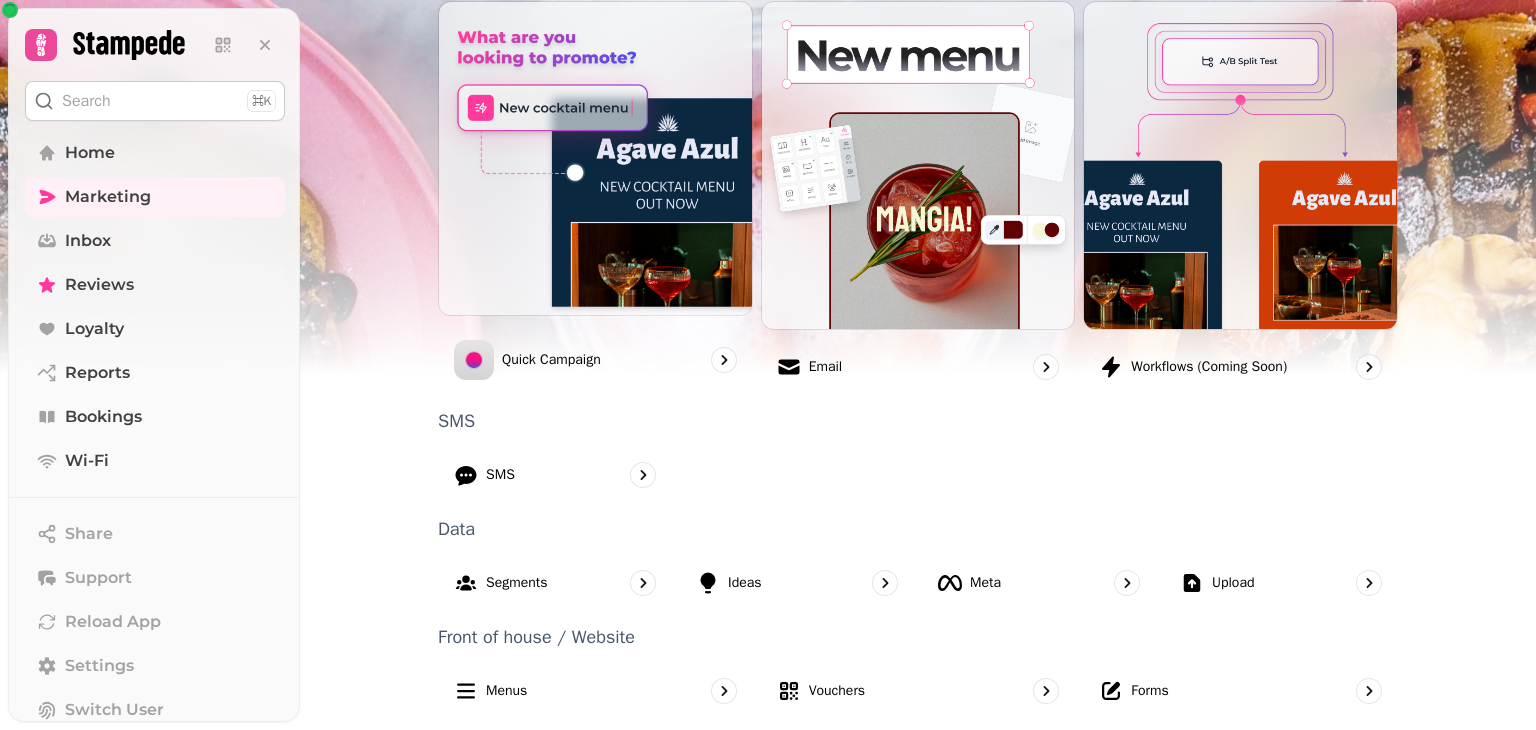 scroll, scrollTop: 0, scrollLeft: 0, axis: both 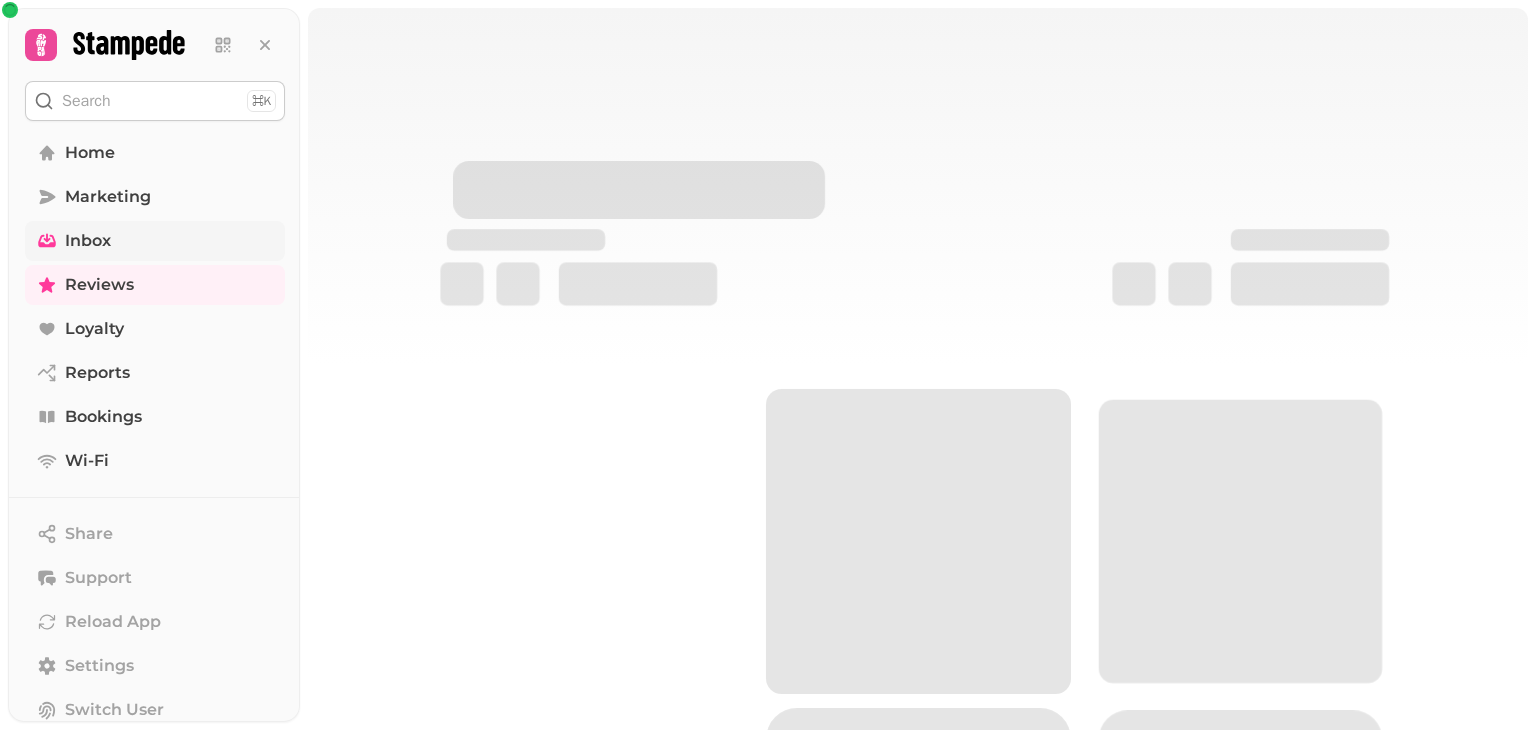 click on "Inbox" at bounding box center [155, 241] 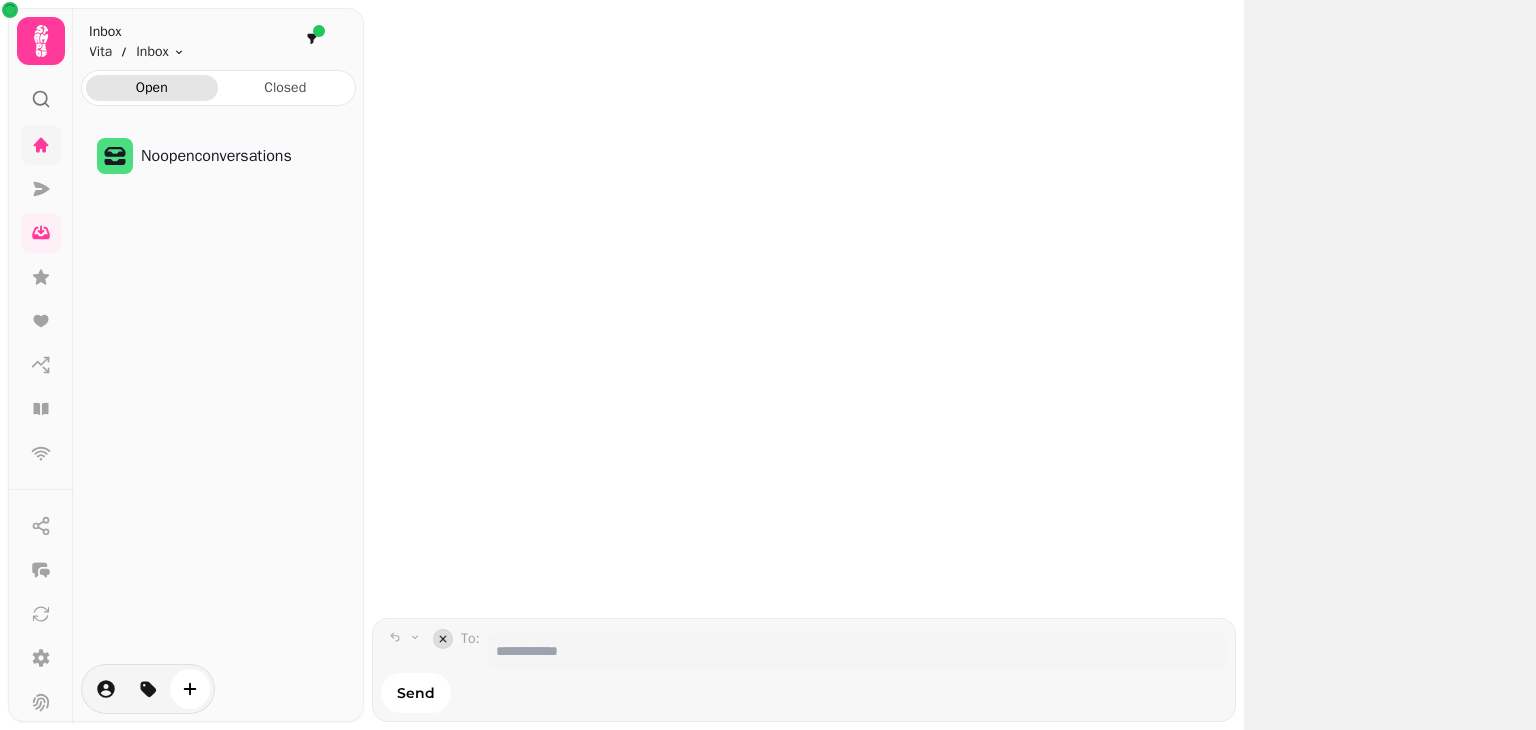 click 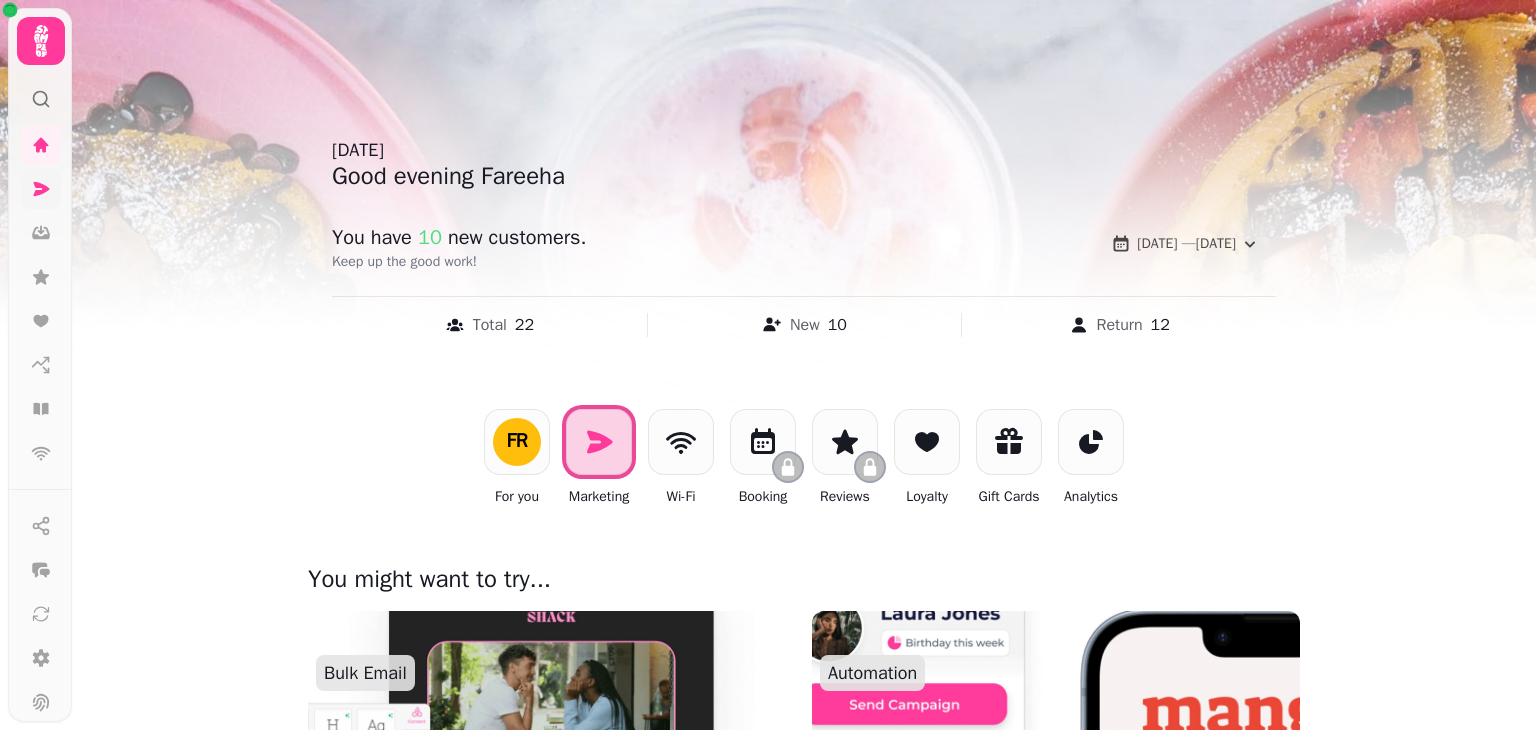 click 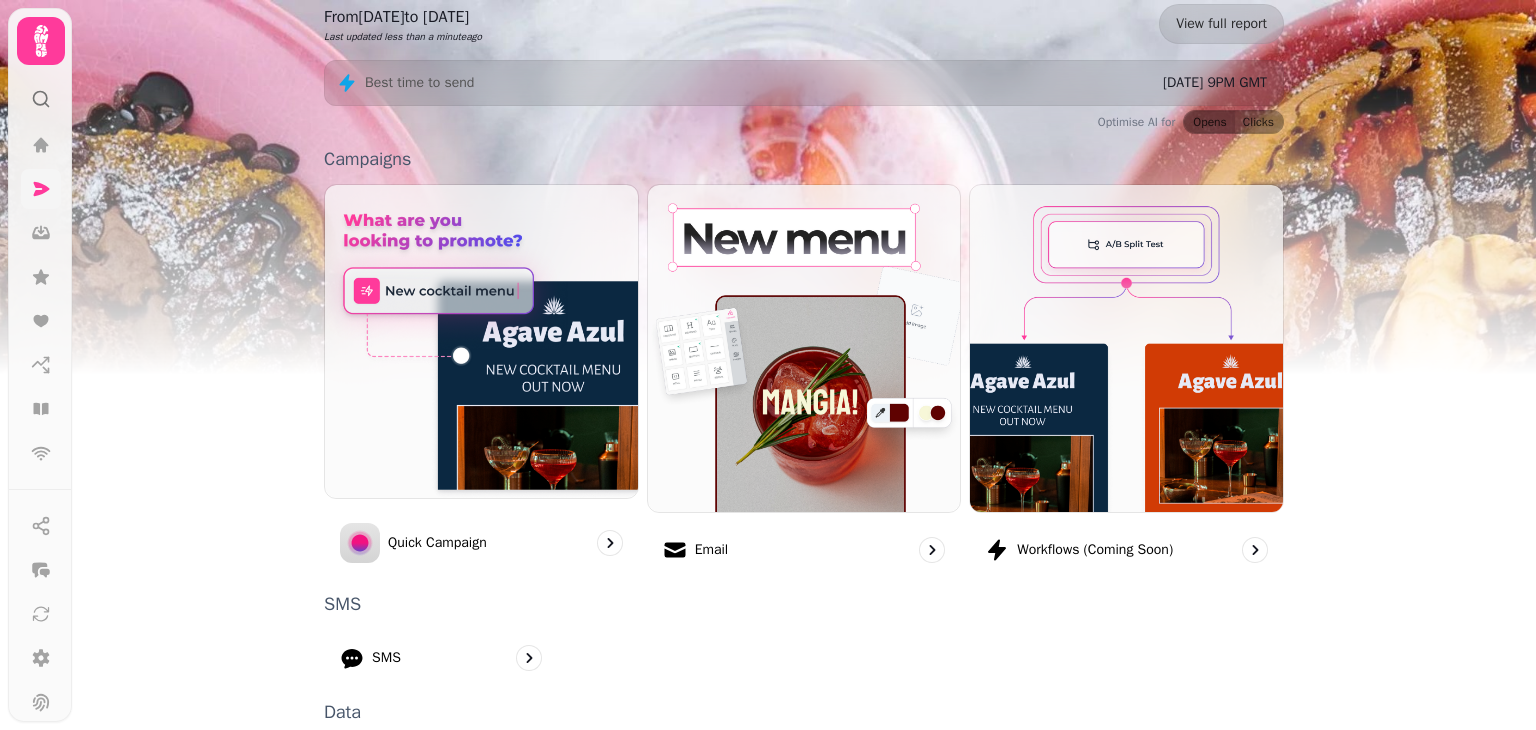 scroll, scrollTop: 516, scrollLeft: 0, axis: vertical 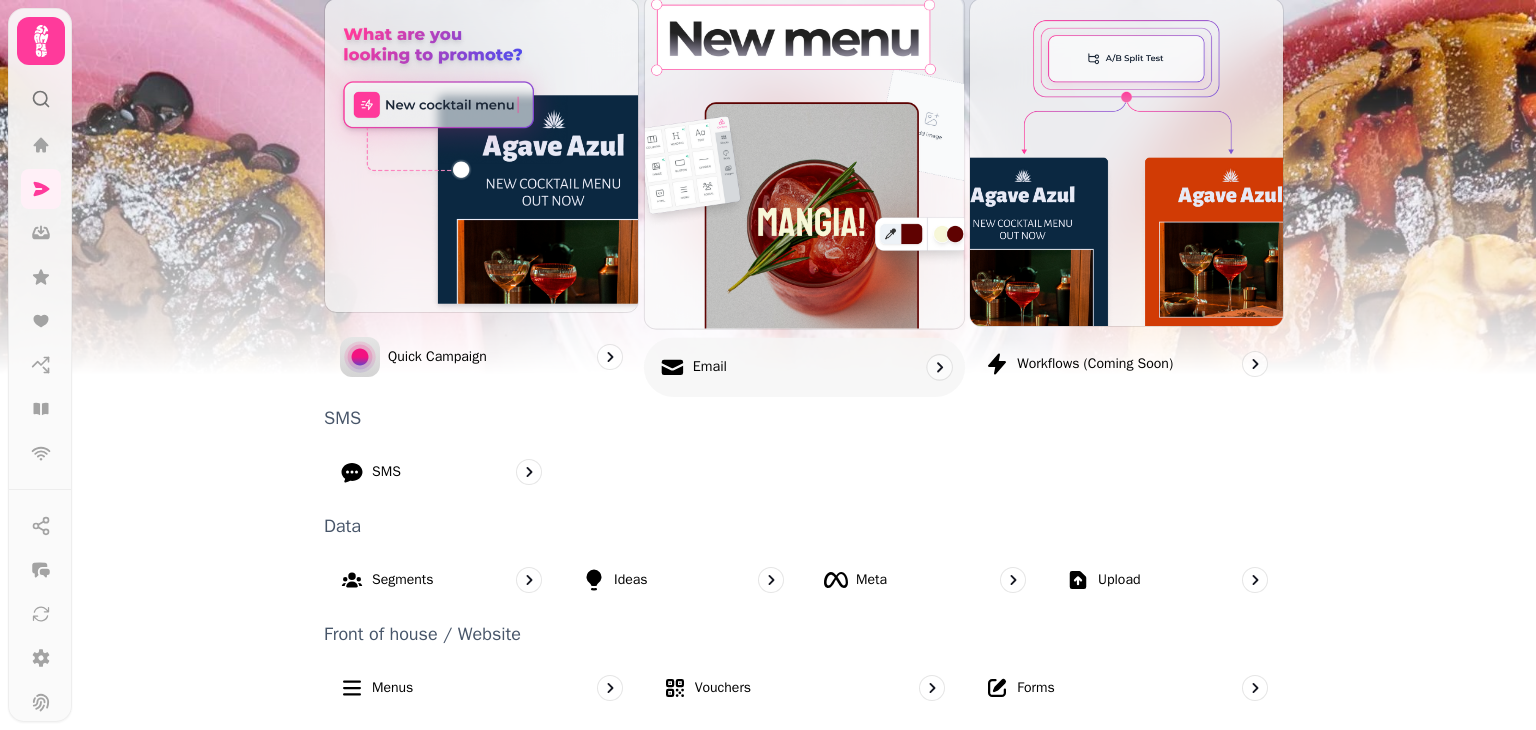 click on "Email" at bounding box center (804, 366) 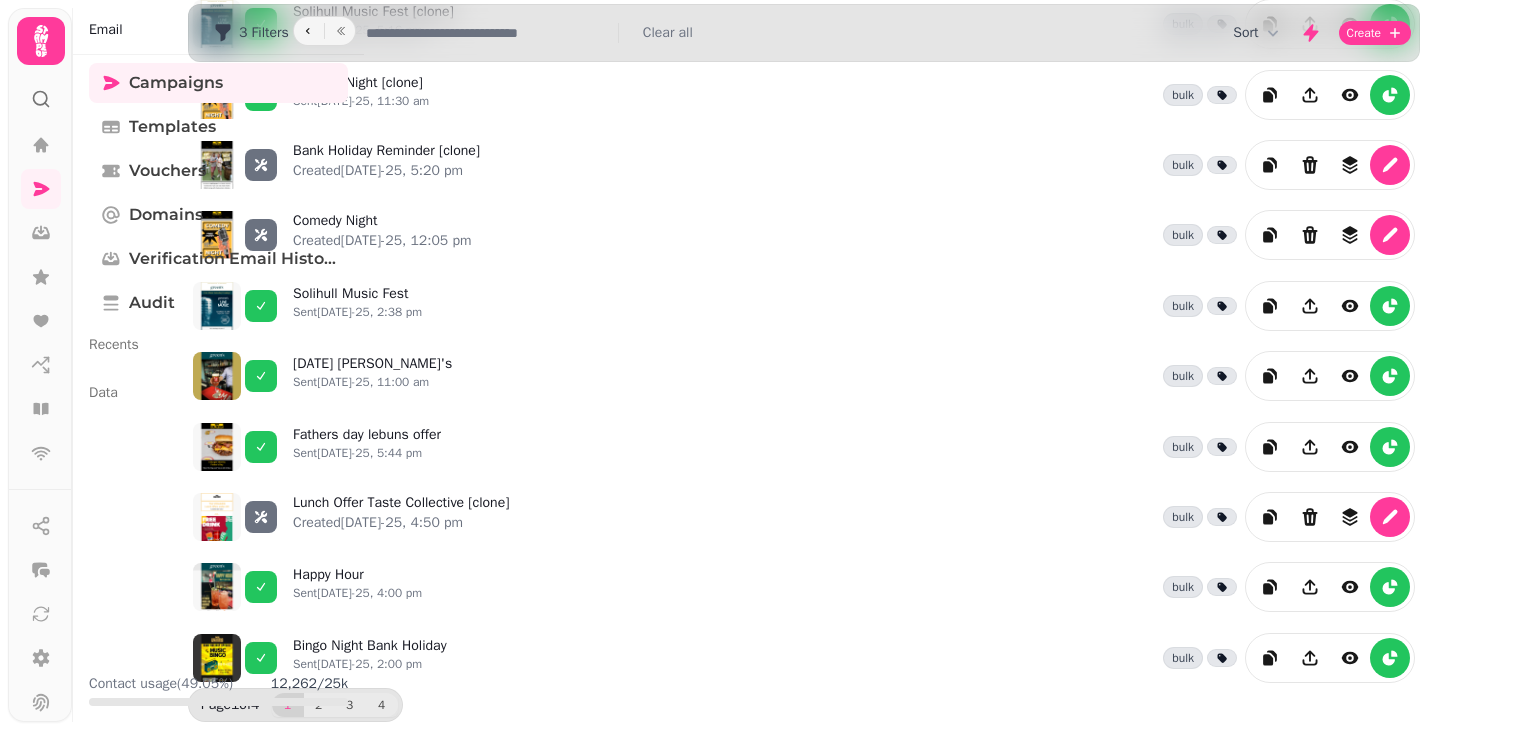 scroll, scrollTop: 280, scrollLeft: 0, axis: vertical 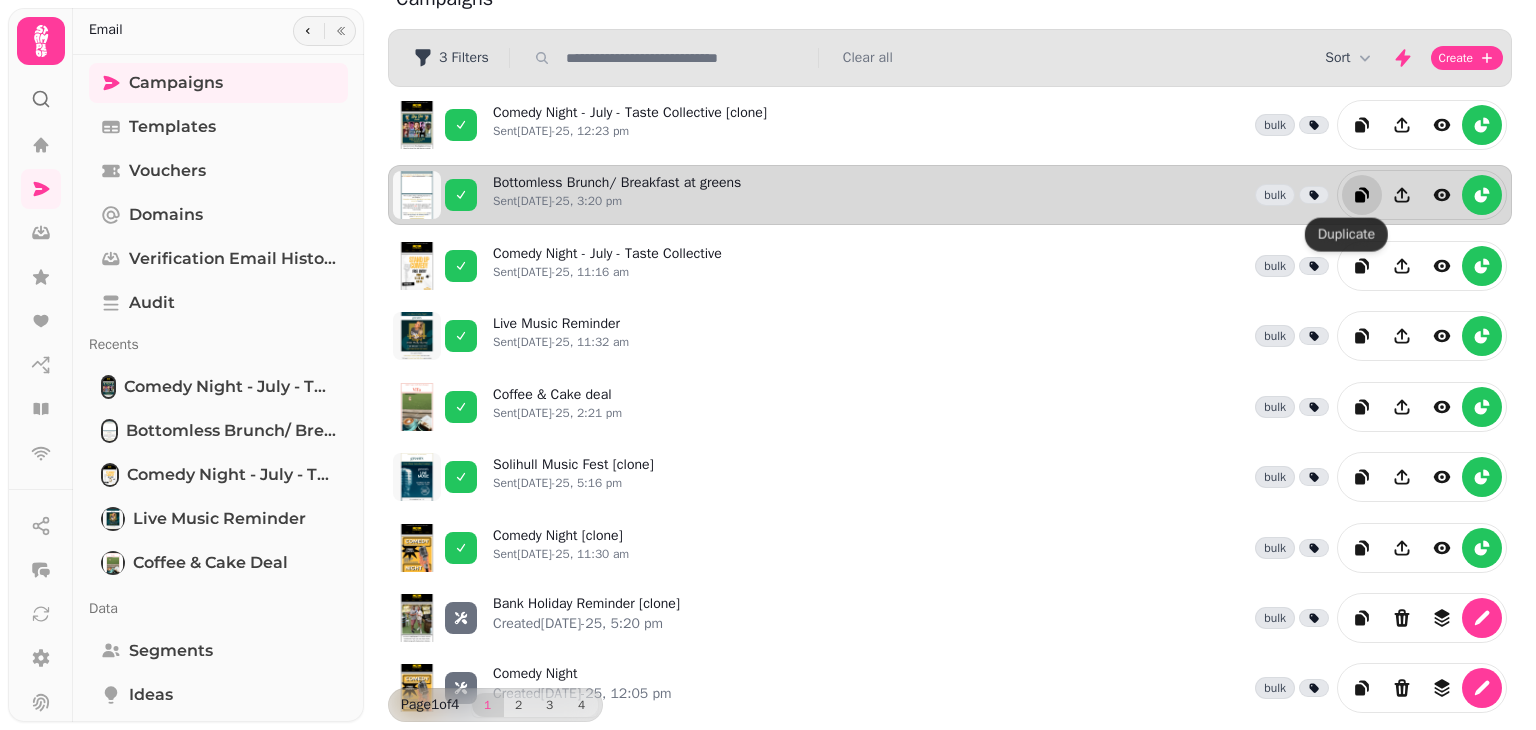 click 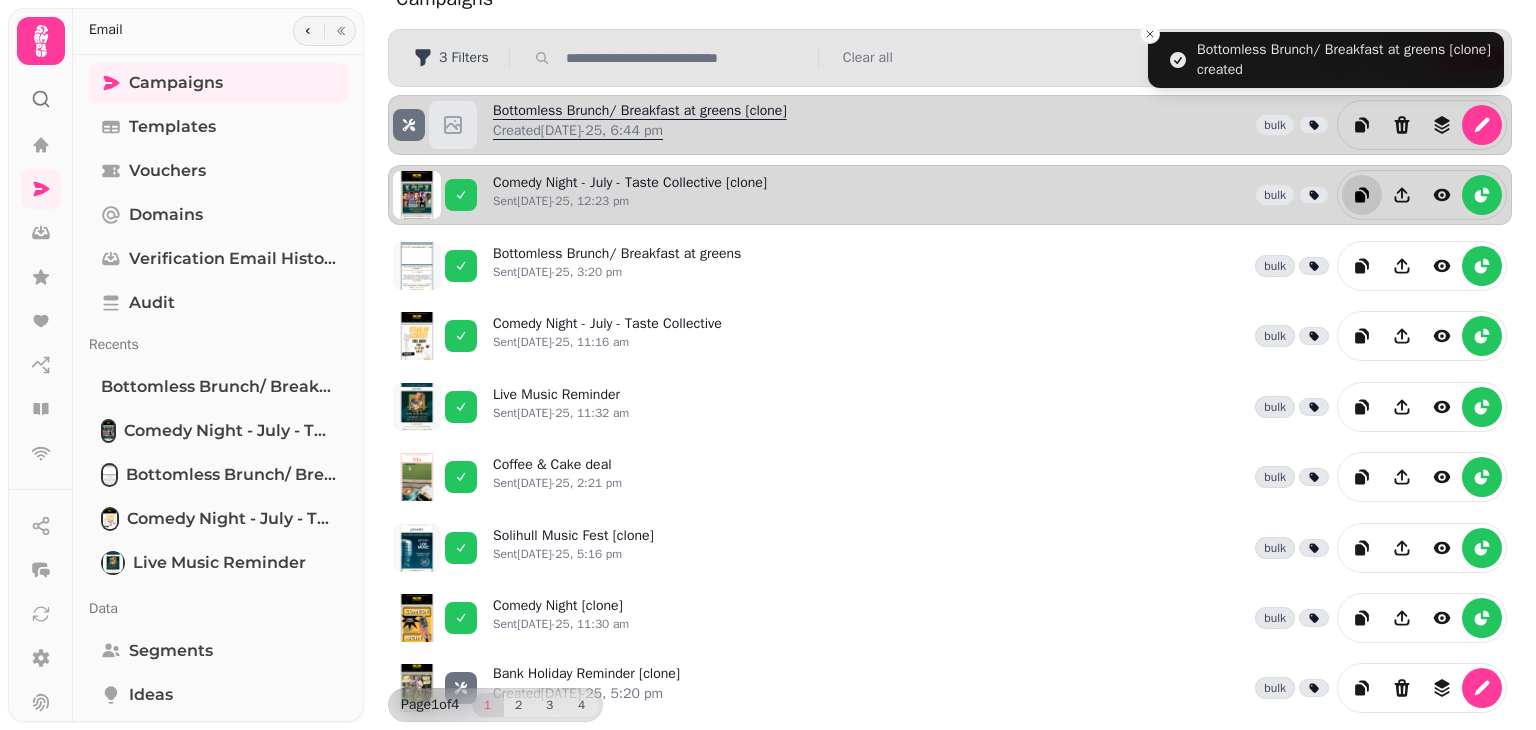 click on "Bottomless Brunch/ Breakfast at greens [clone] Created  [DATE]-25, 6:44 pm" at bounding box center (640, 125) 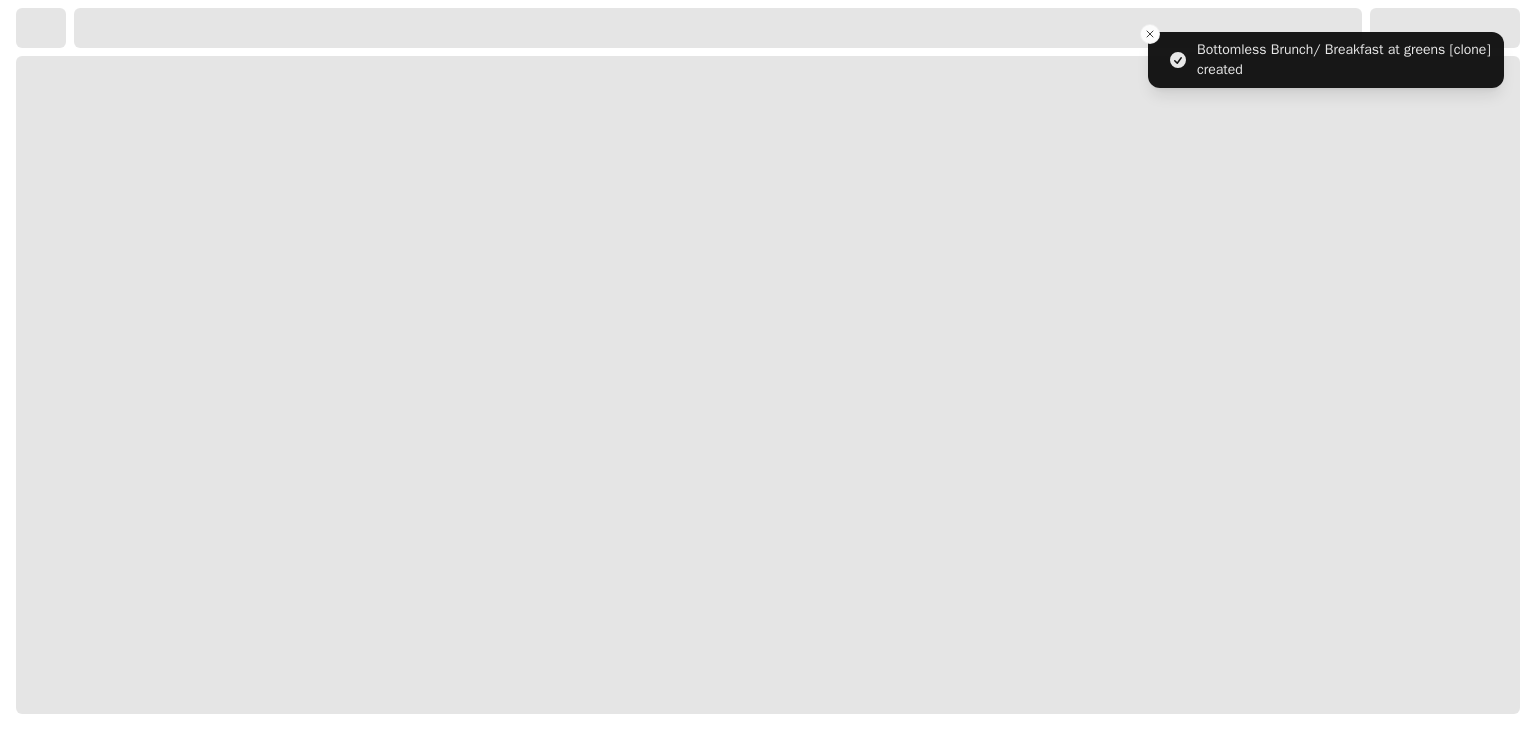 scroll, scrollTop: 0, scrollLeft: 0, axis: both 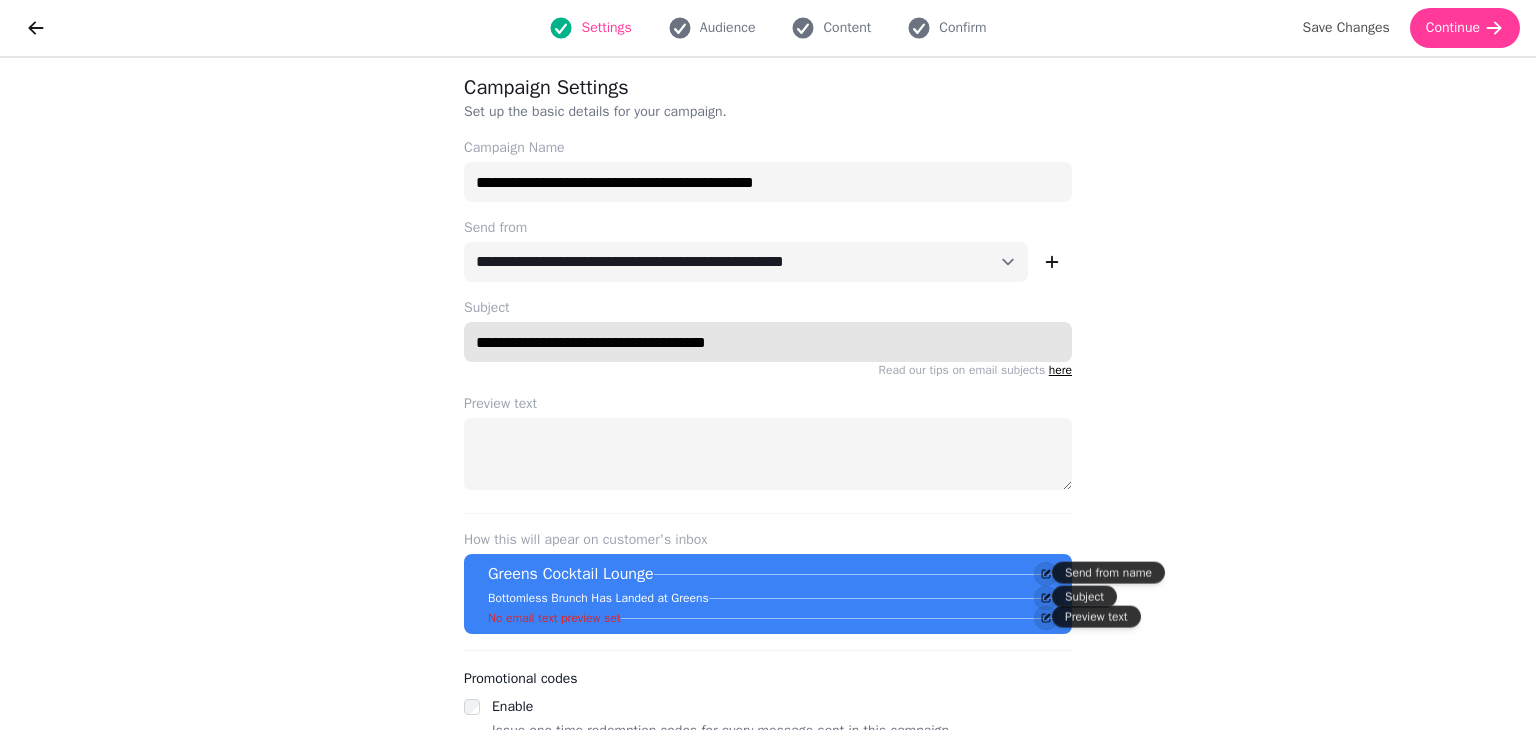 drag, startPoint x: 760, startPoint y: 345, endPoint x: 441, endPoint y: 342, distance: 319.0141 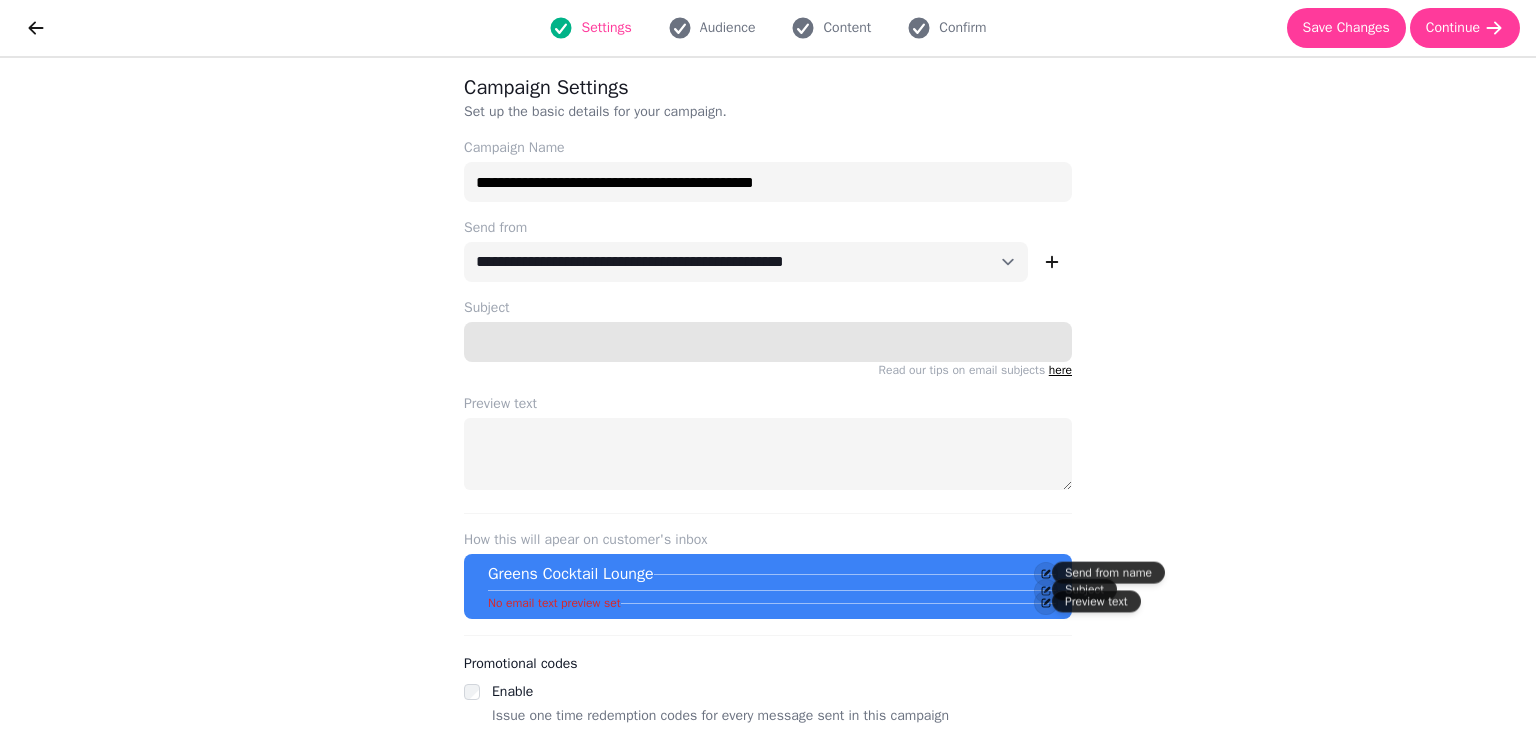 paste on "**********" 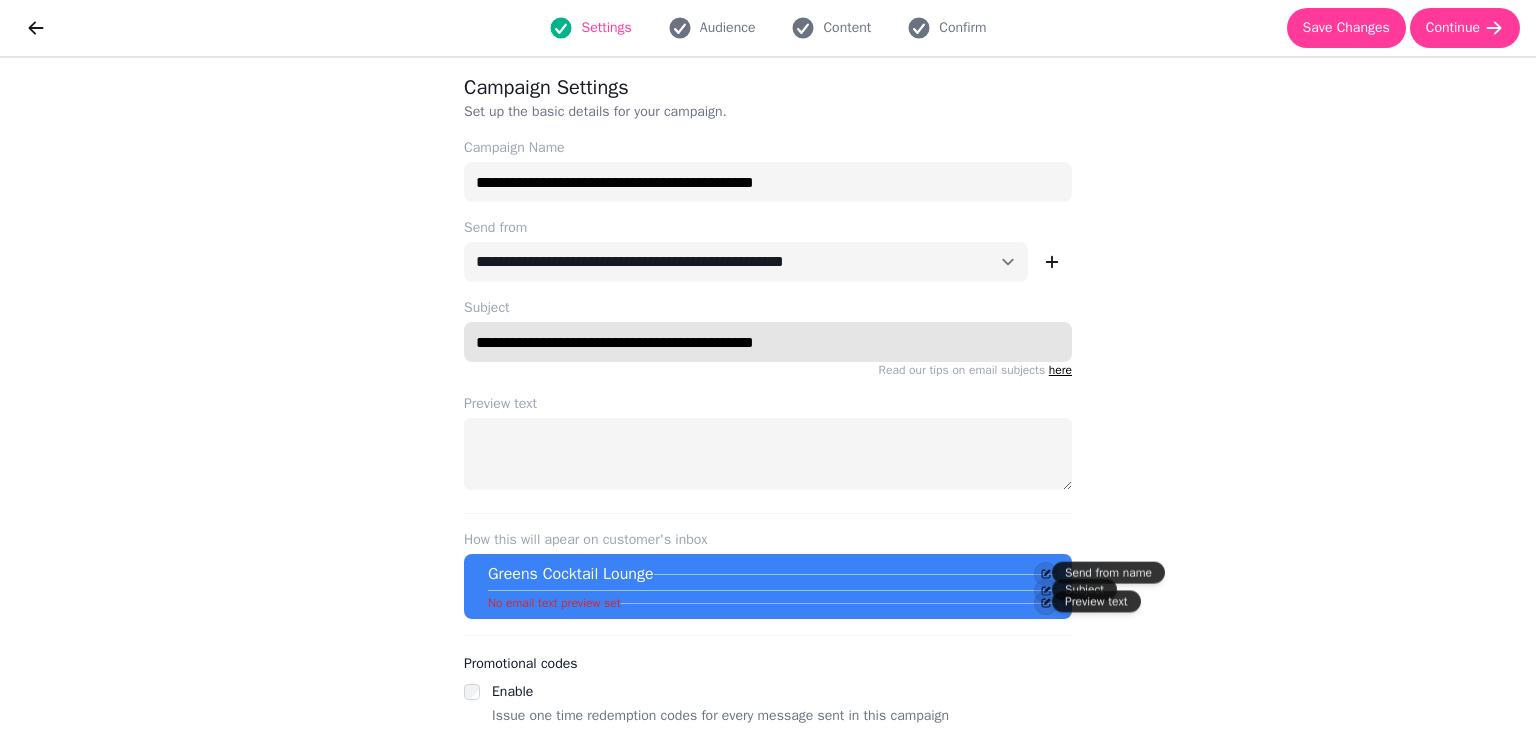 click on "**********" at bounding box center (768, 342) 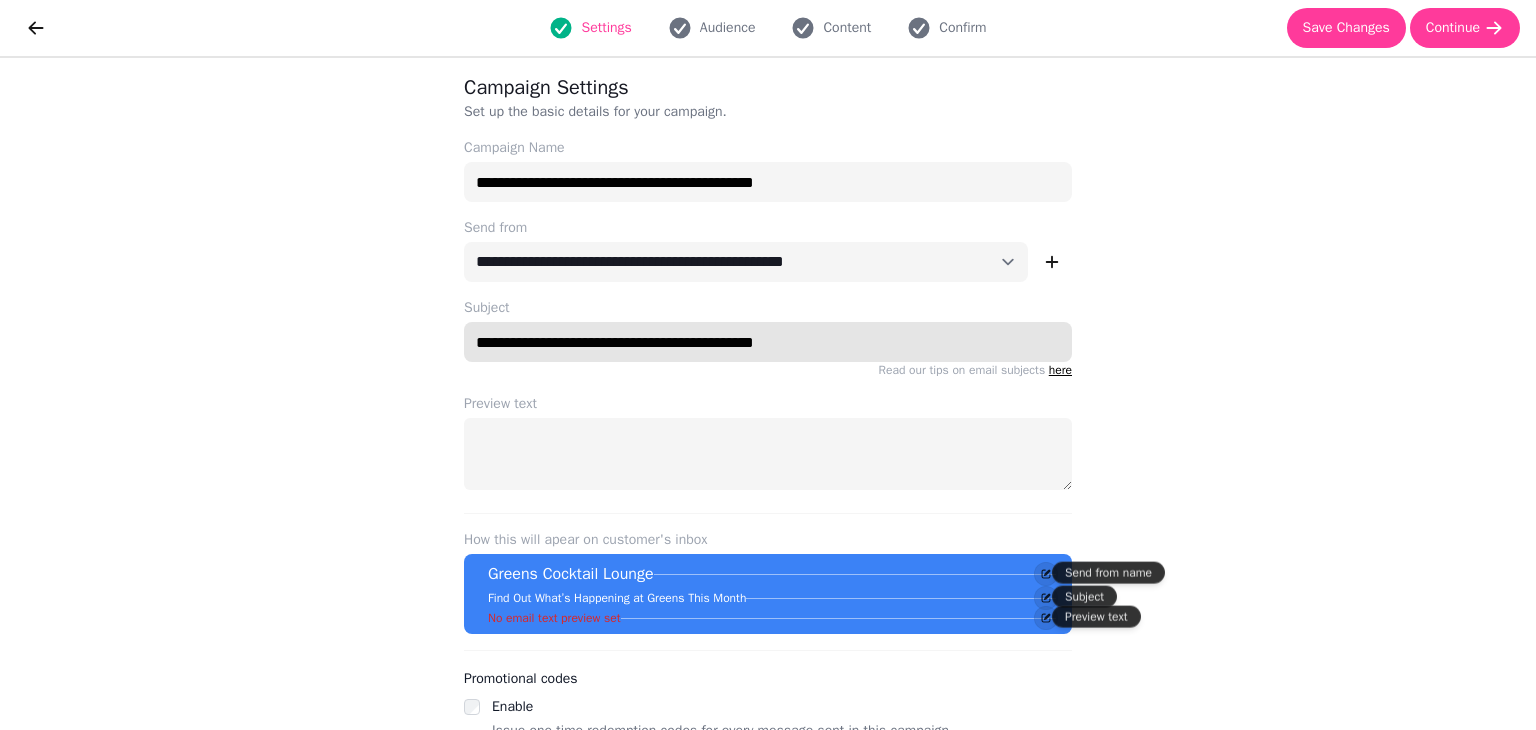 type on "**********" 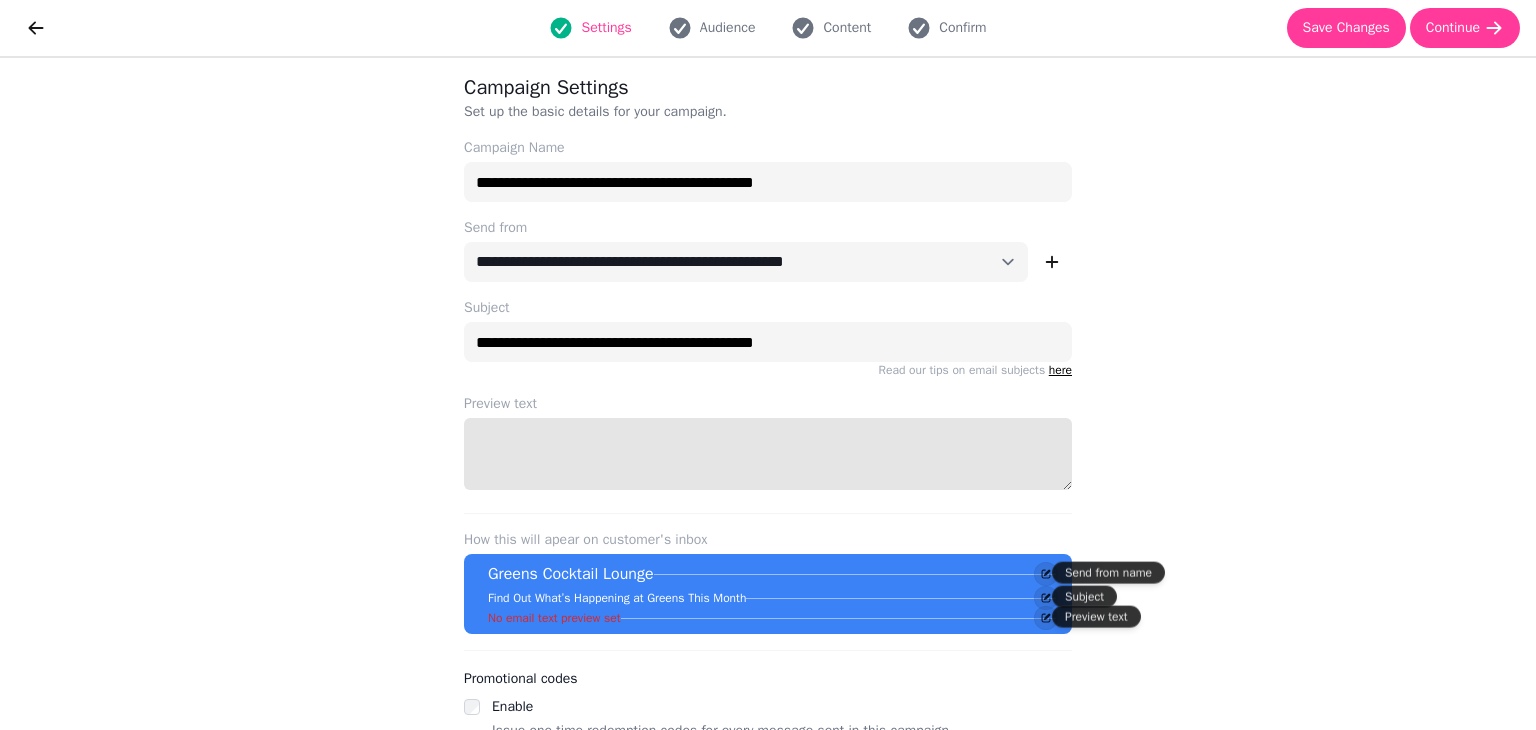click on "Preview text" at bounding box center [768, 454] 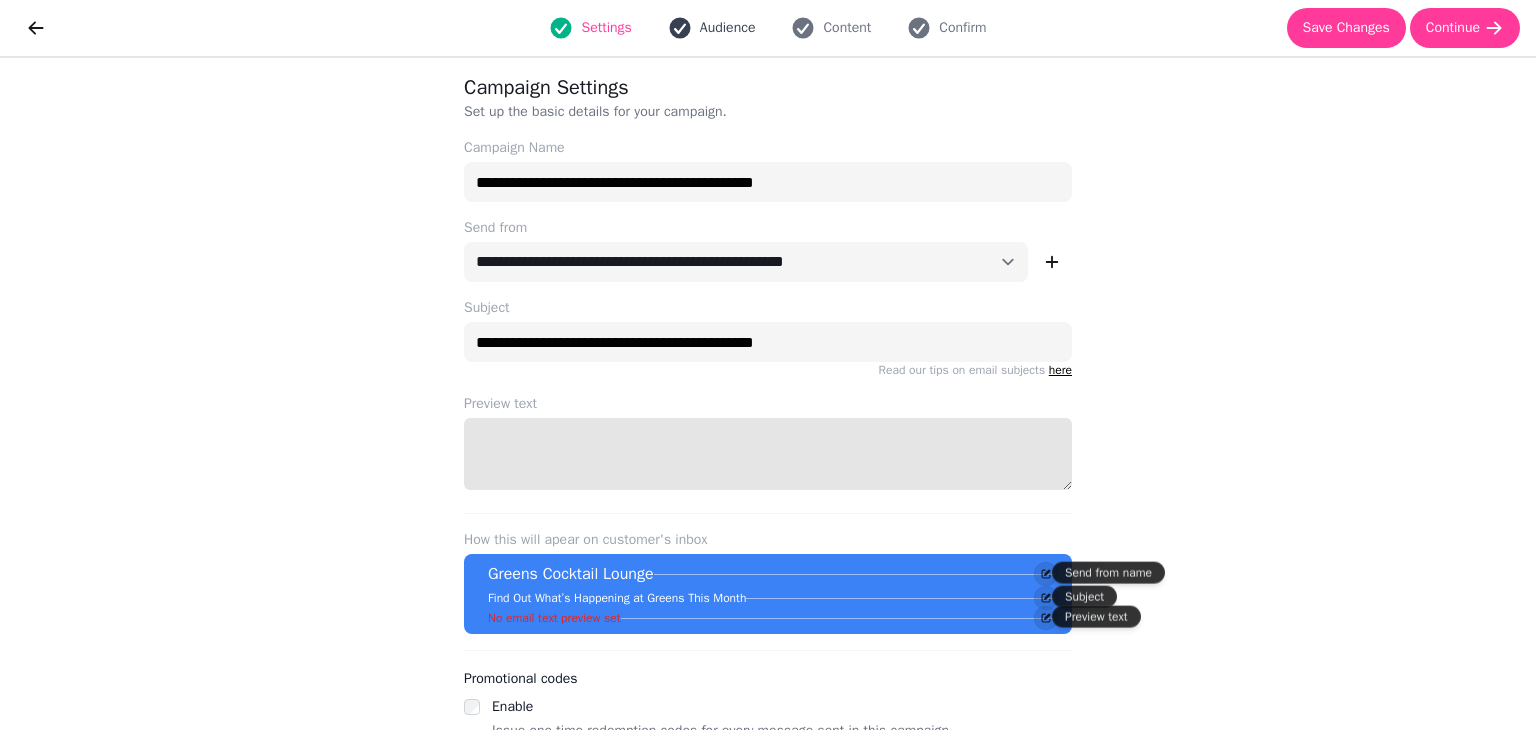 click on "Audience" at bounding box center (728, 28) 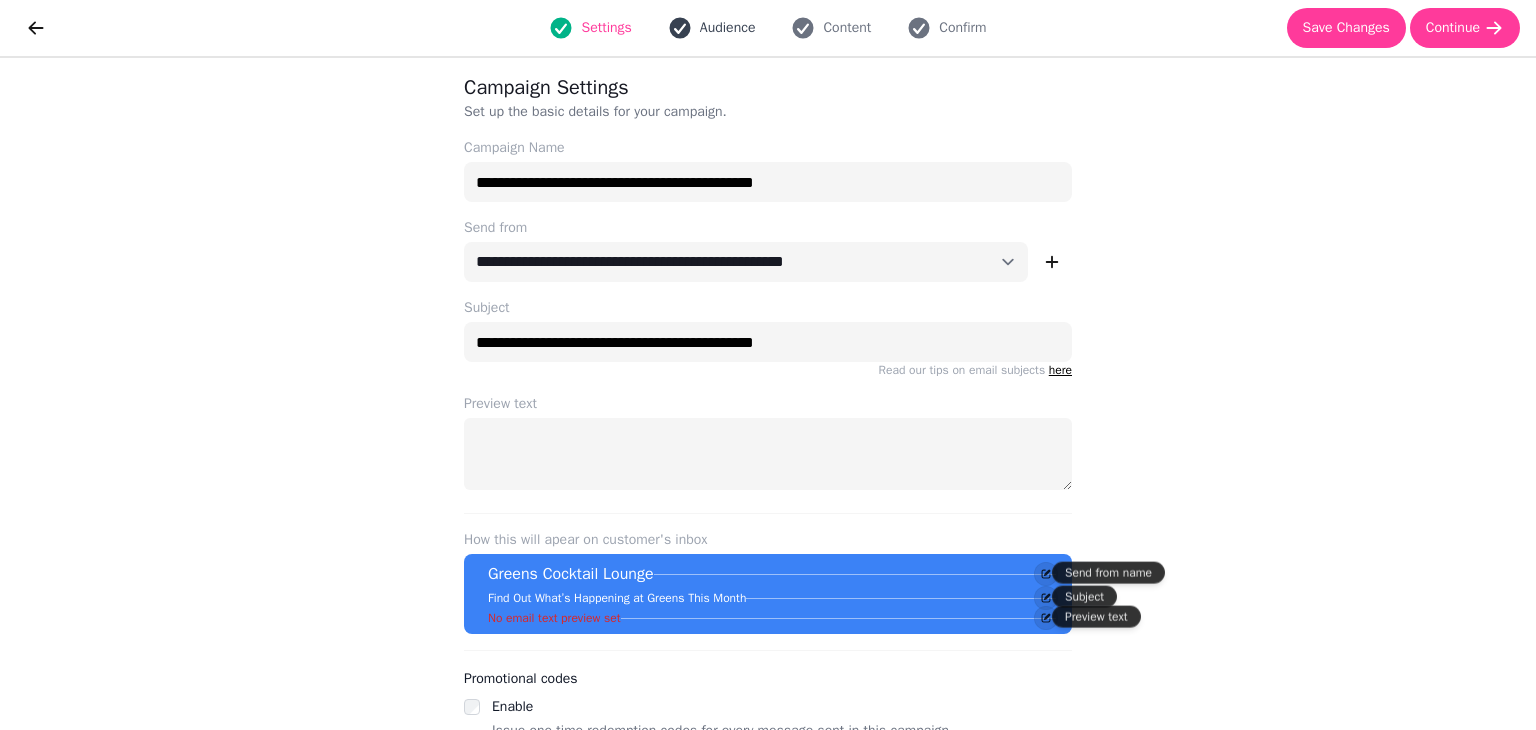 select on "***" 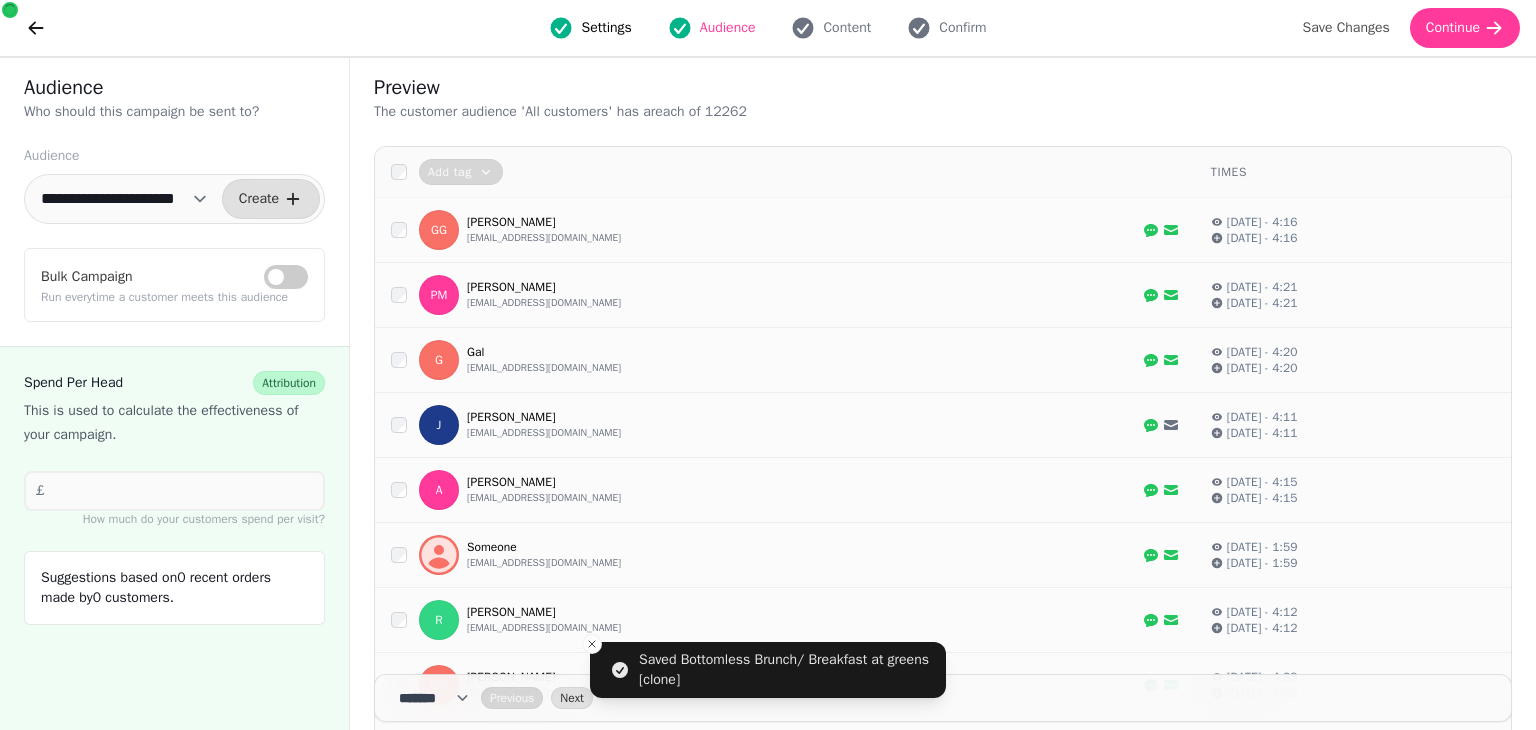 click on "Settings" at bounding box center [606, 28] 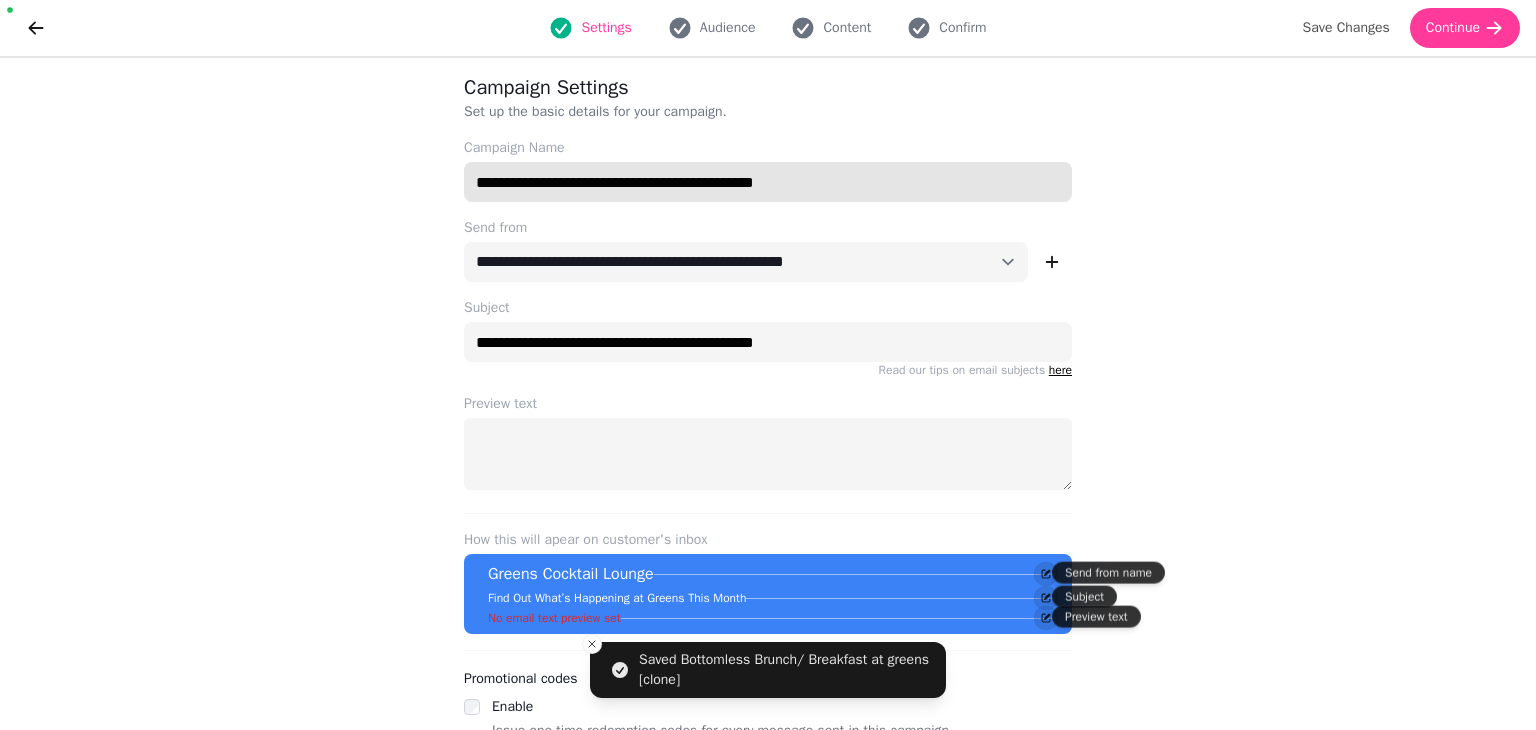 drag, startPoint x: 799, startPoint y: 185, endPoint x: 490, endPoint y: 177, distance: 309.10355 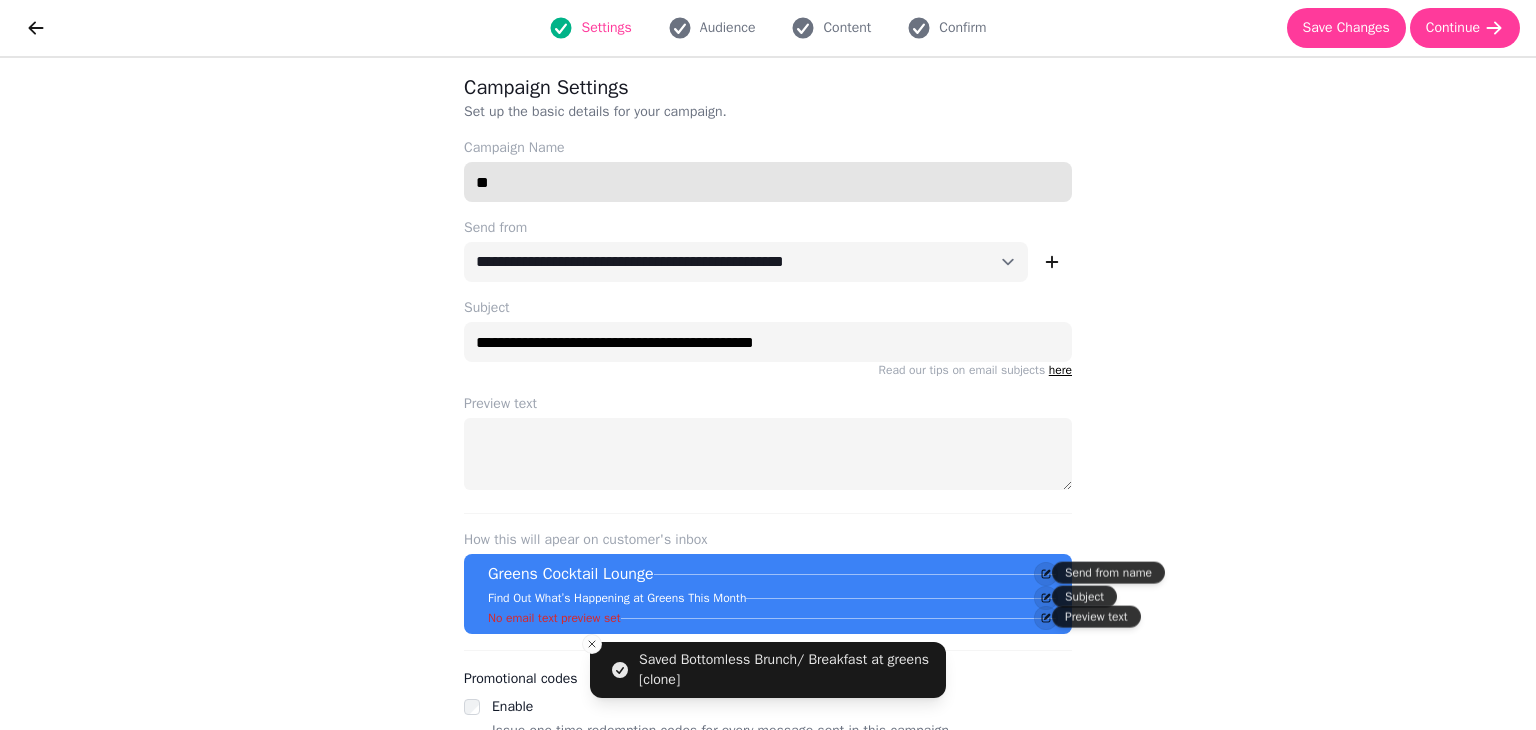 type on "*" 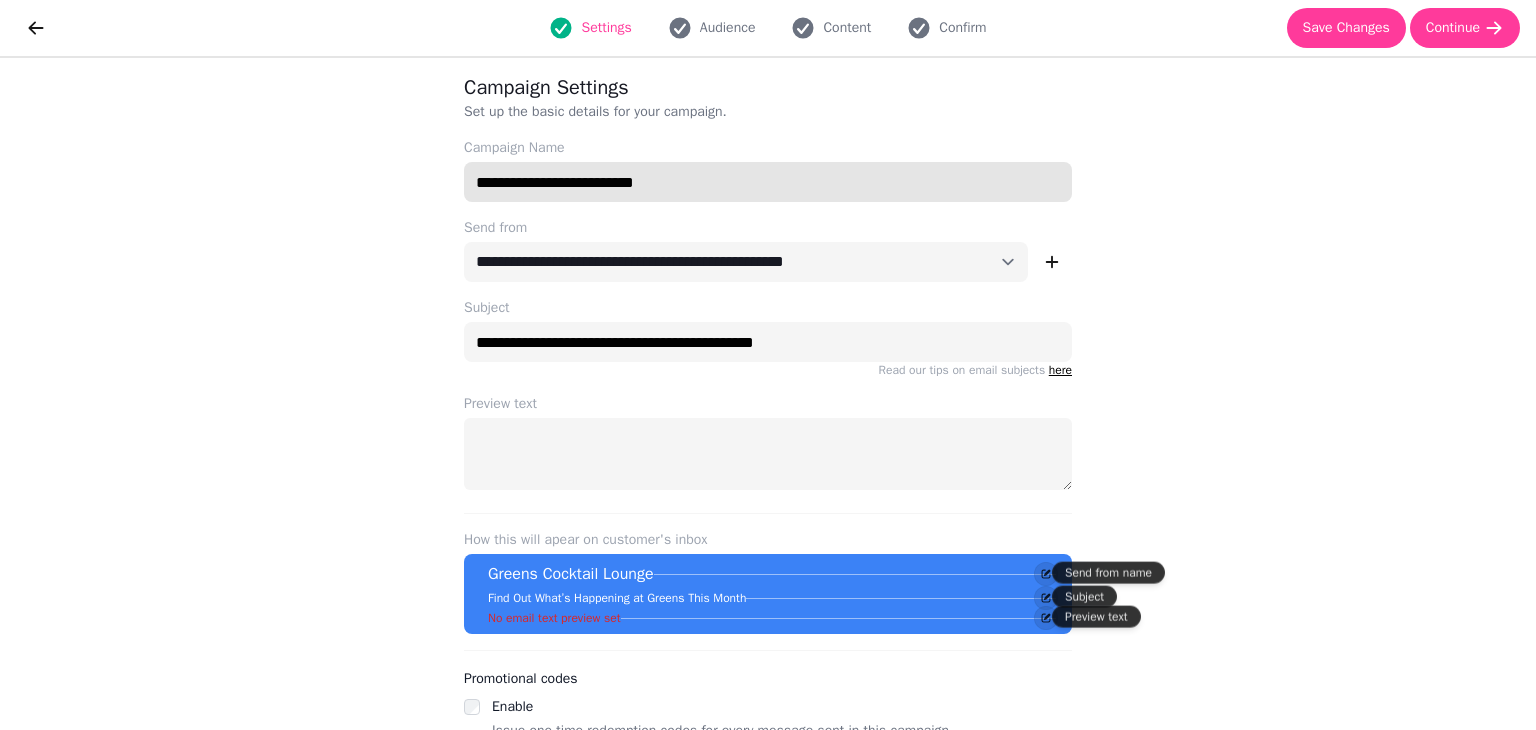 click on "**********" at bounding box center (768, 182) 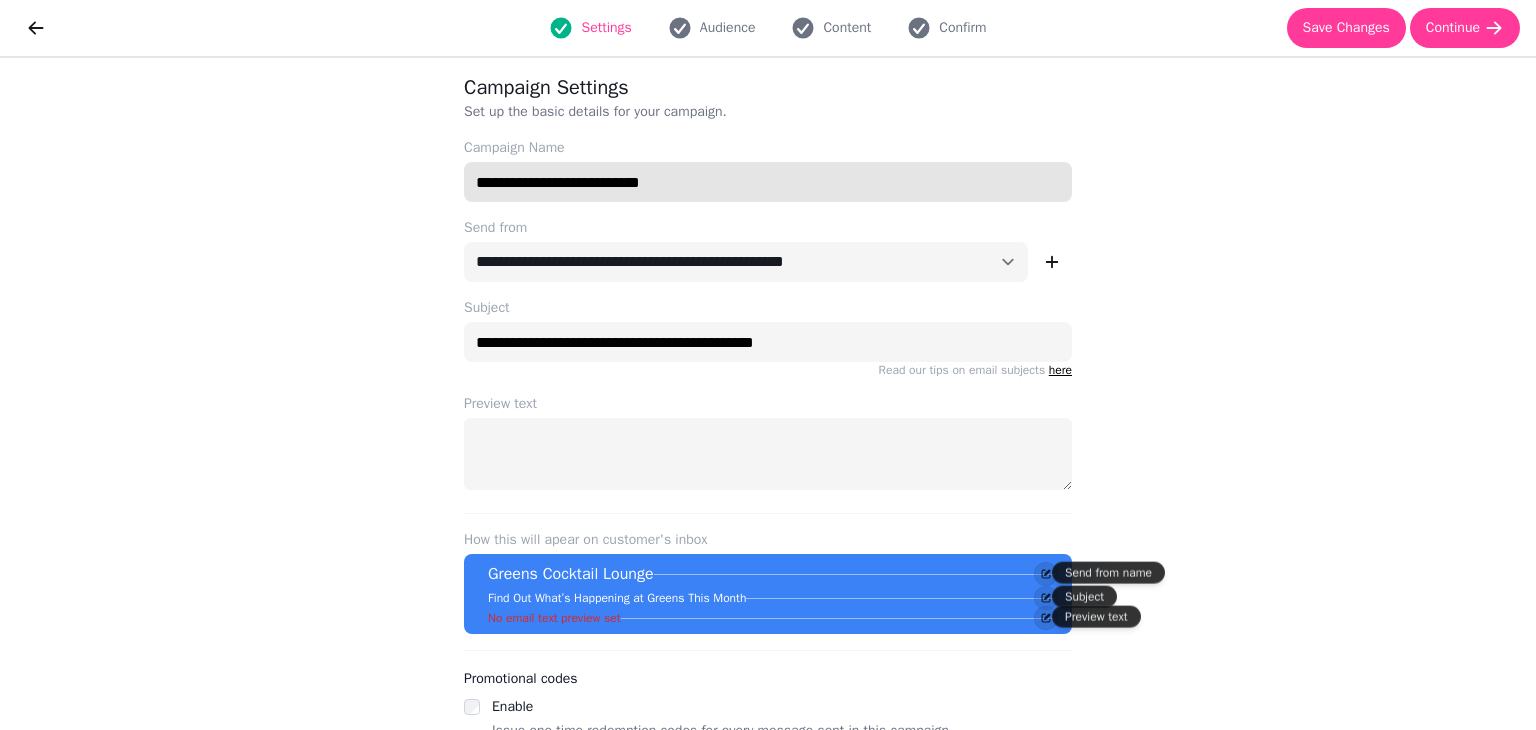 click on "**********" at bounding box center [768, 182] 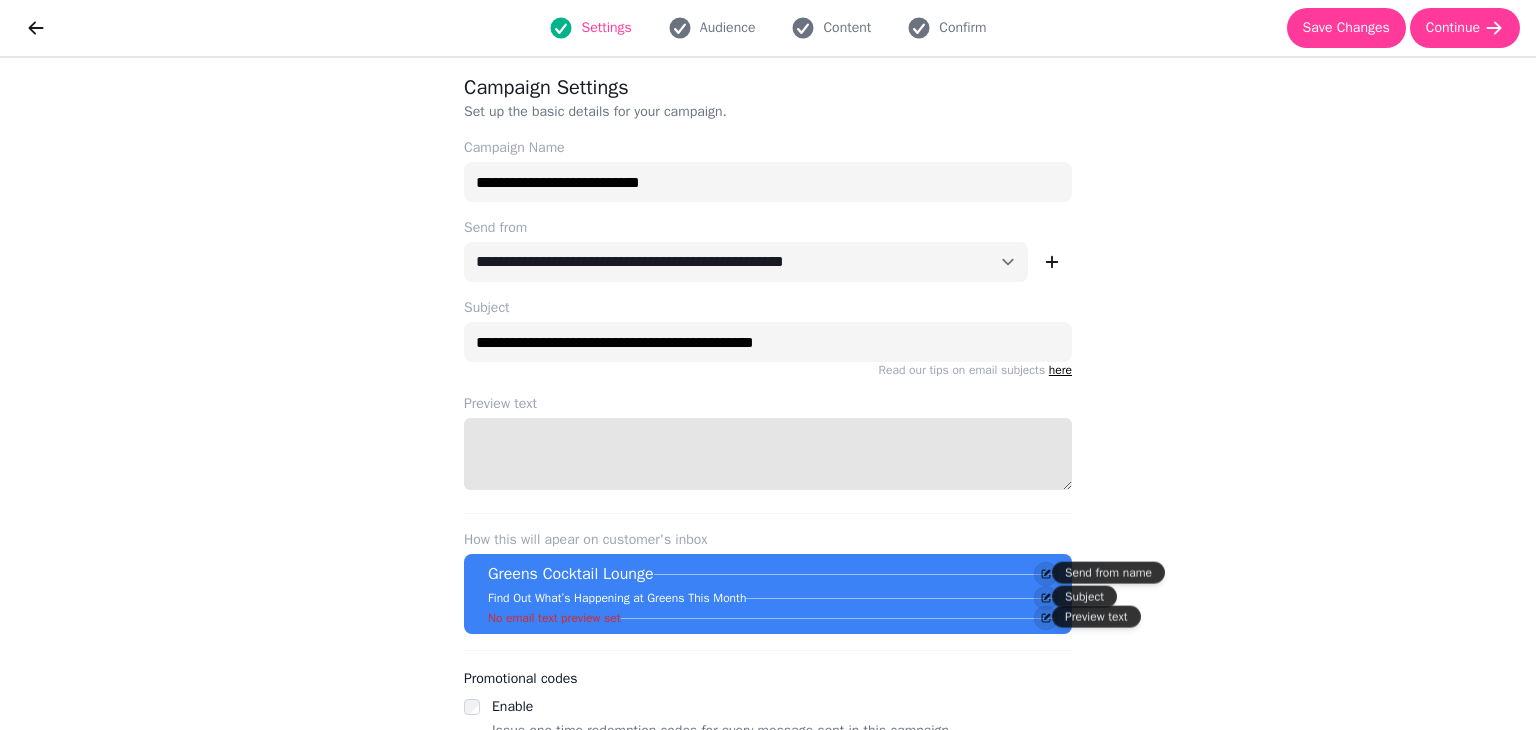 click on "Preview text" at bounding box center (768, 454) 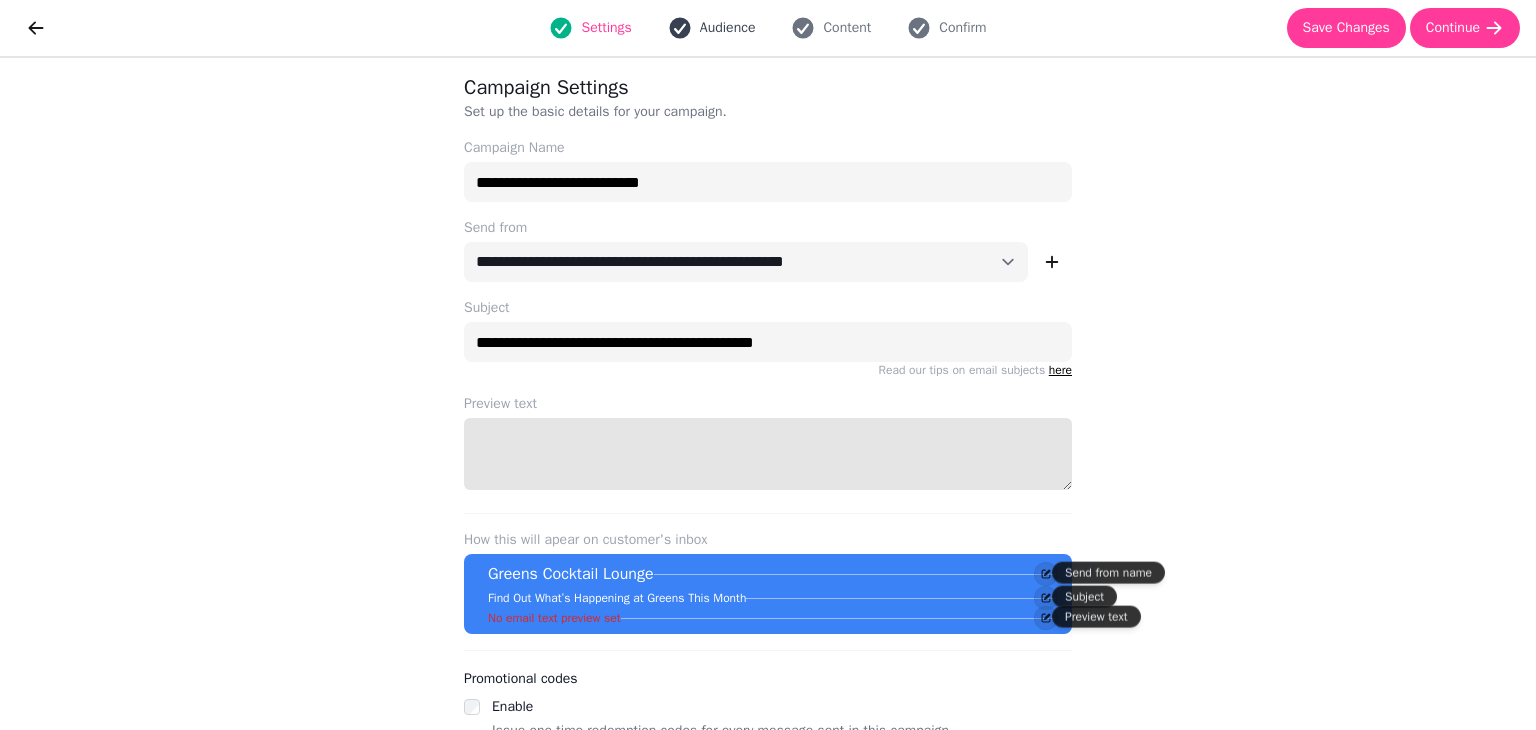 click on "Audience" at bounding box center [728, 28] 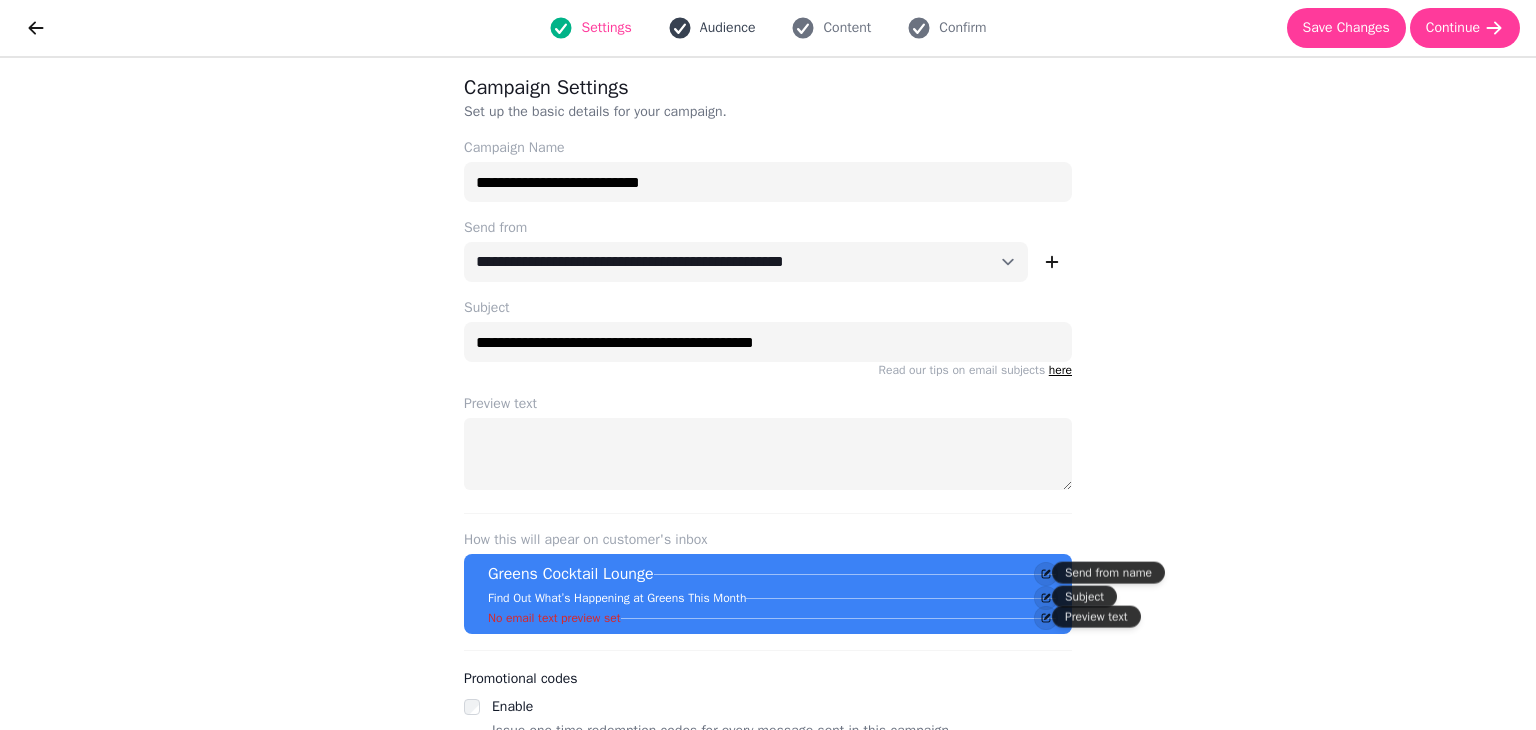select on "***" 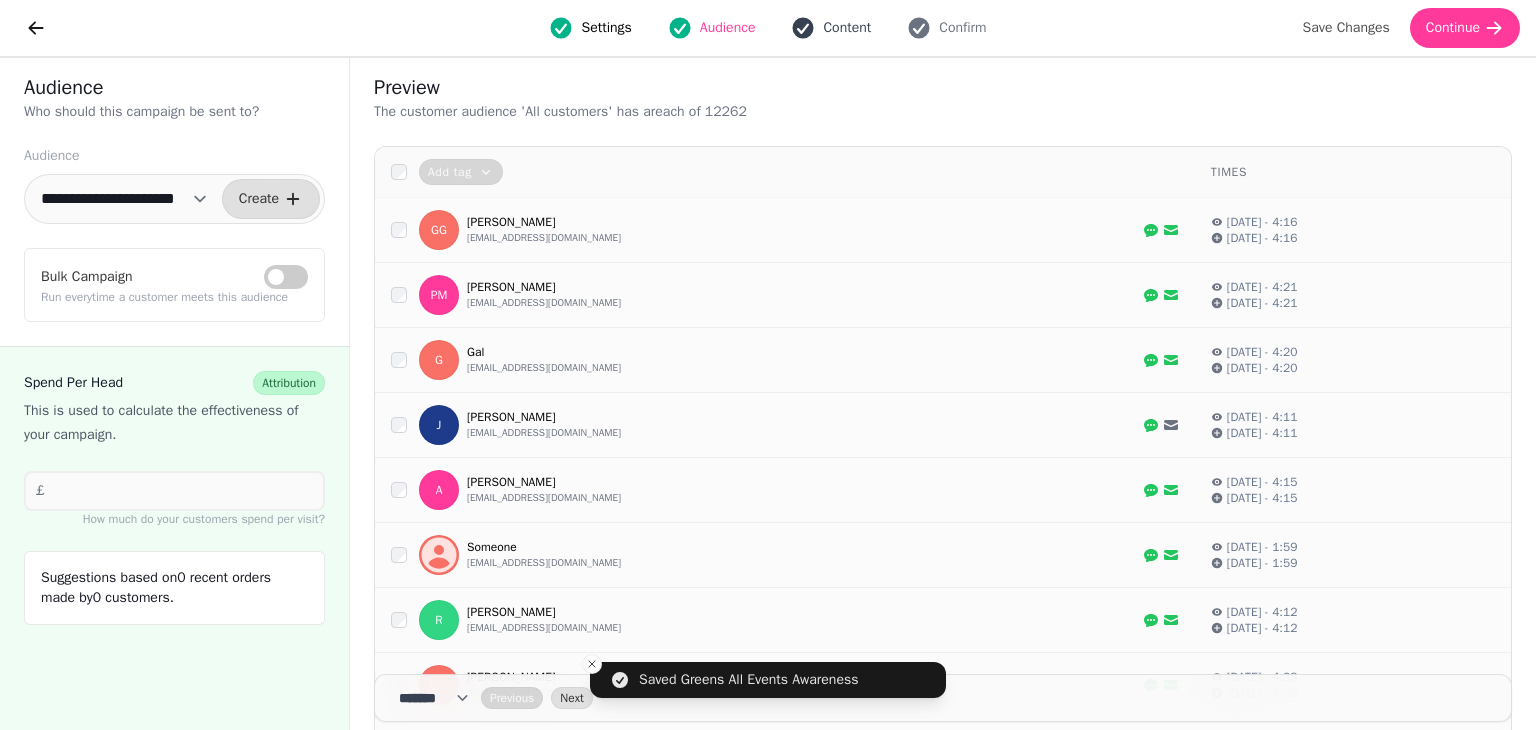 click on "Content" at bounding box center (847, 28) 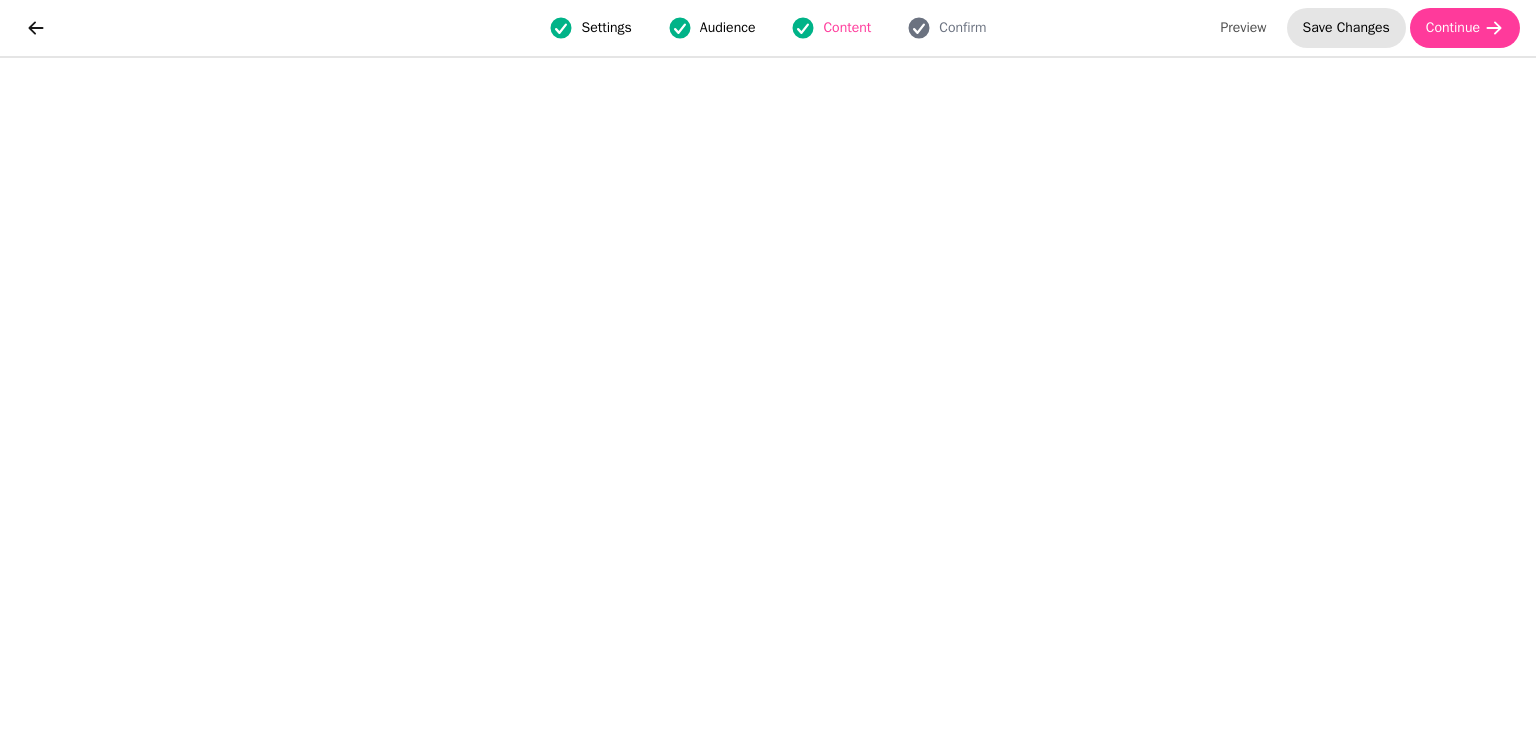 click on "Save Changes" at bounding box center [1346, 28] 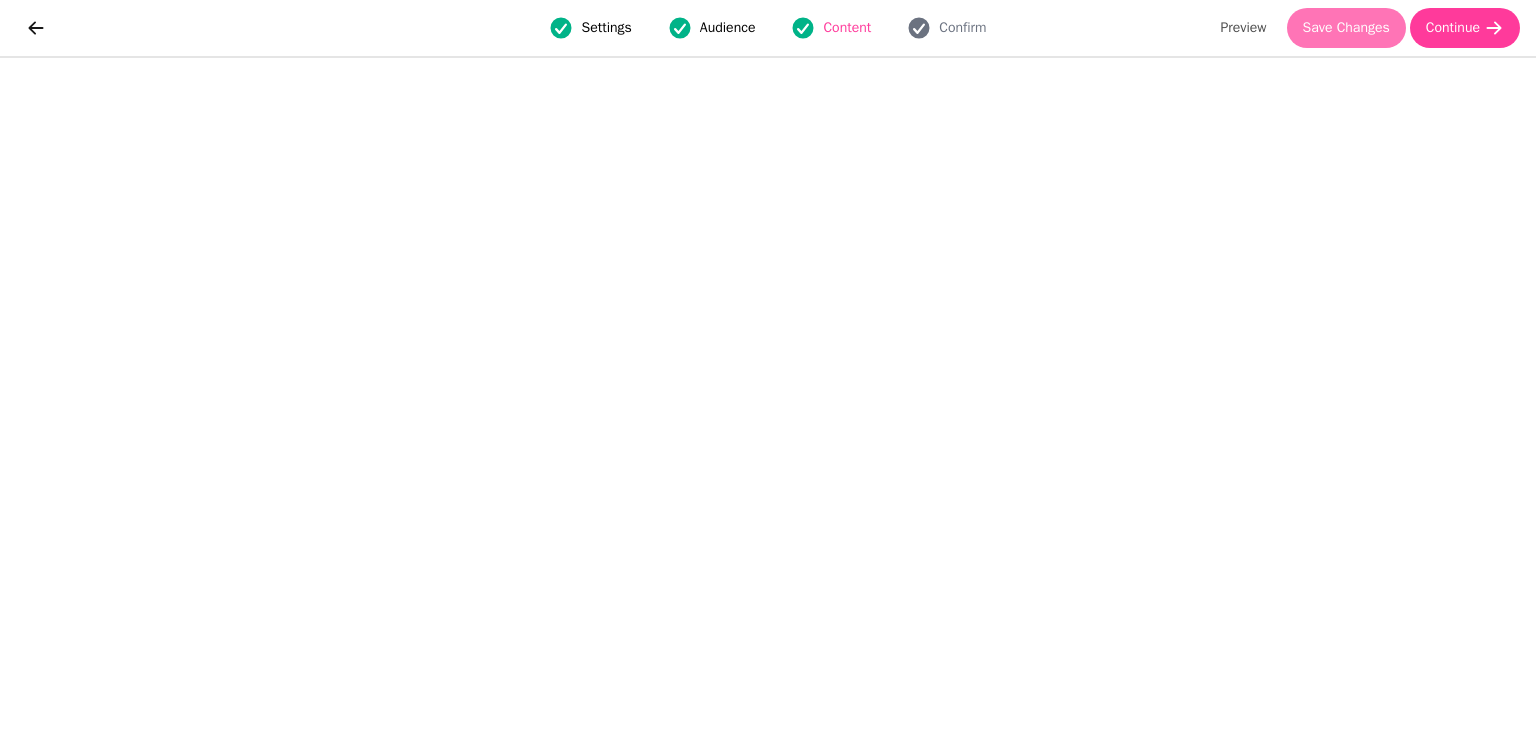 click on "Save Changes" at bounding box center (1346, 28) 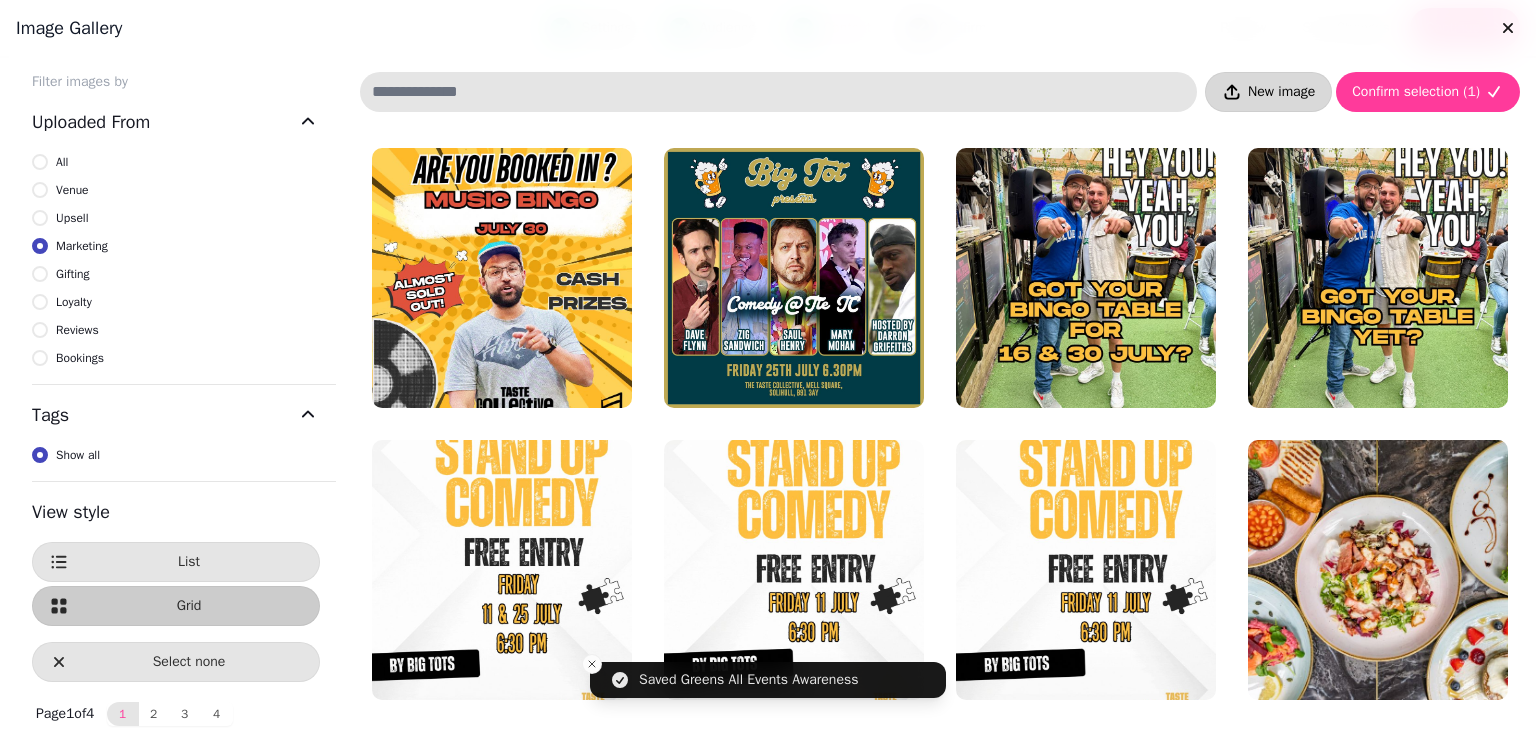 click on "New image" at bounding box center (1268, 92) 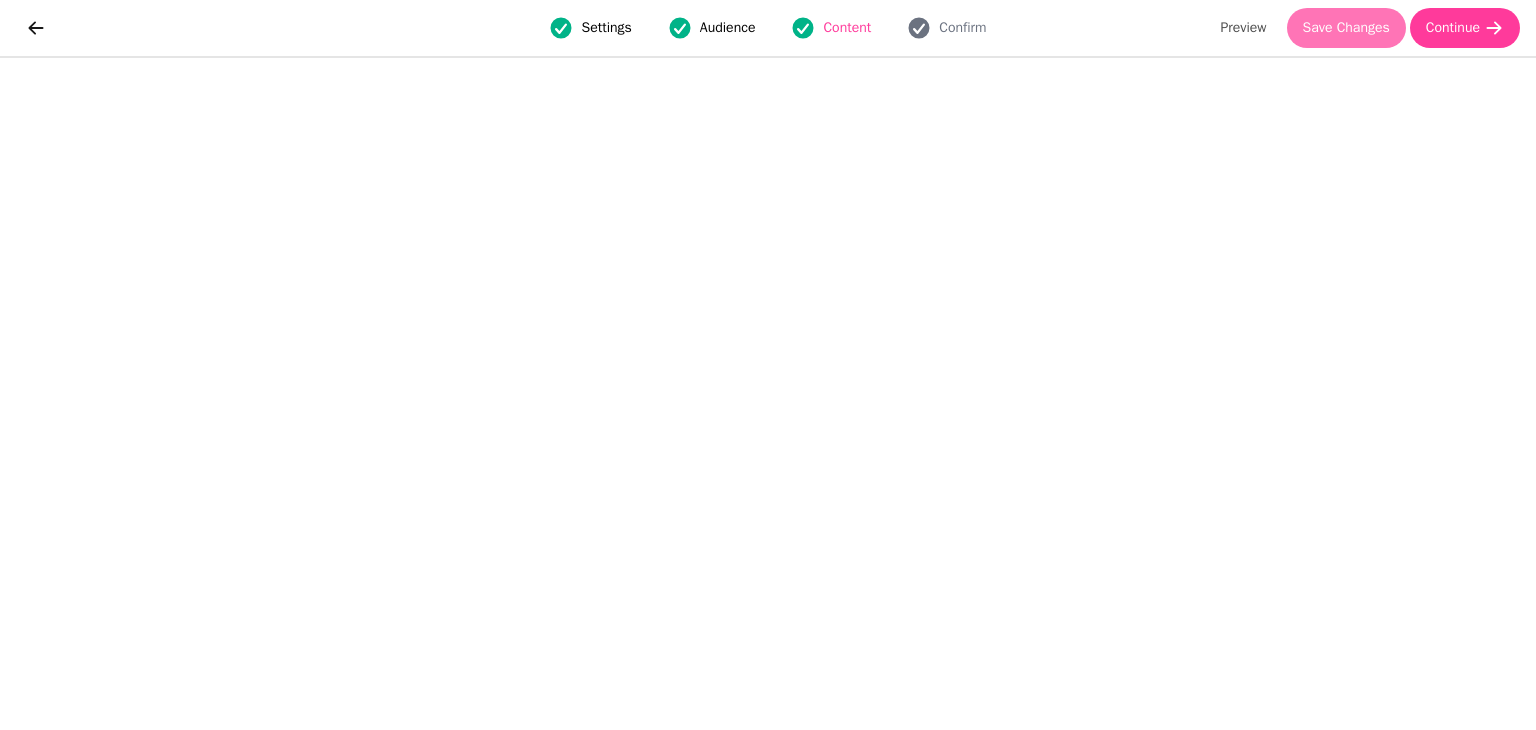 click on "Save Changes" at bounding box center [1346, 28] 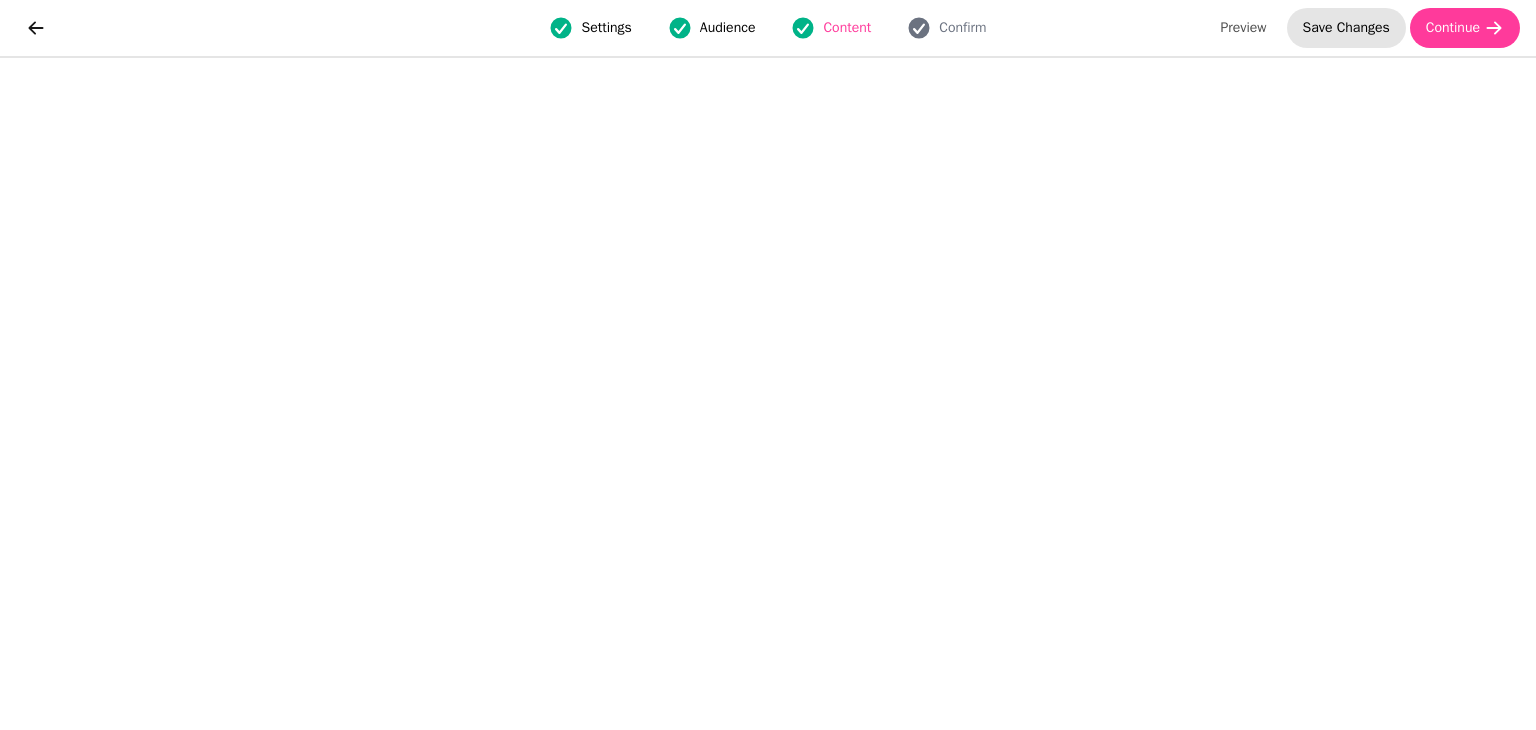 click on "Save Changes" at bounding box center (1346, 28) 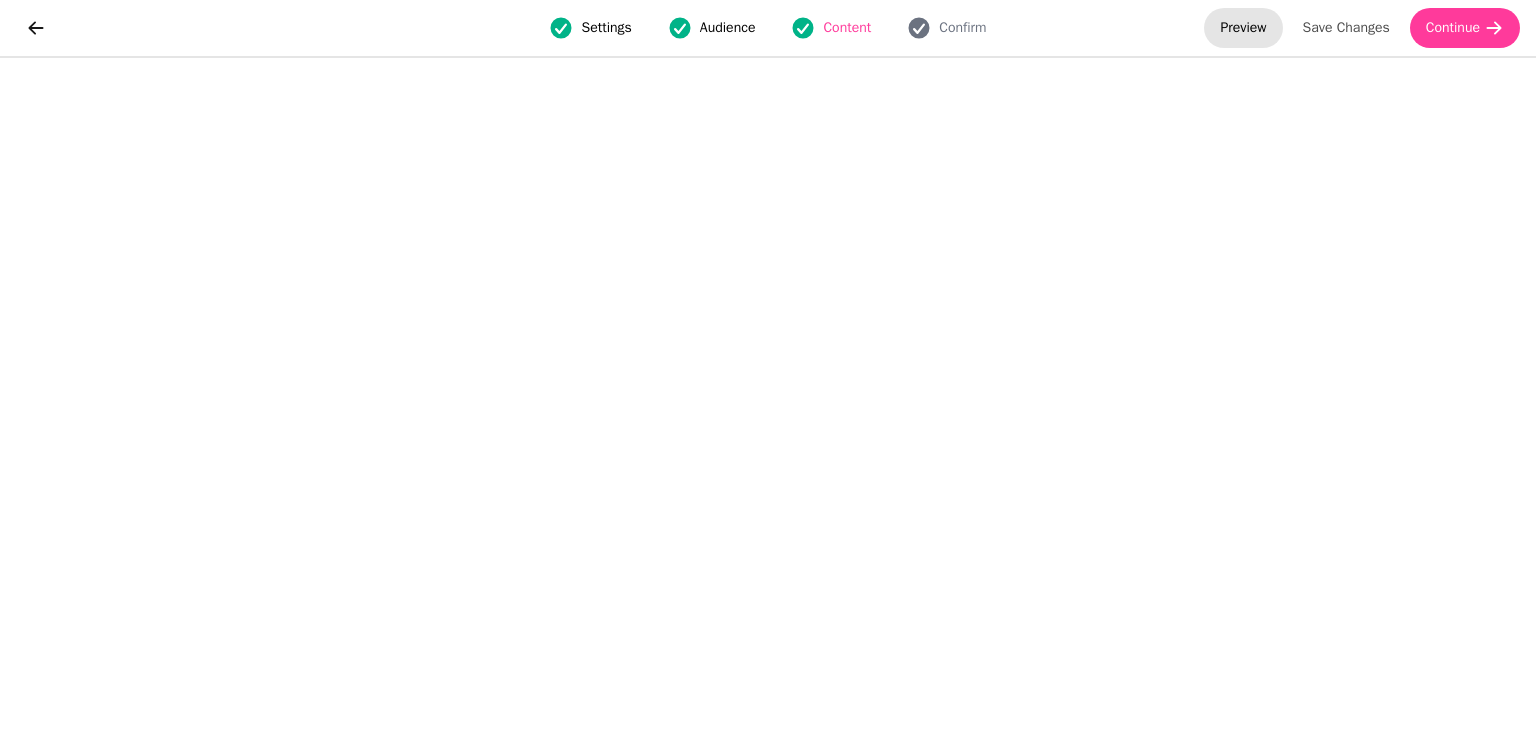 click on "Preview" at bounding box center [1243, 28] 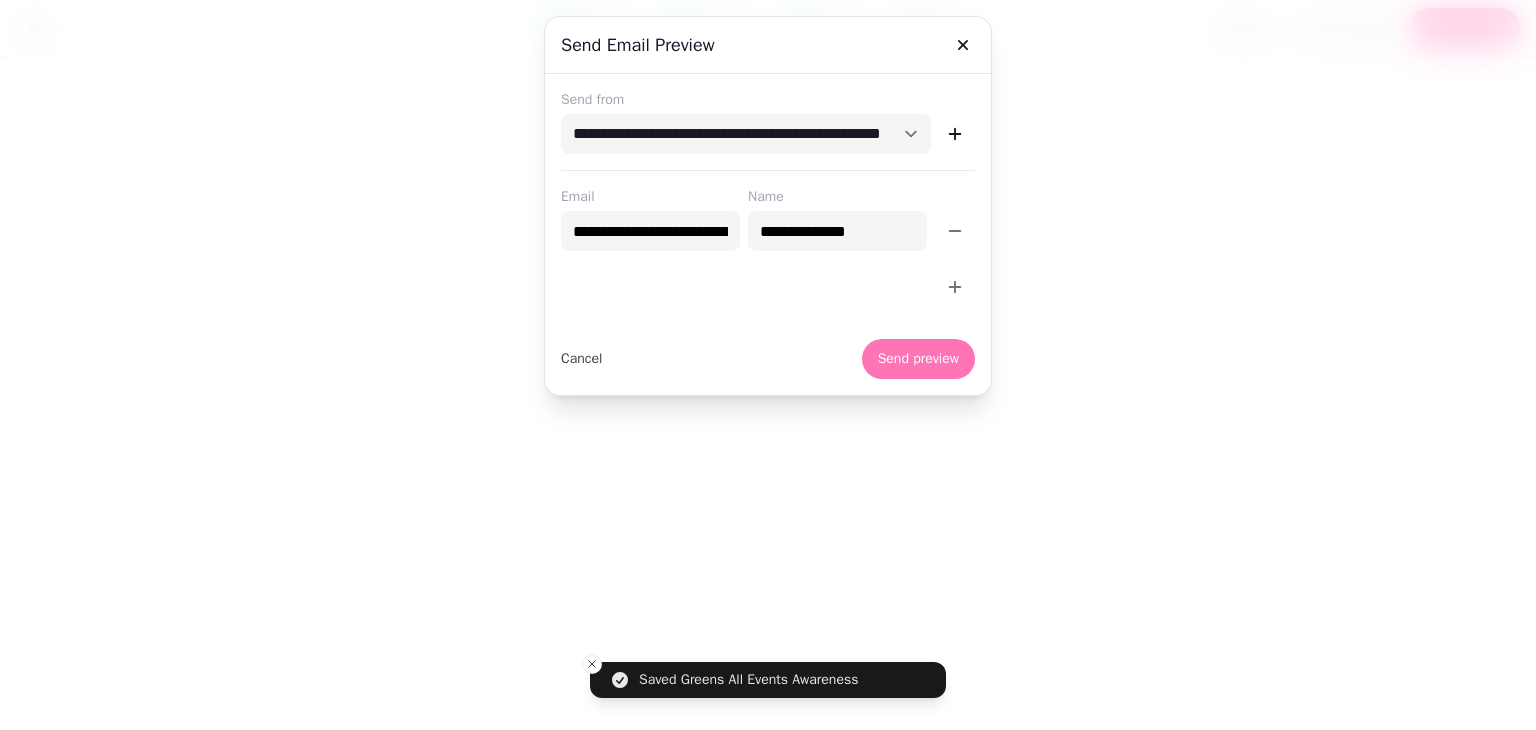 click on "Send preview" at bounding box center (918, 359) 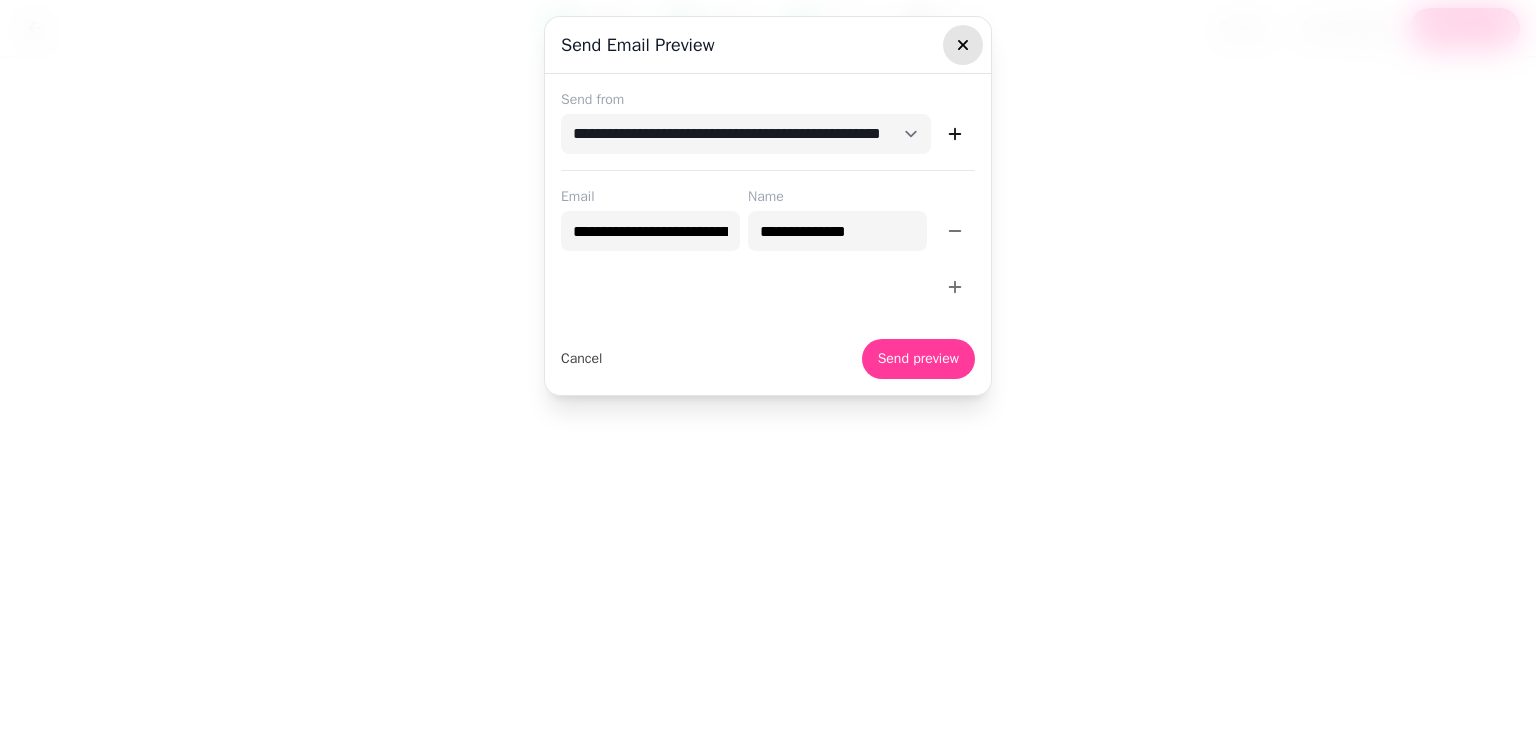 click 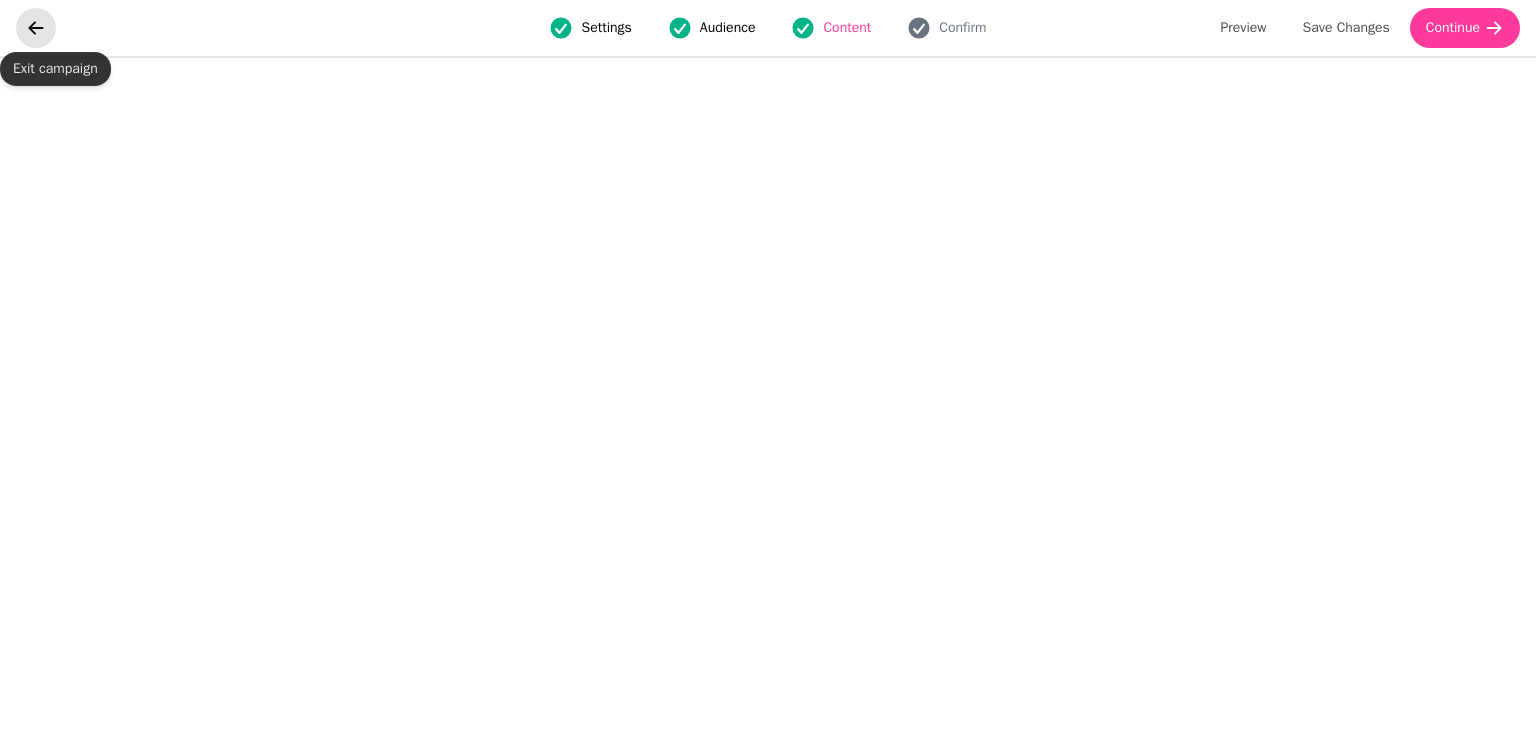 click at bounding box center (36, 28) 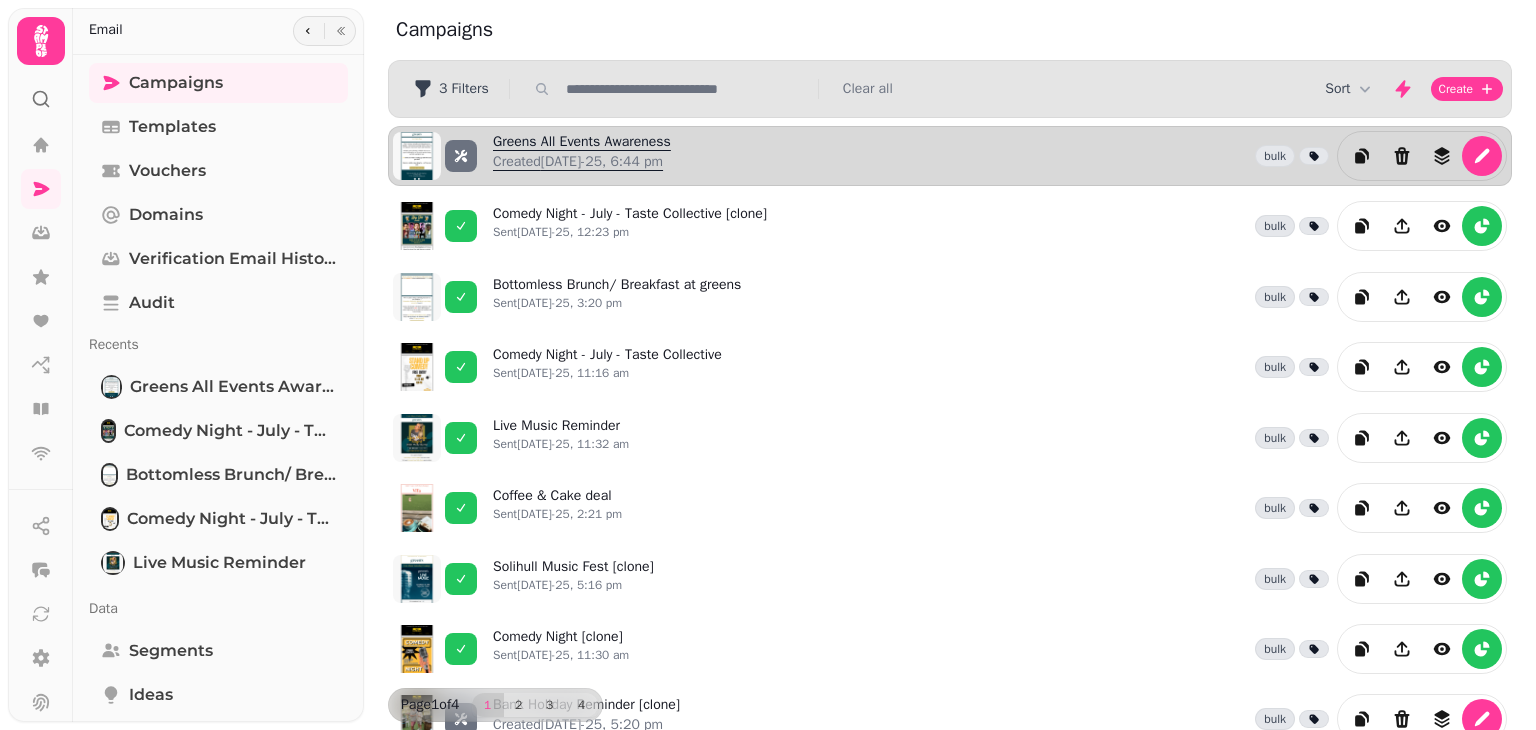 click on "Greens All Events Awareness Created  [DATE]-25, 6:44 pm" at bounding box center (582, 156) 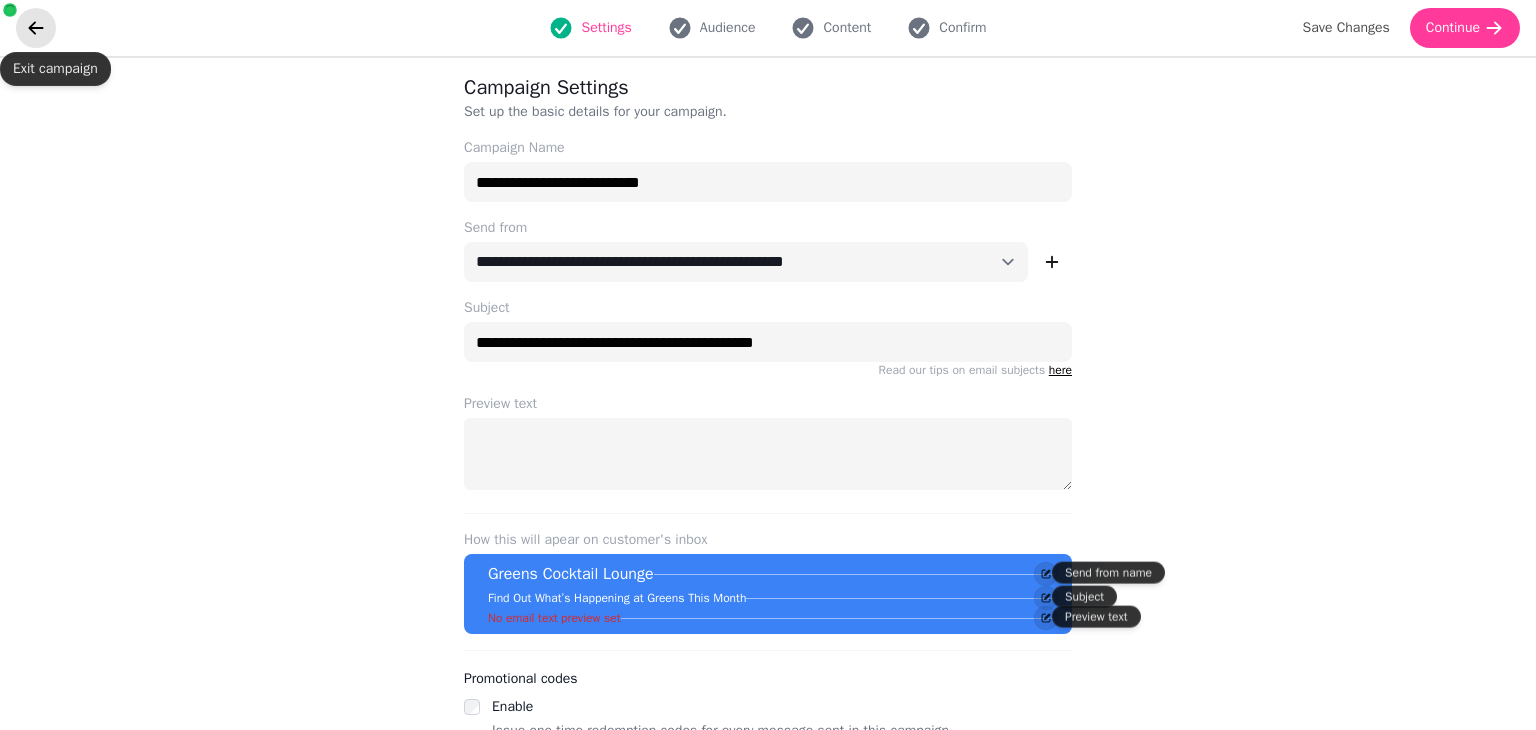 click 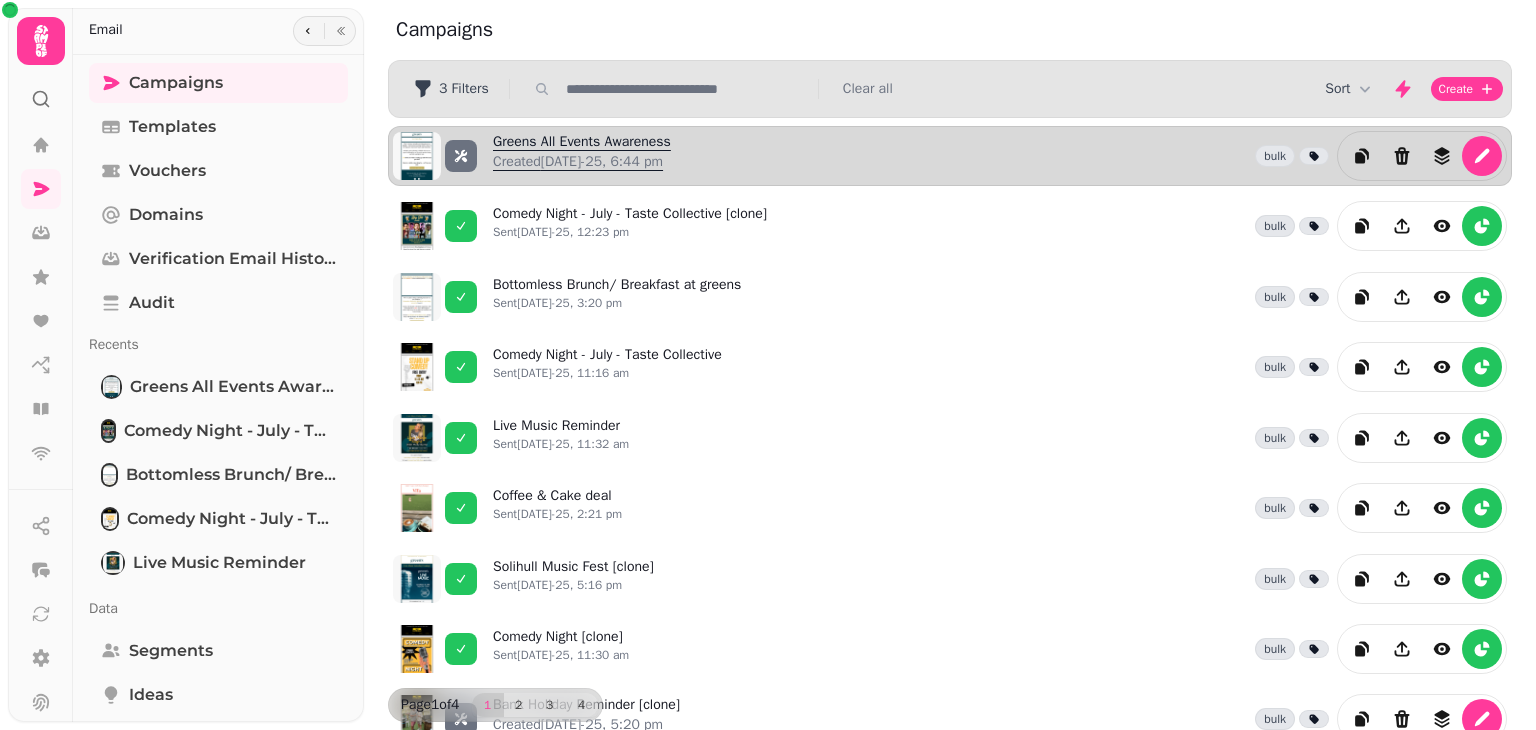click on "Greens All Events Awareness Created  [DATE]-25, 6:44 pm" at bounding box center [582, 156] 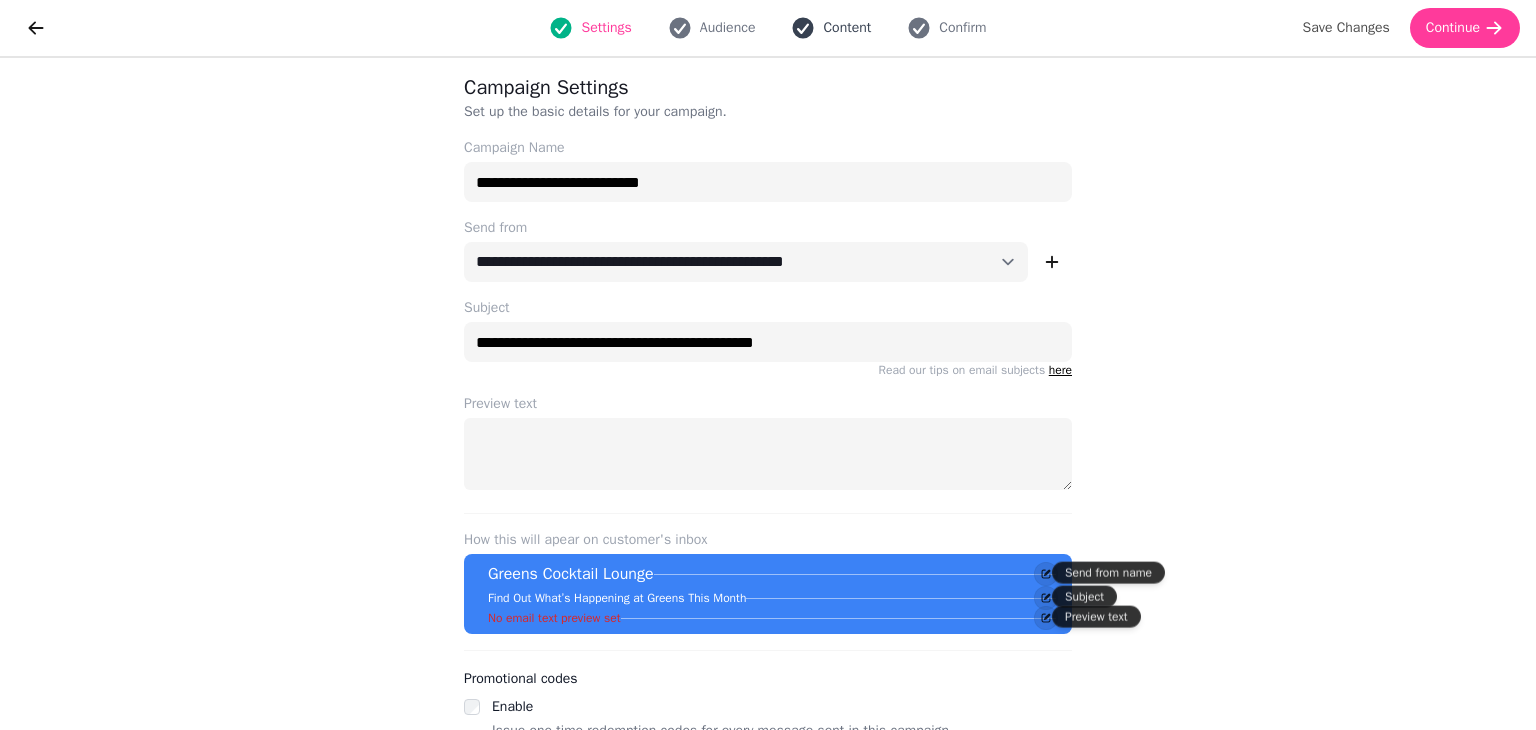 click on "Content" at bounding box center [847, 28] 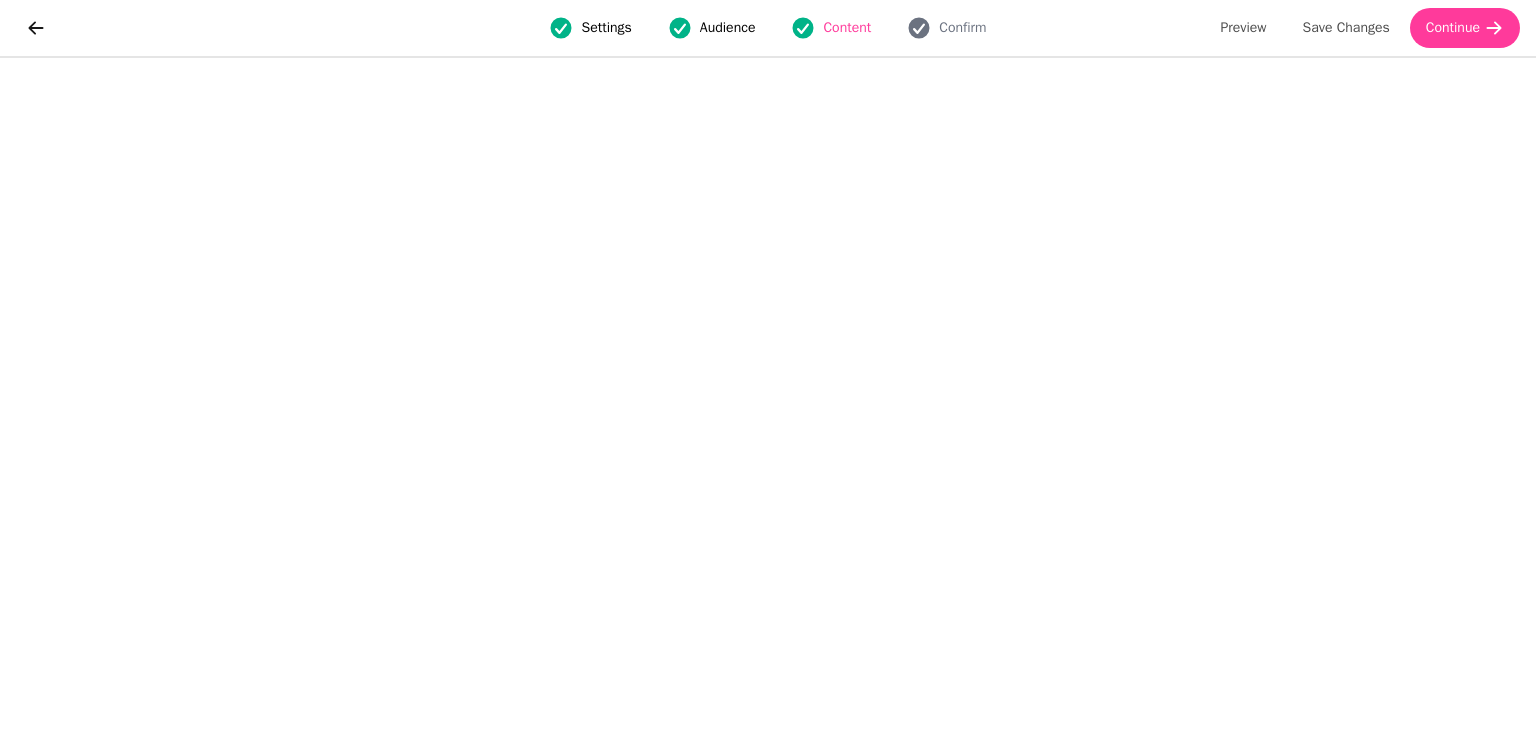 click on "Settings" at bounding box center [606, 28] 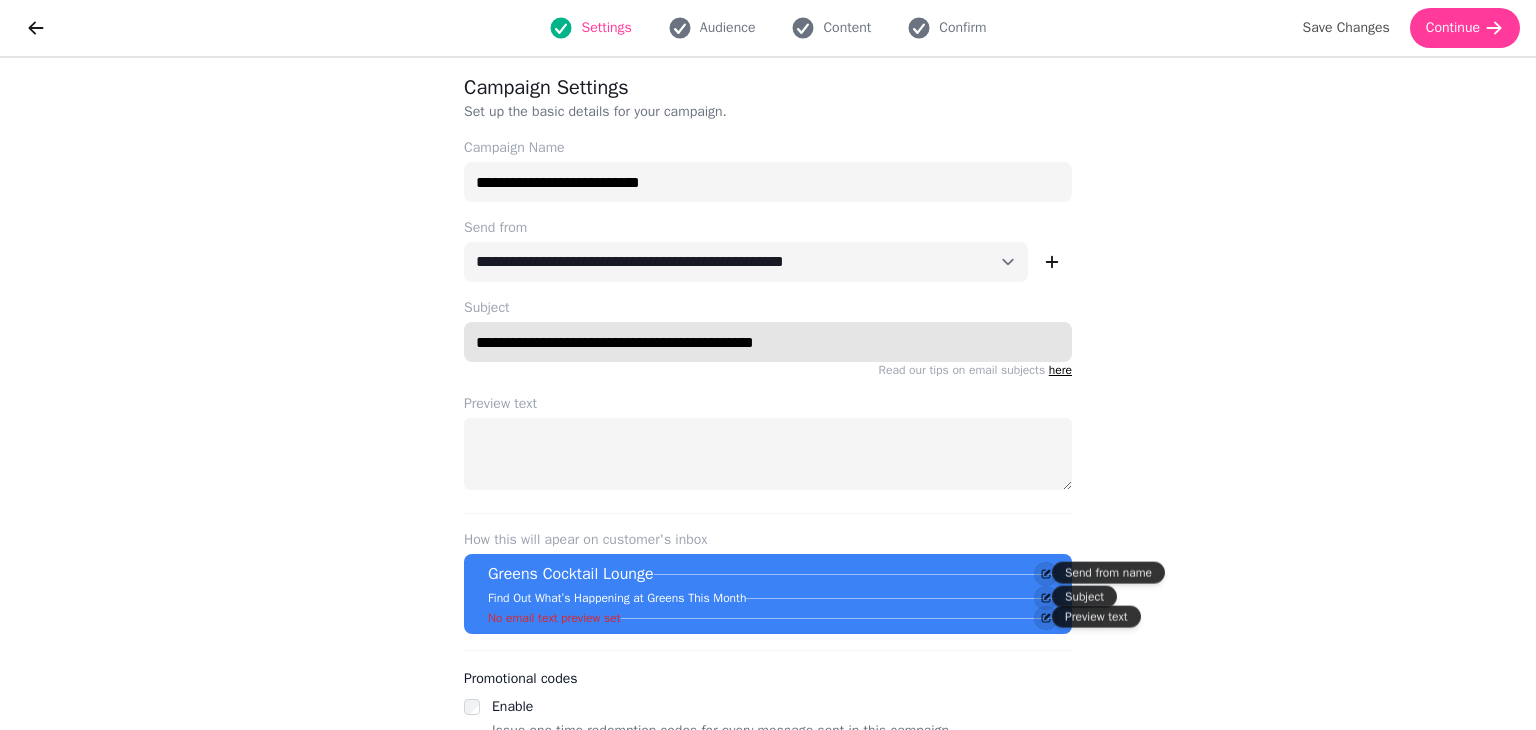 click on "**********" at bounding box center [768, 342] 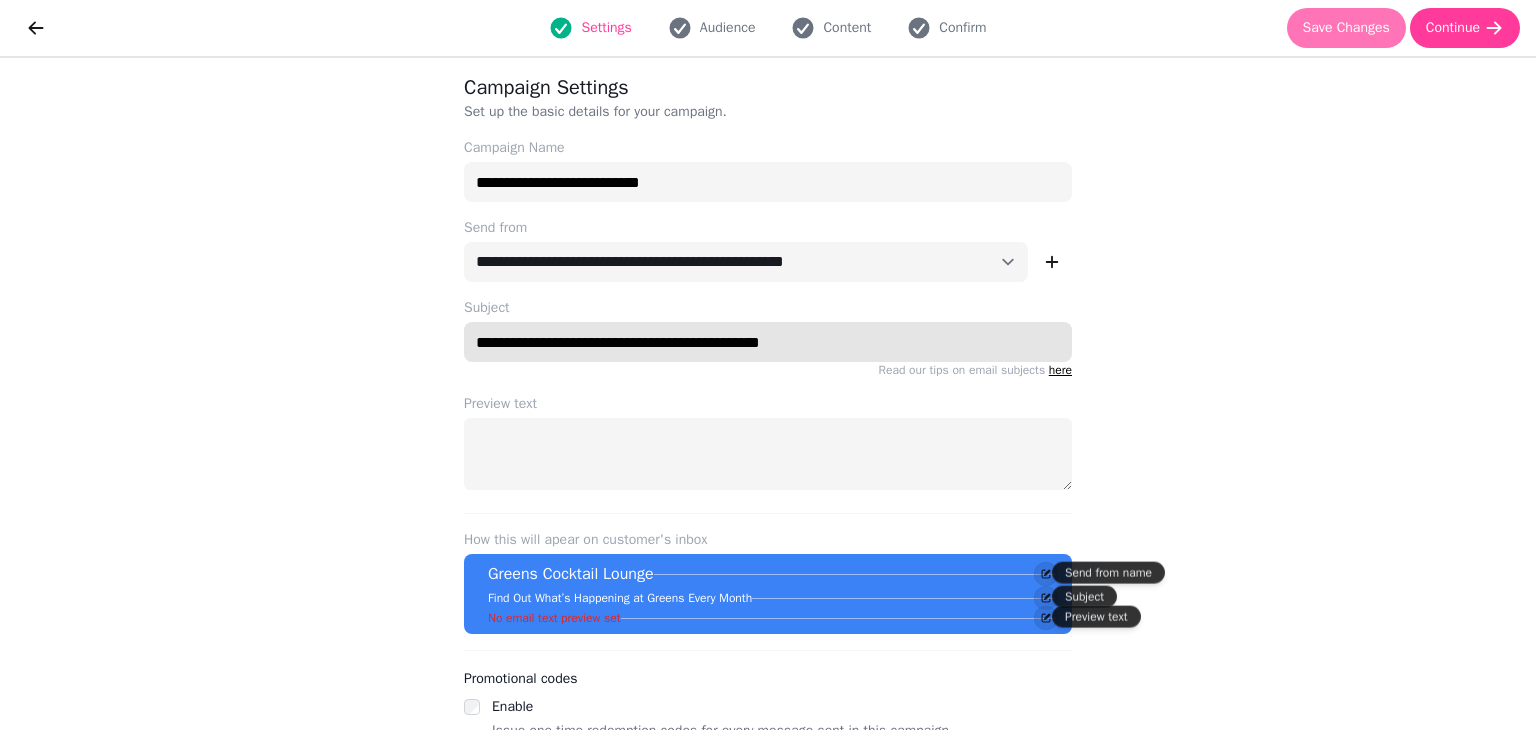 type on "**********" 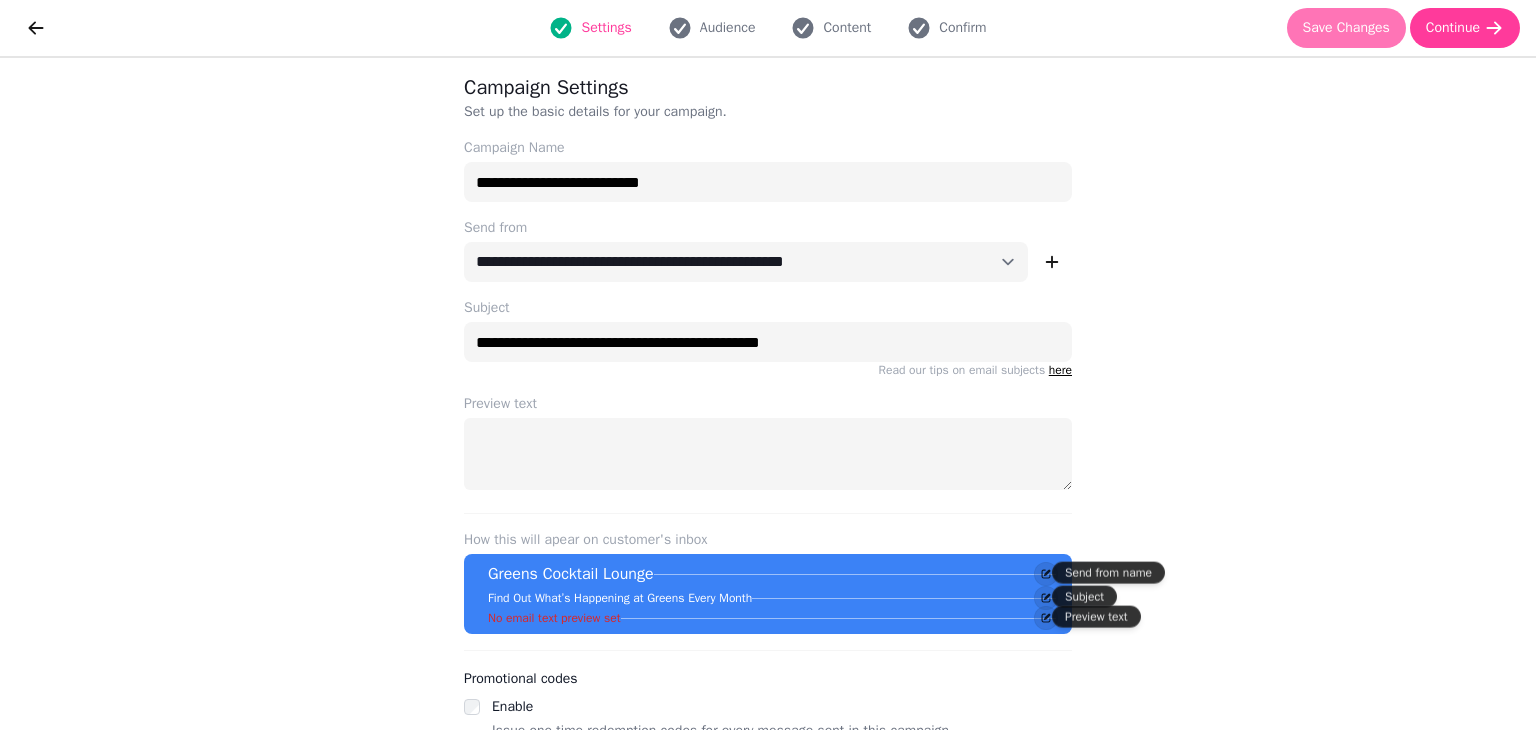 click on "Save Changes" at bounding box center [1346, 28] 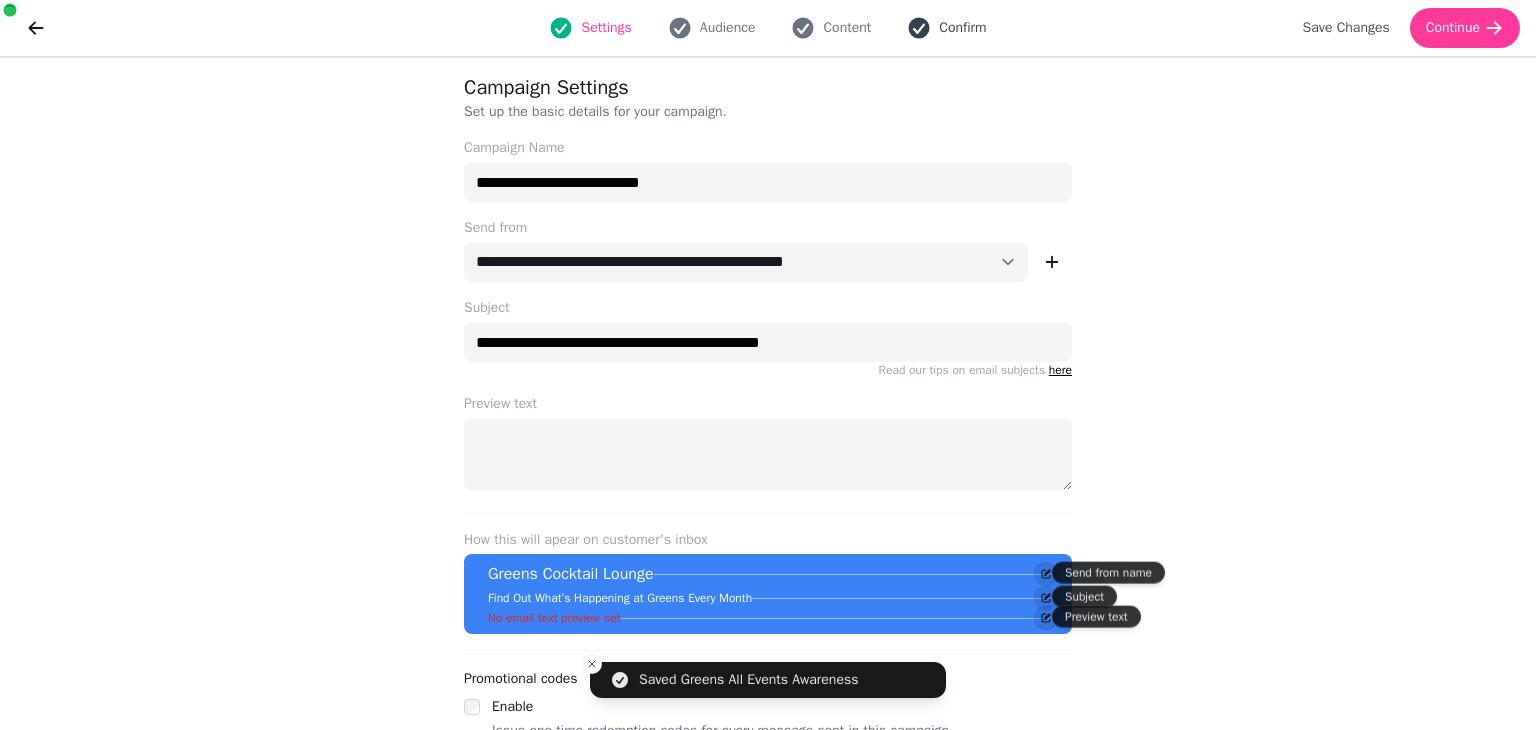 click on "Confirm" at bounding box center (962, 28) 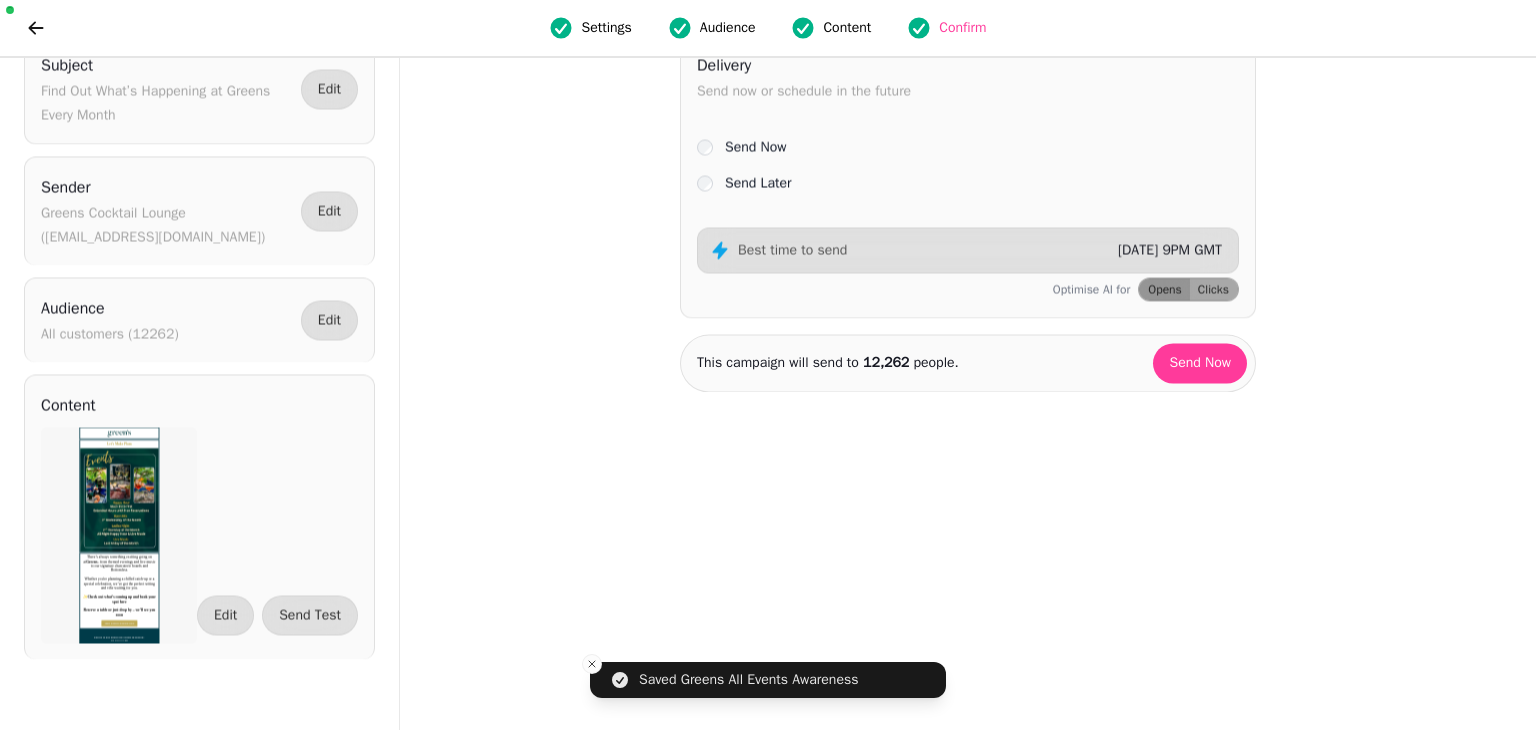 scroll, scrollTop: 0, scrollLeft: 0, axis: both 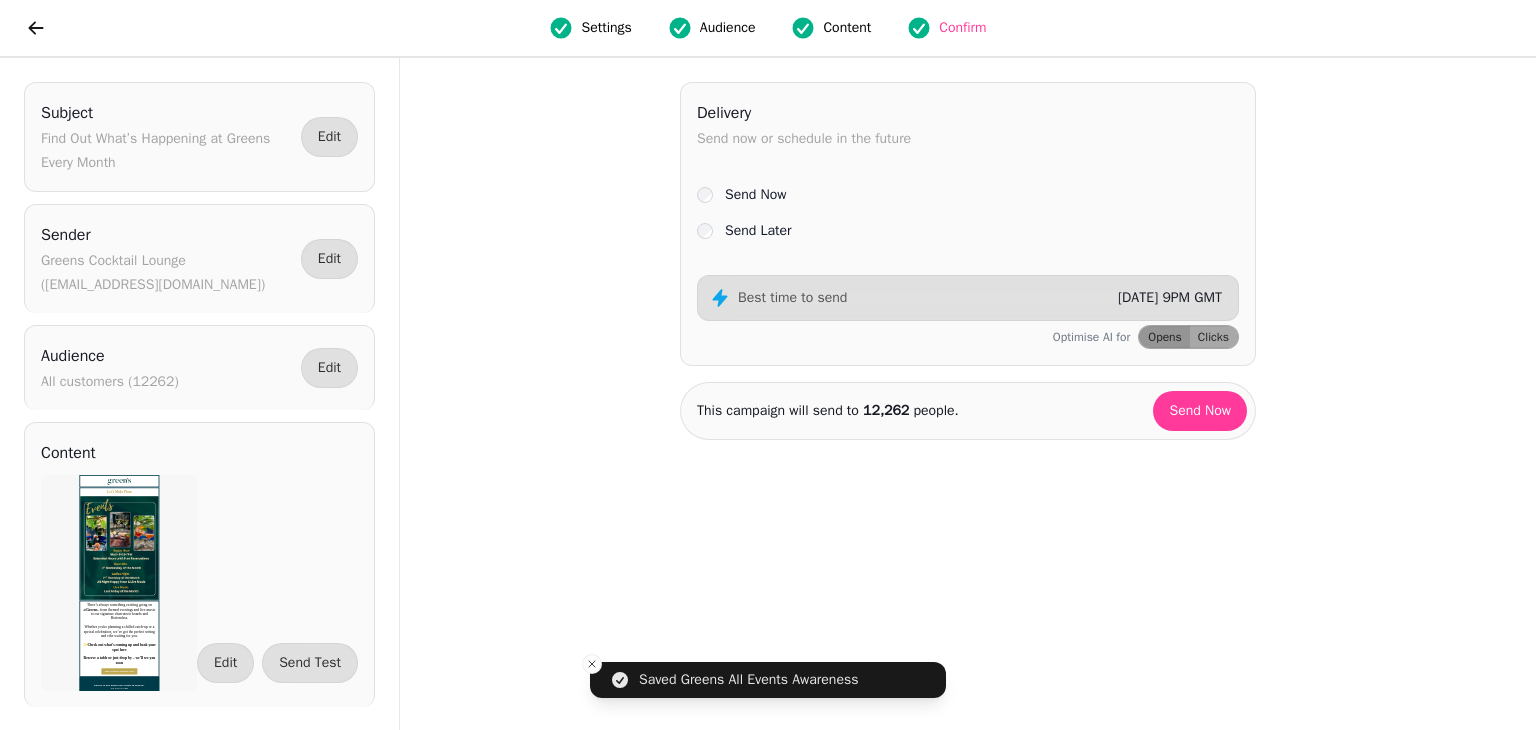 click on "Content" at bounding box center [847, 28] 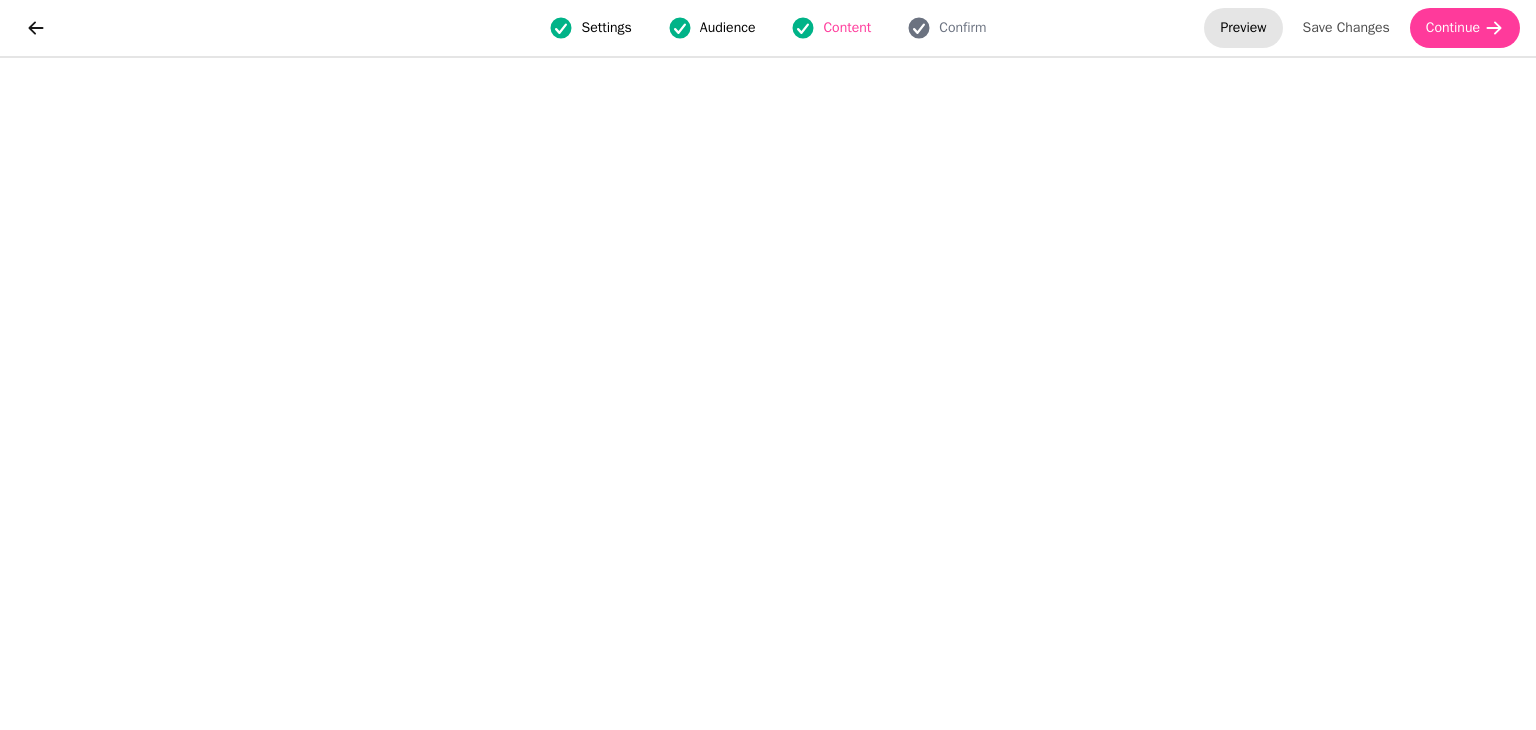 click on "Preview" at bounding box center (1243, 28) 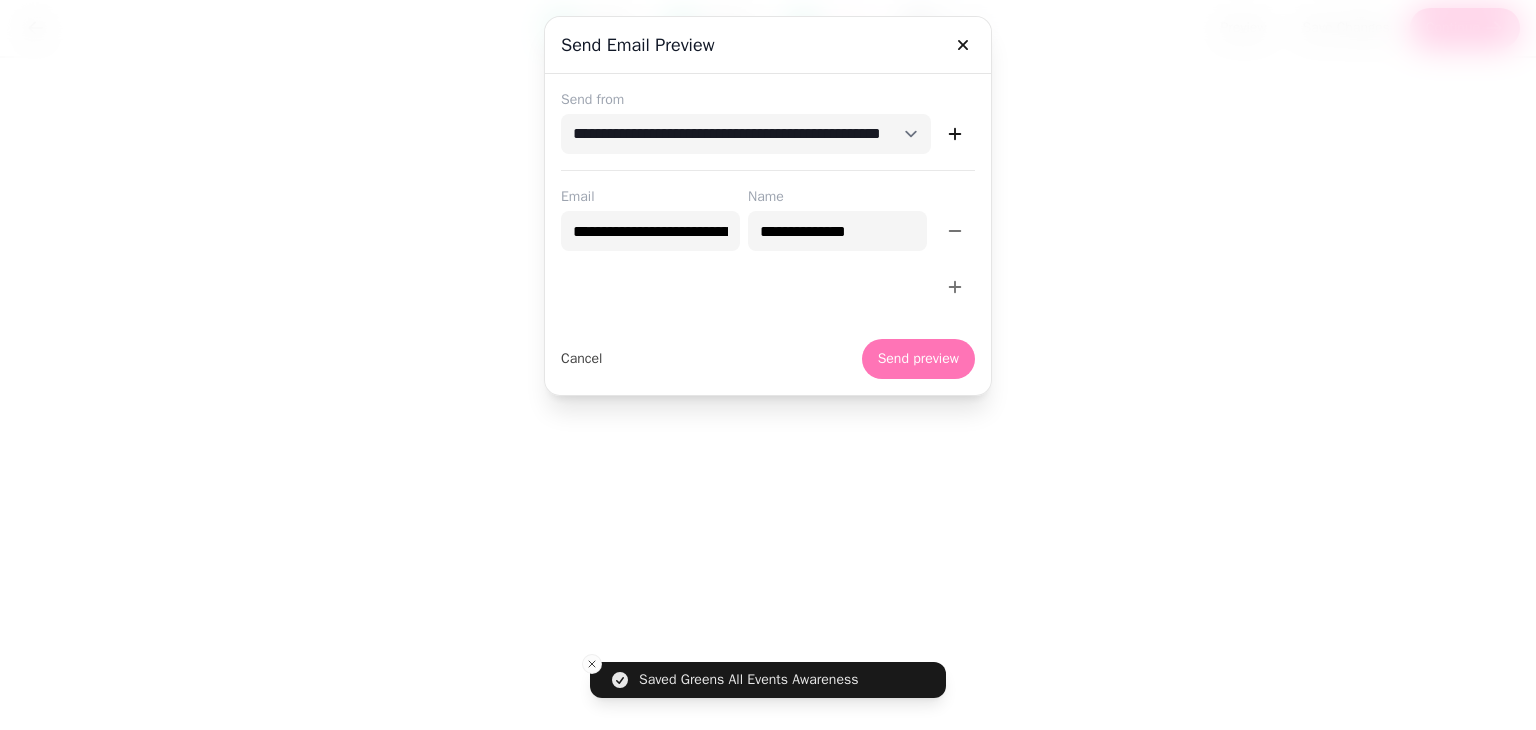 click on "Send preview" at bounding box center [918, 359] 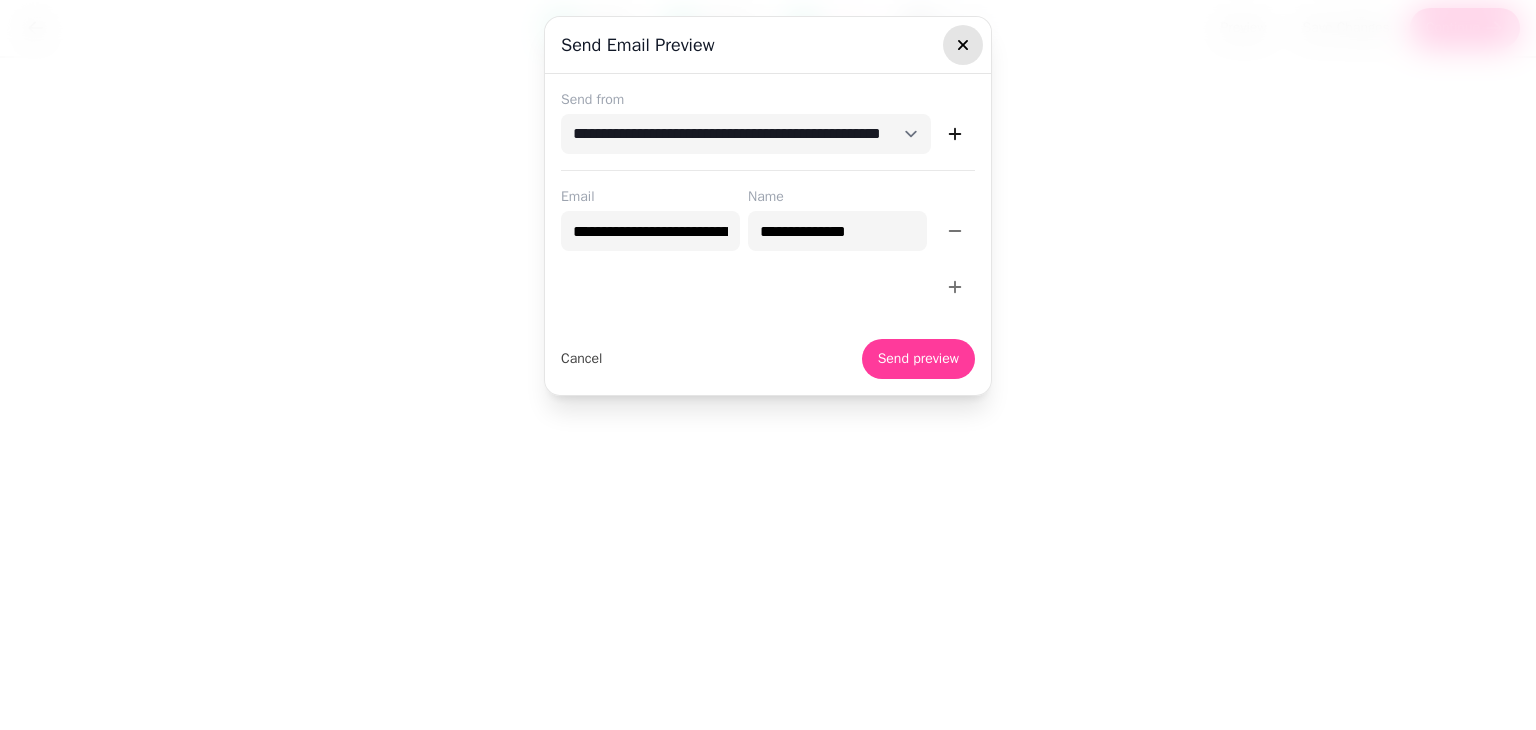 click at bounding box center (963, 45) 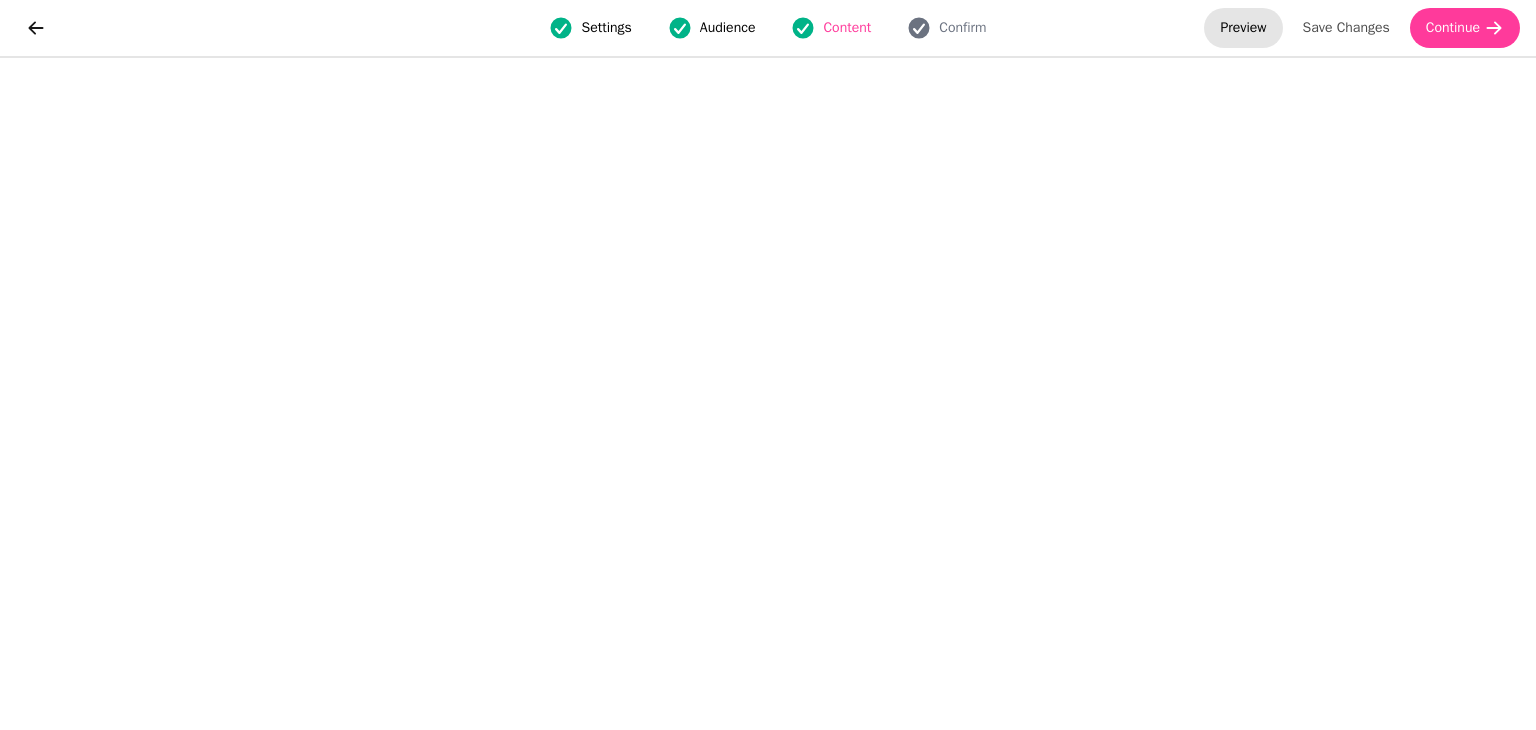 click on "Preview" at bounding box center (1243, 28) 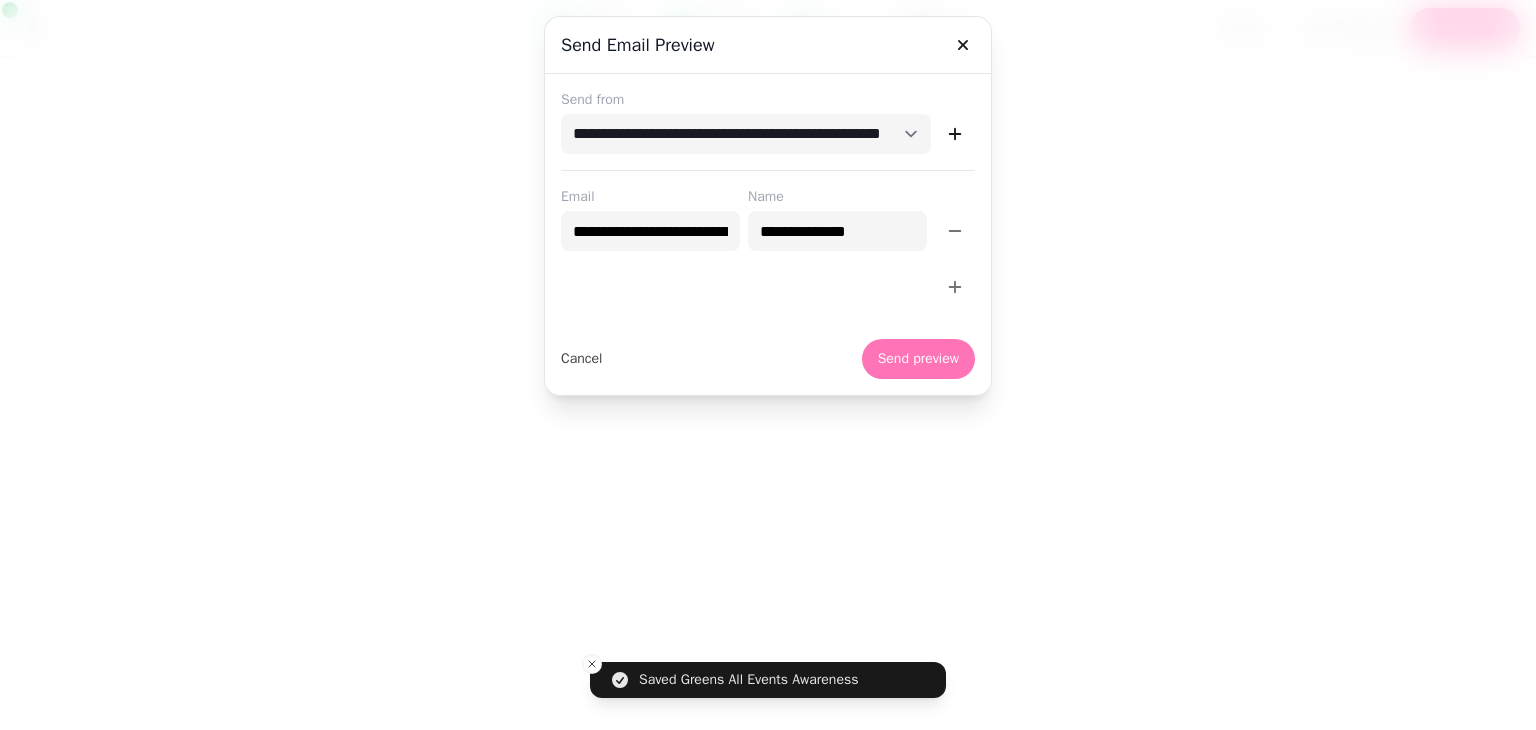 click on "Send preview" at bounding box center [918, 359] 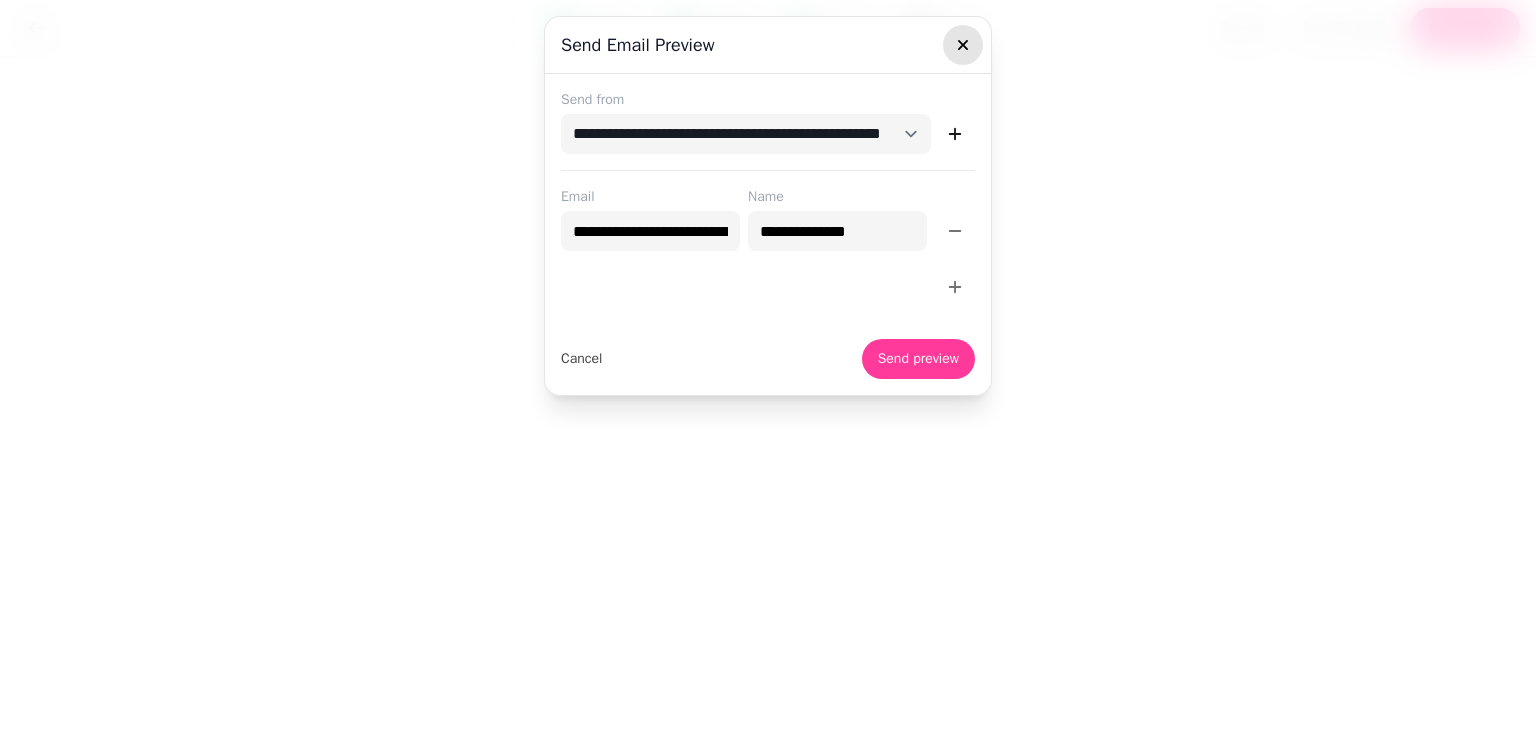 click at bounding box center (963, 45) 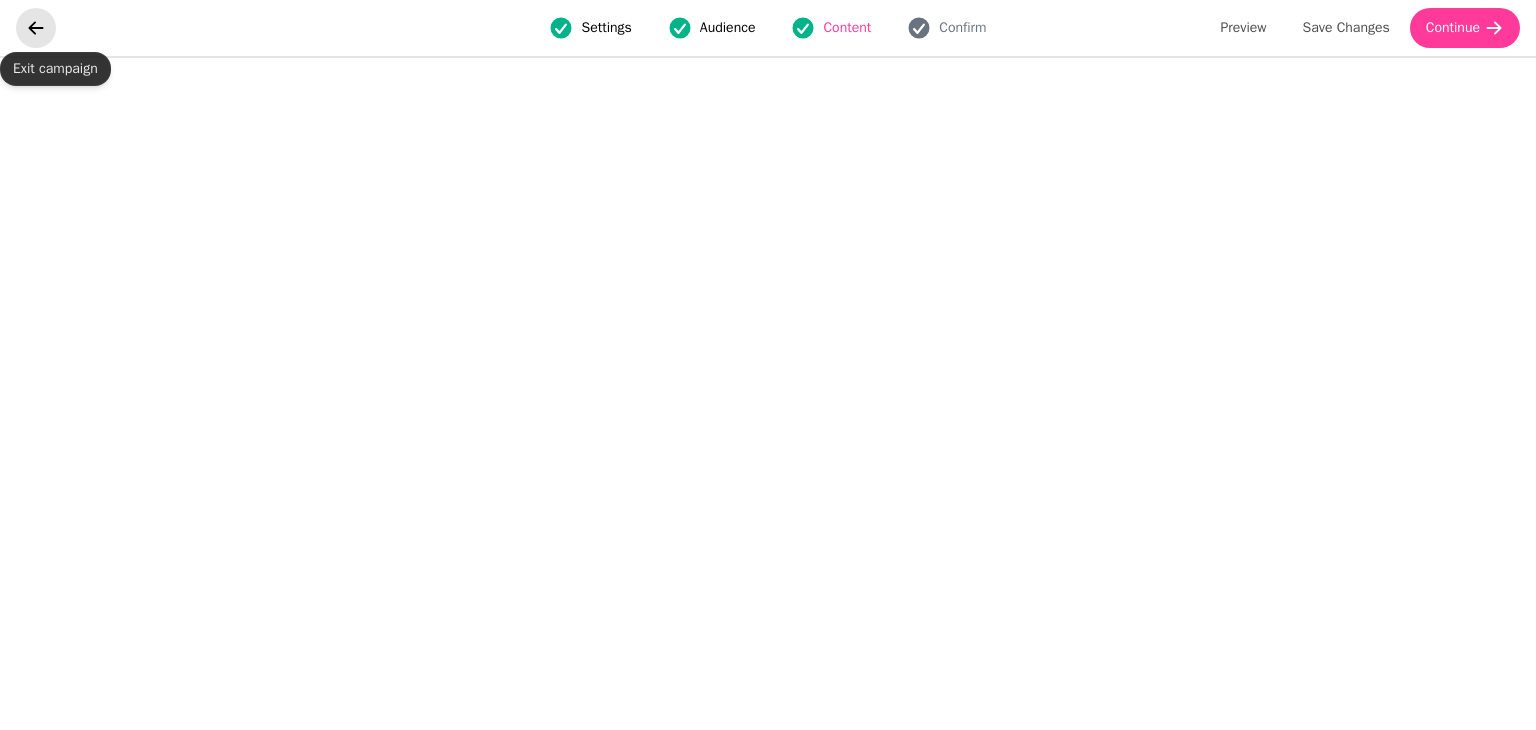 click 